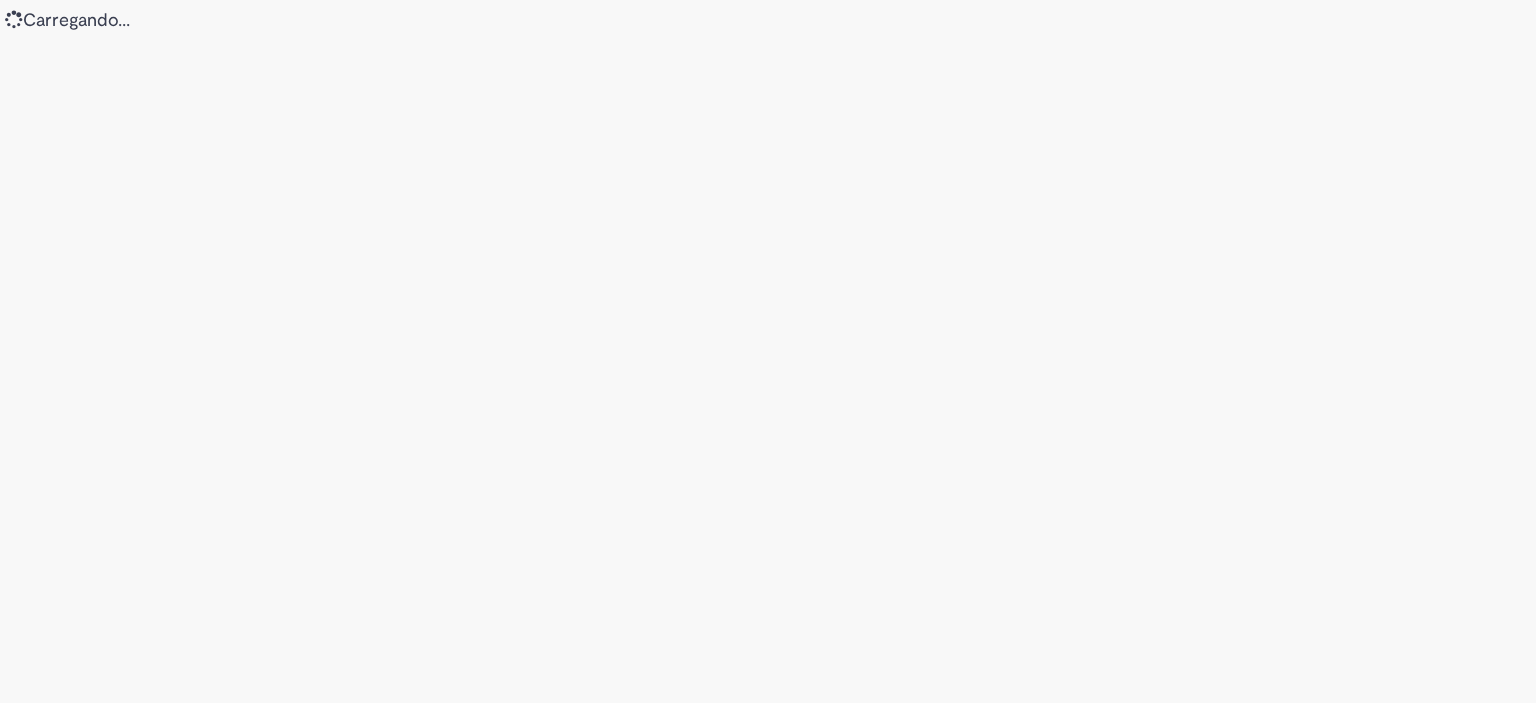 scroll, scrollTop: 0, scrollLeft: 0, axis: both 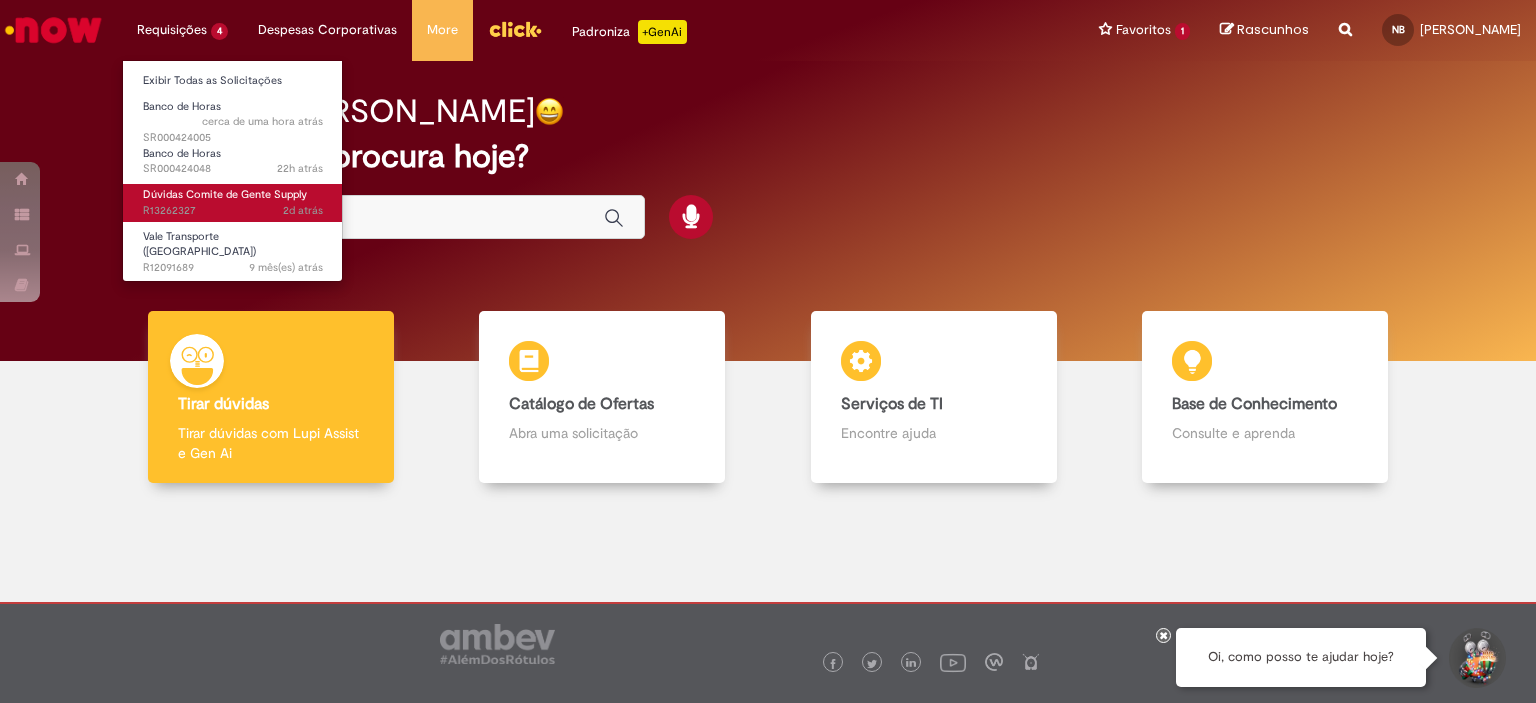 click on "Dúvidas Comite de Gente Supply" at bounding box center [225, 194] 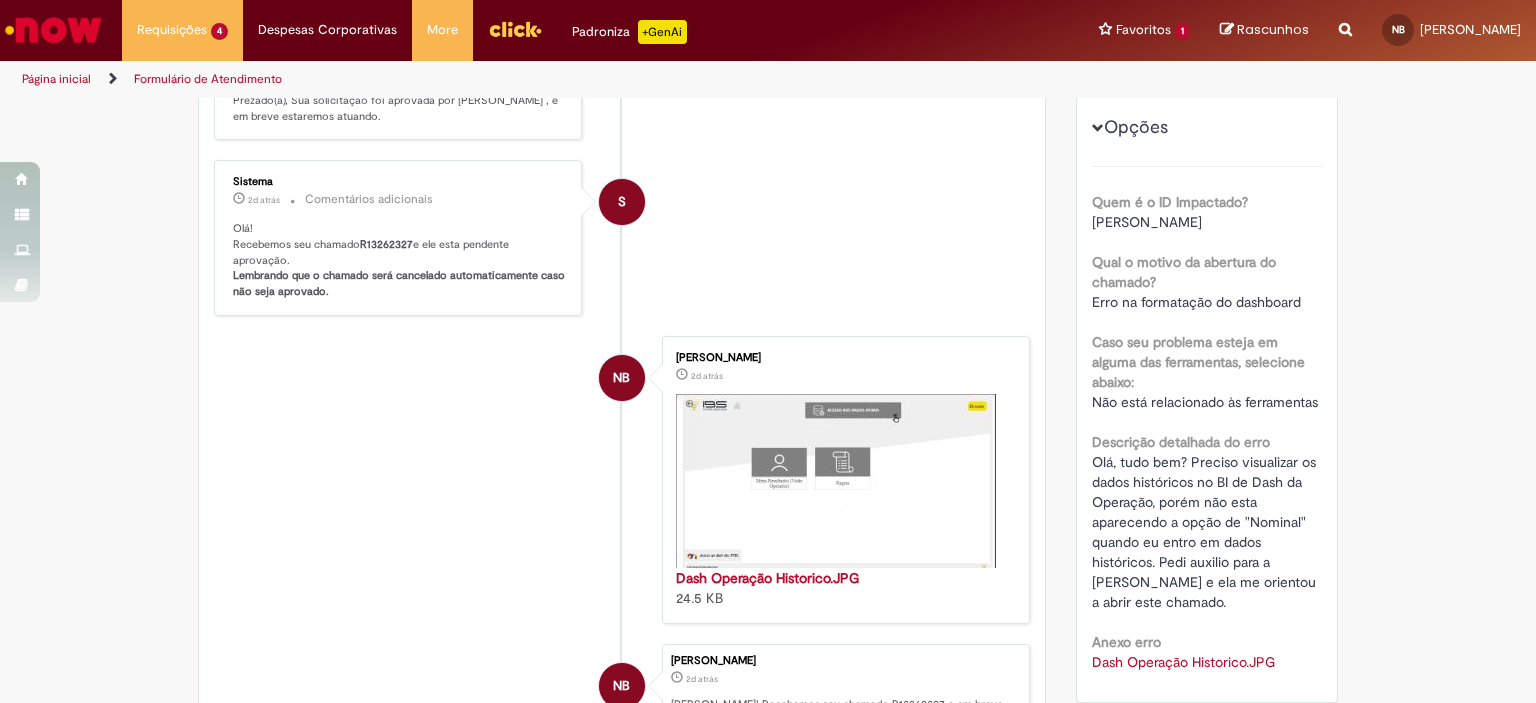 scroll, scrollTop: 0, scrollLeft: 0, axis: both 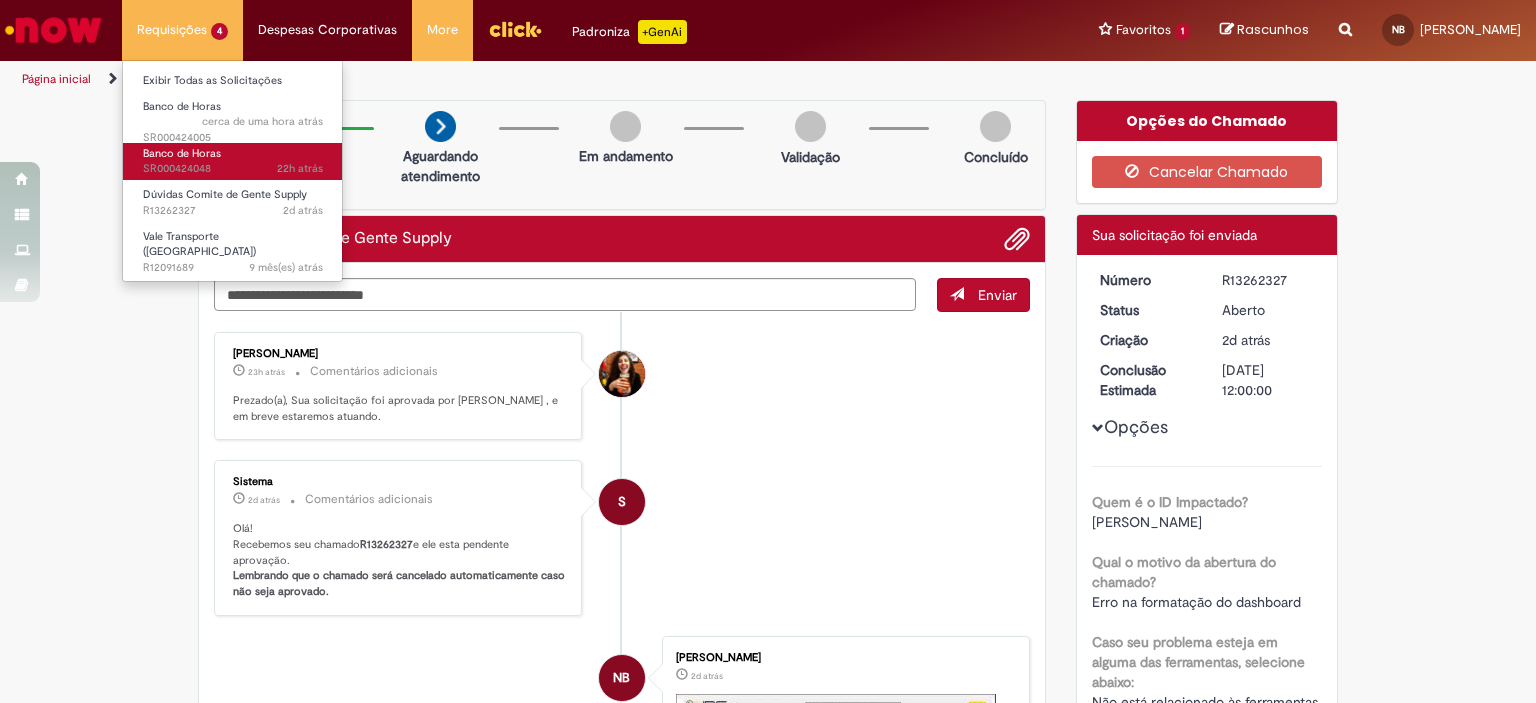 click on "Banco de Horas
22h atrás 22 horas atrás  SR000424048" at bounding box center [233, 161] 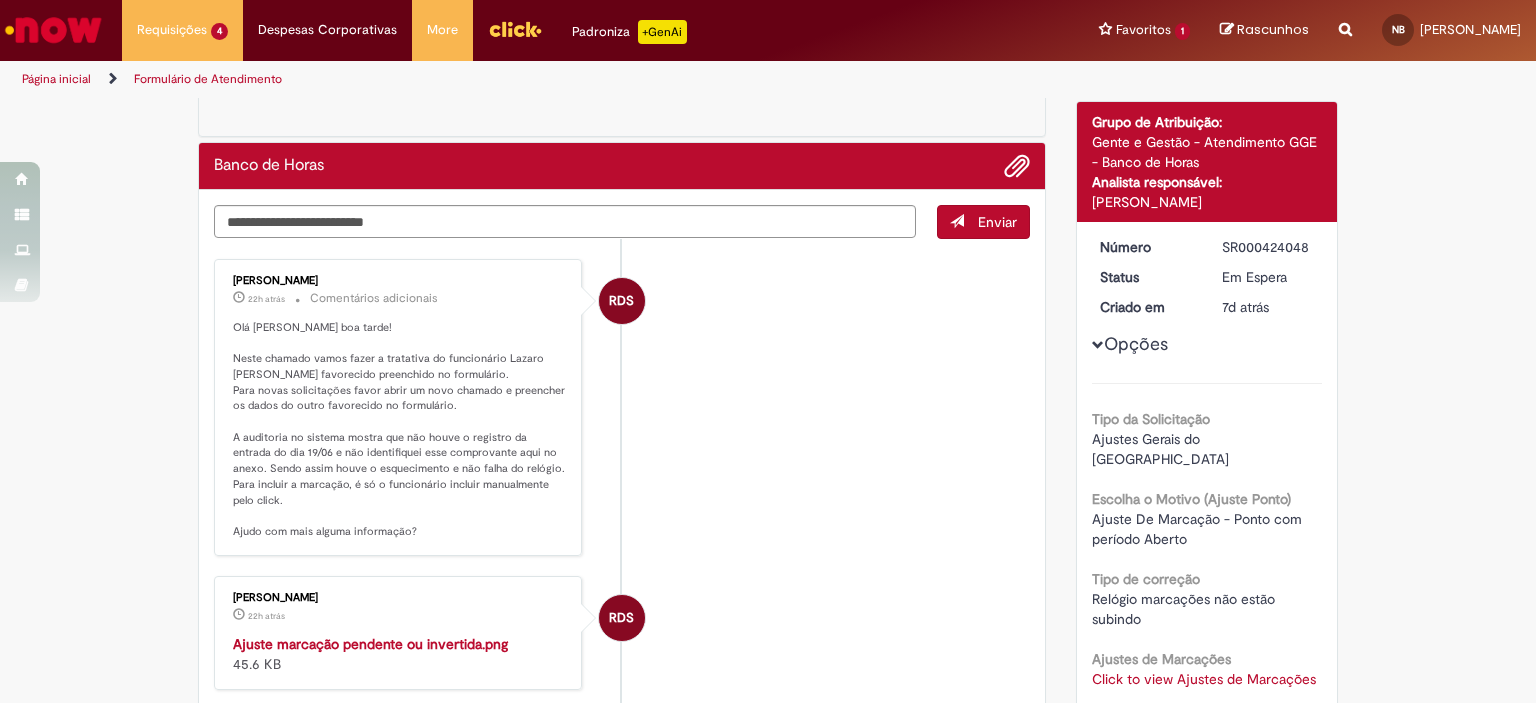 scroll, scrollTop: 213, scrollLeft: 0, axis: vertical 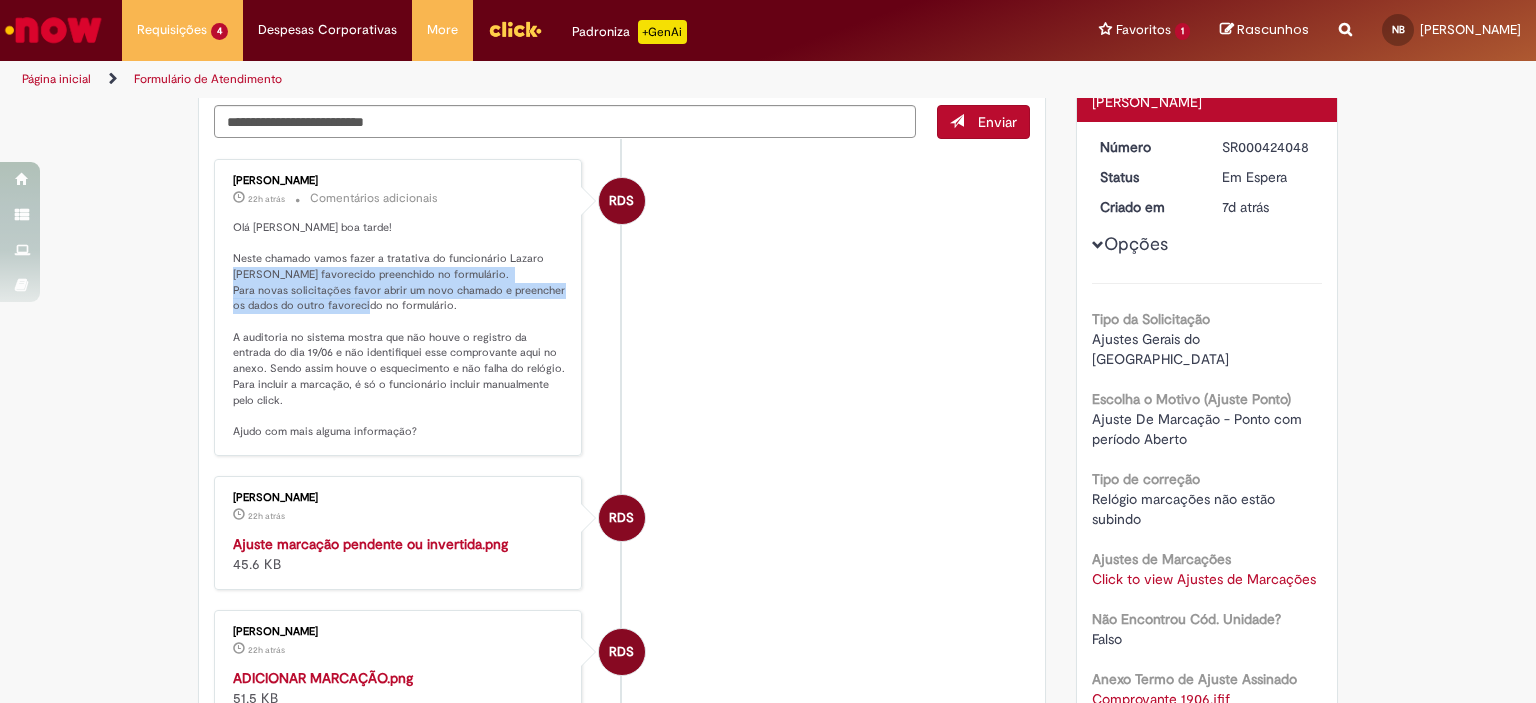 drag, startPoint x: 256, startPoint y: 267, endPoint x: 384, endPoint y: 303, distance: 132.96616 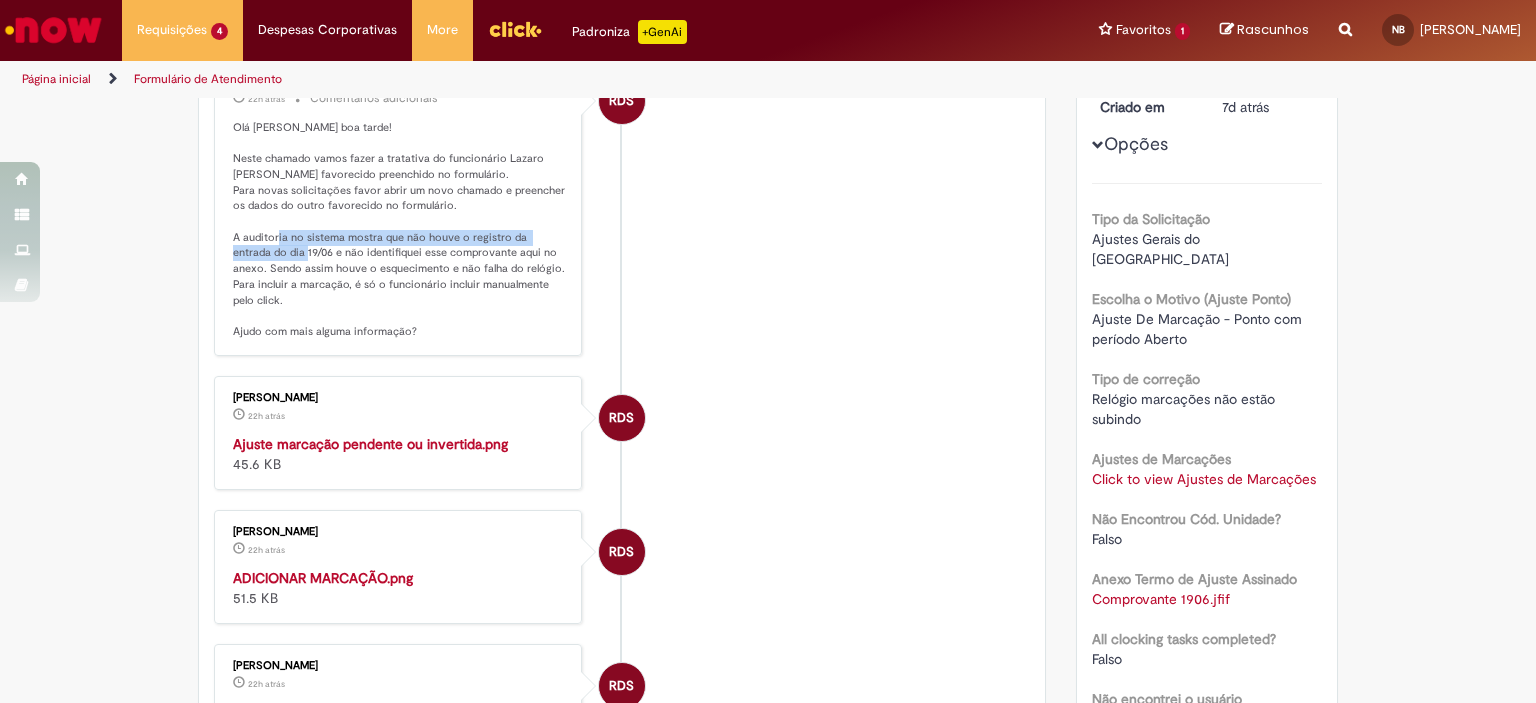 drag, startPoint x: 294, startPoint y: 235, endPoint x: 281, endPoint y: 252, distance: 21.400934 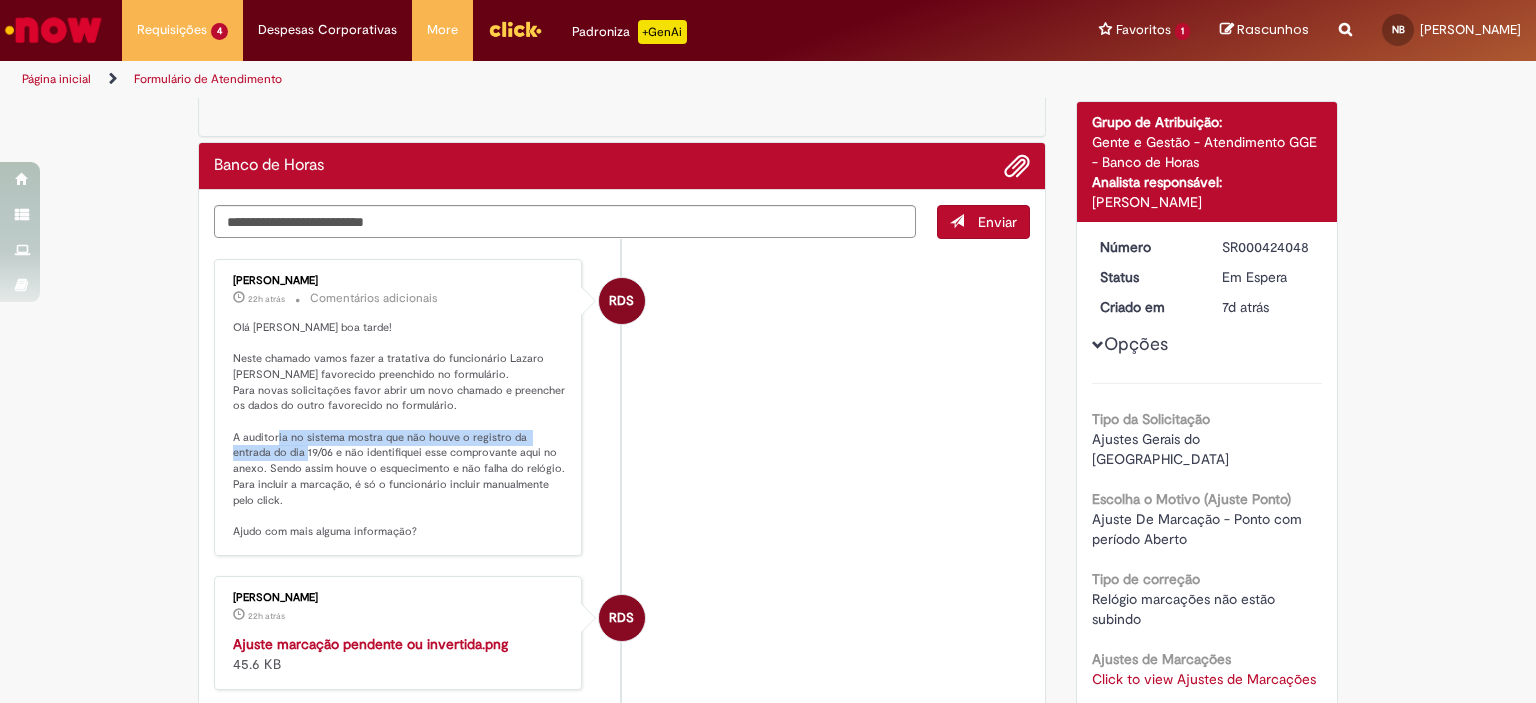 scroll, scrollTop: 13, scrollLeft: 0, axis: vertical 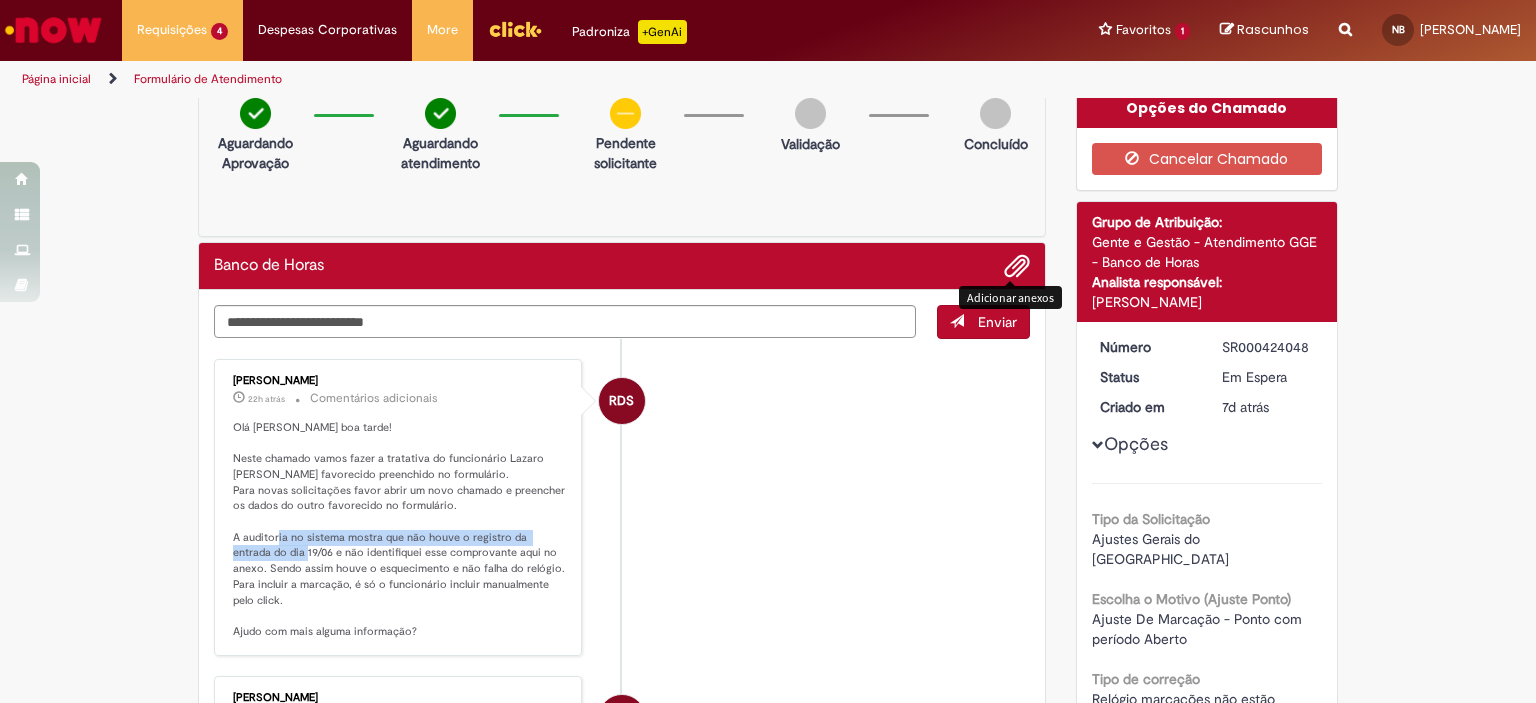 click at bounding box center [1017, 267] 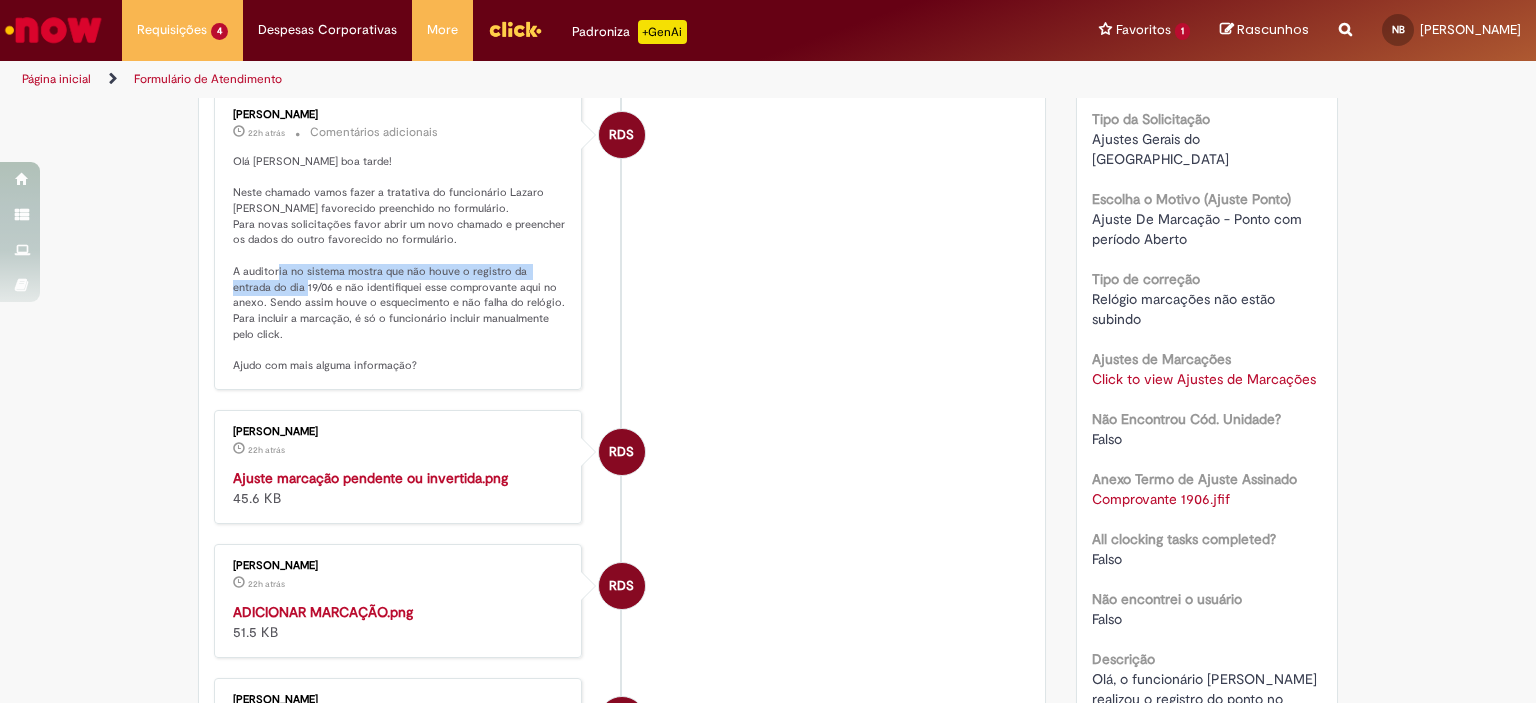 scroll, scrollTop: 513, scrollLeft: 0, axis: vertical 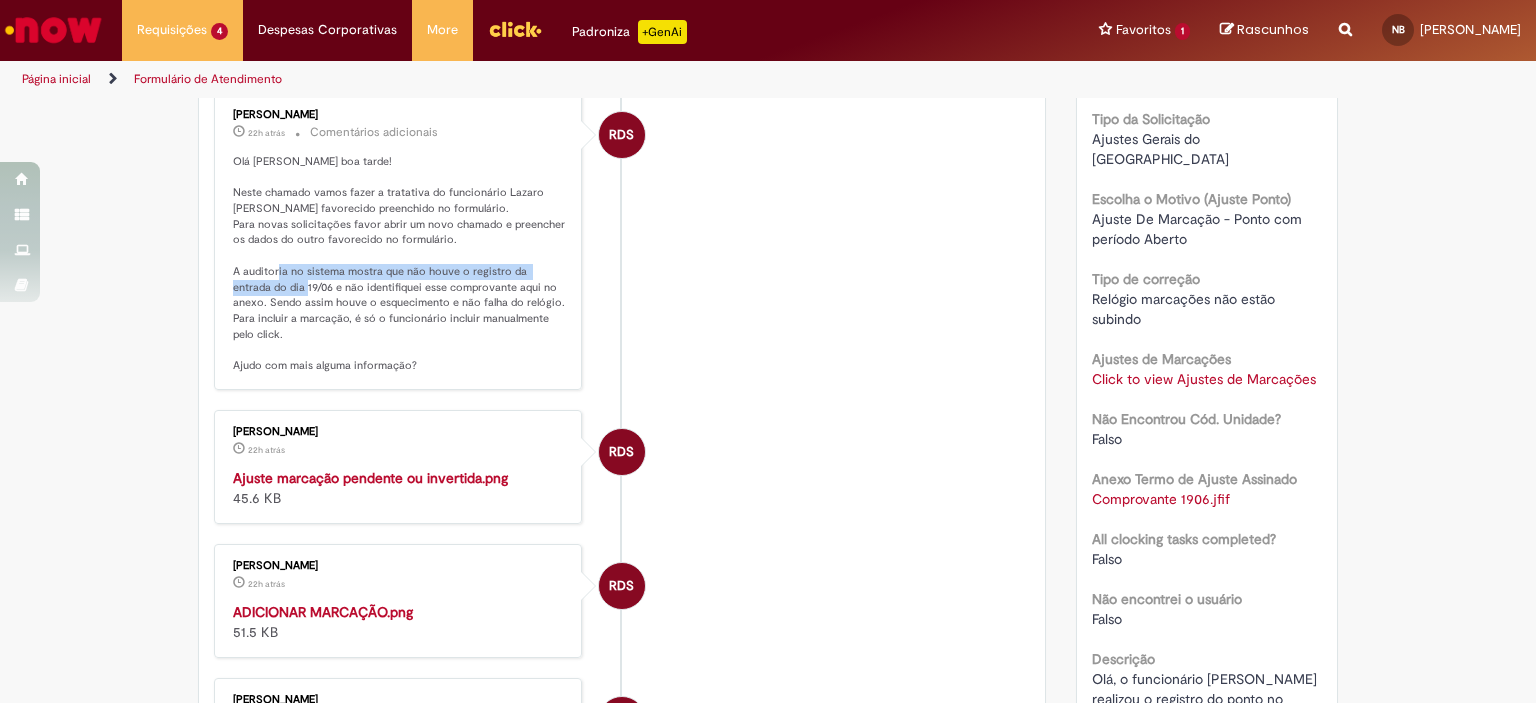 type 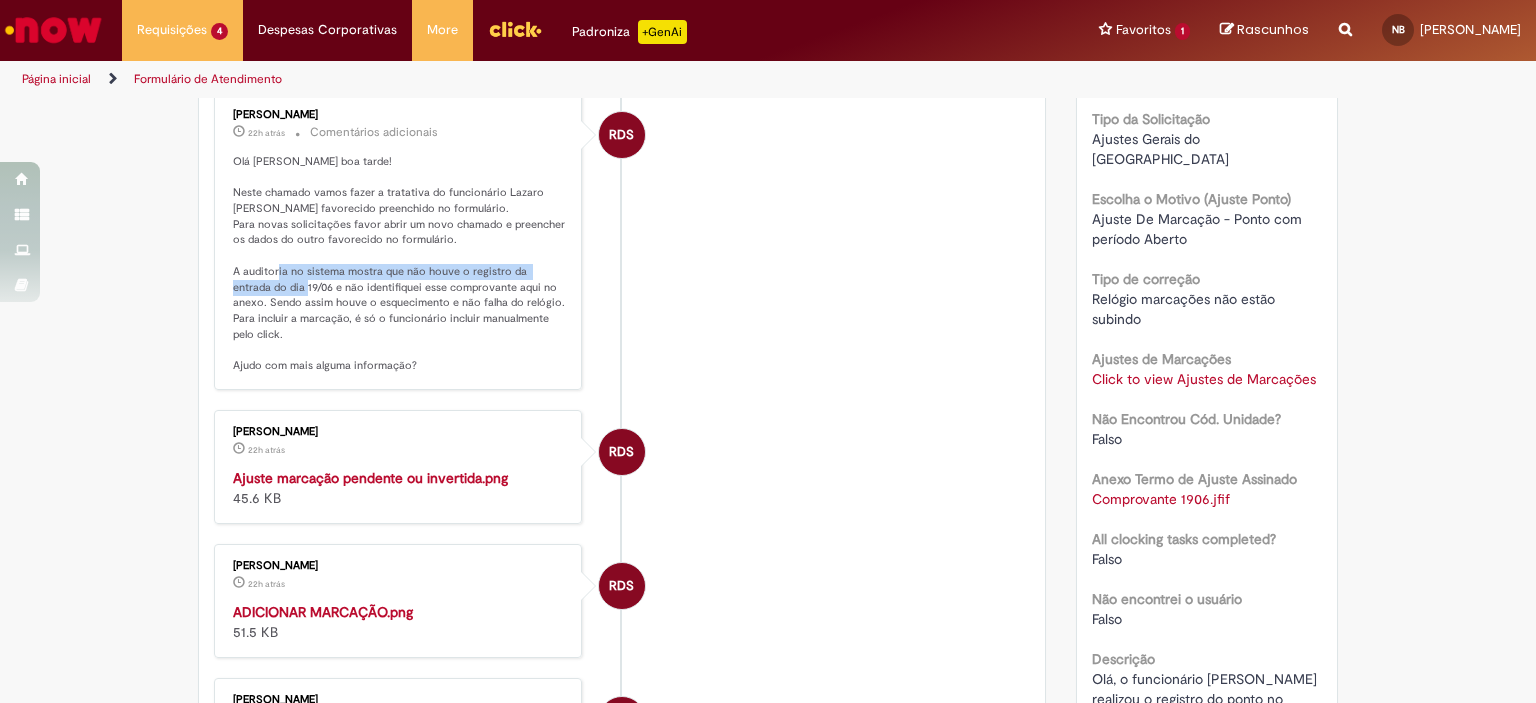 scroll, scrollTop: 113, scrollLeft: 0, axis: vertical 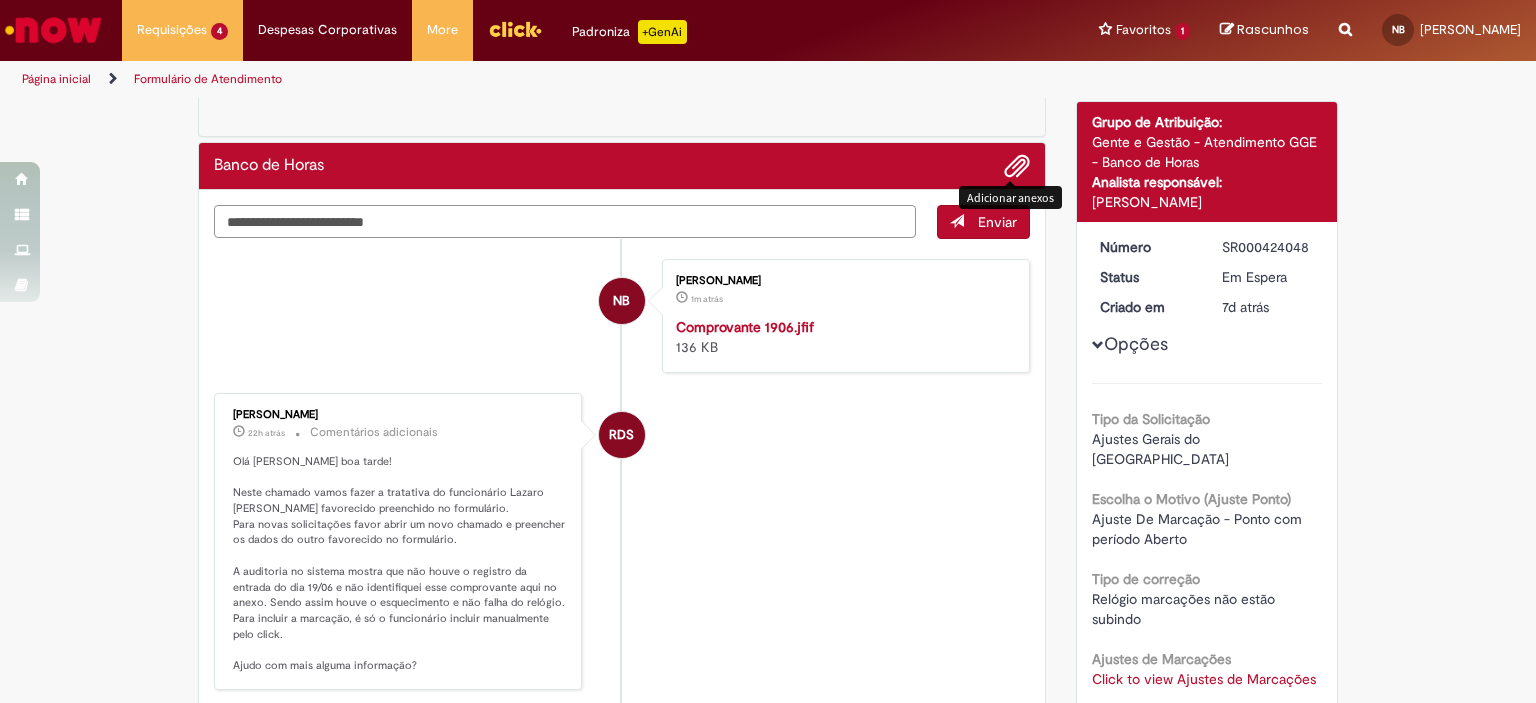 click at bounding box center (565, 222) 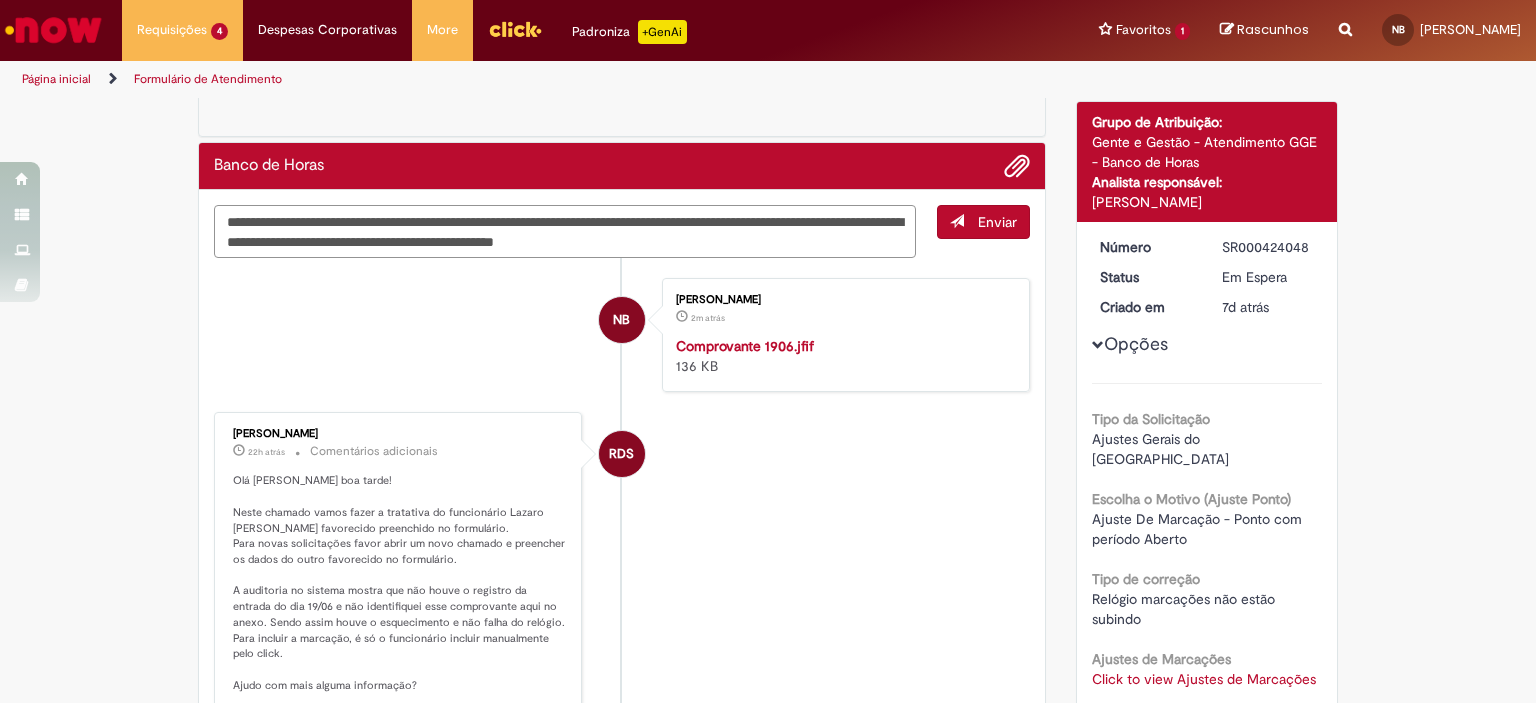 type on "**********" 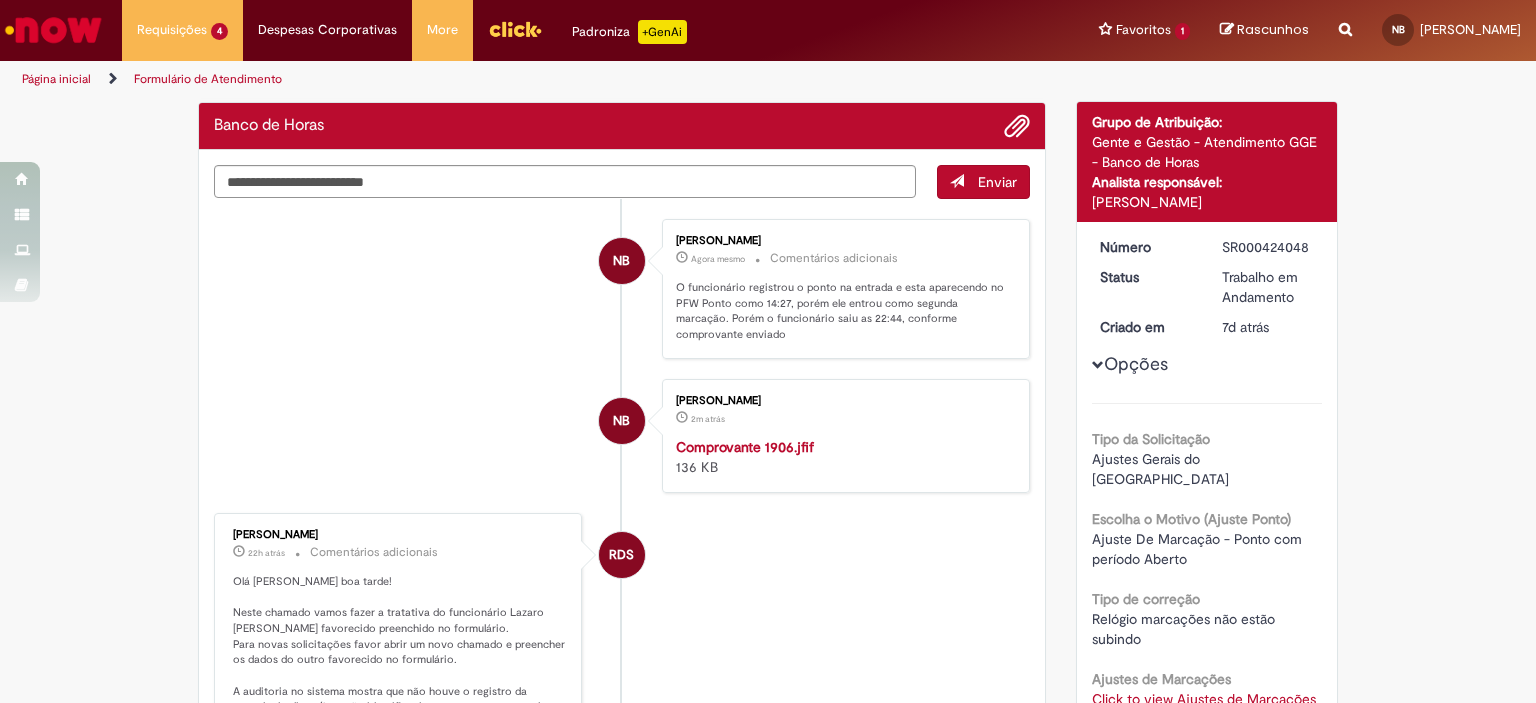 click at bounding box center (1017, 126) 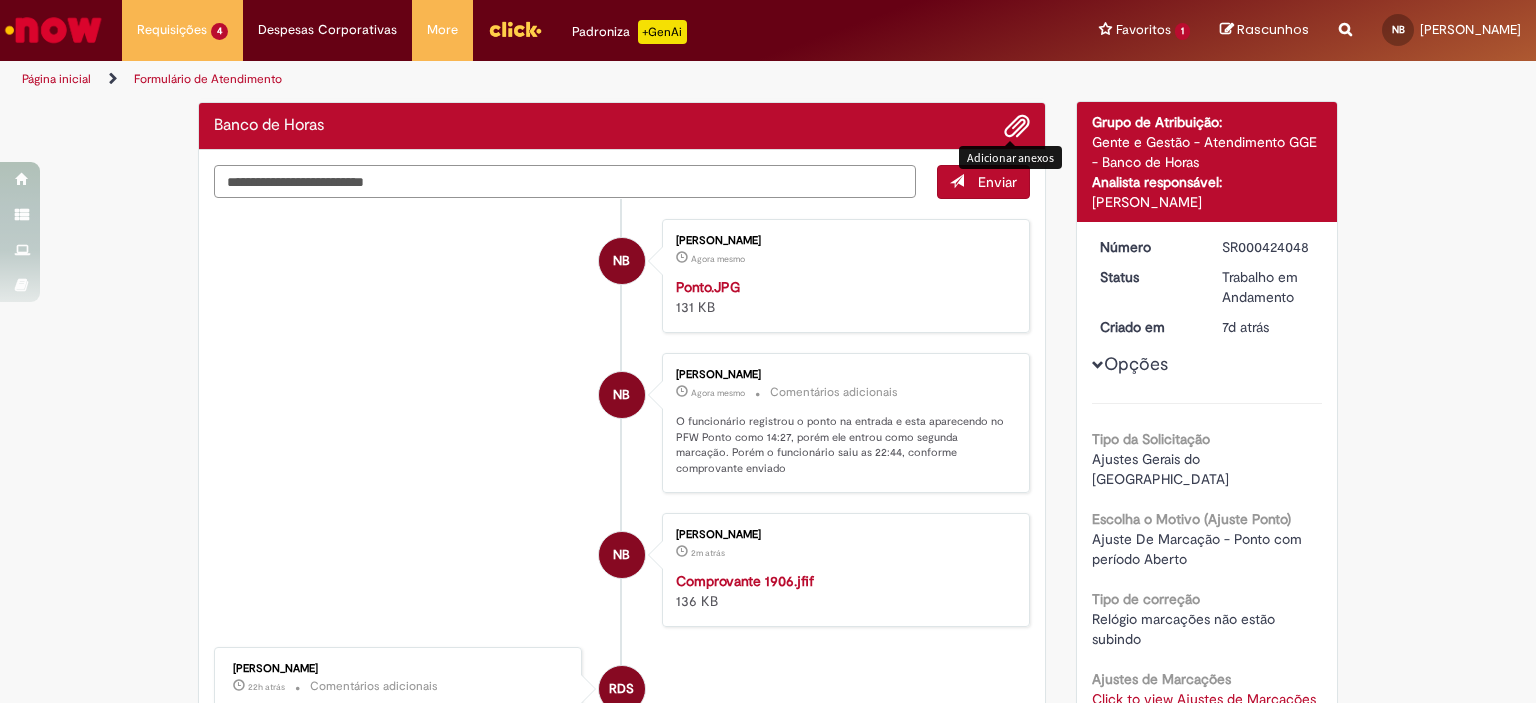 click at bounding box center [565, 182] 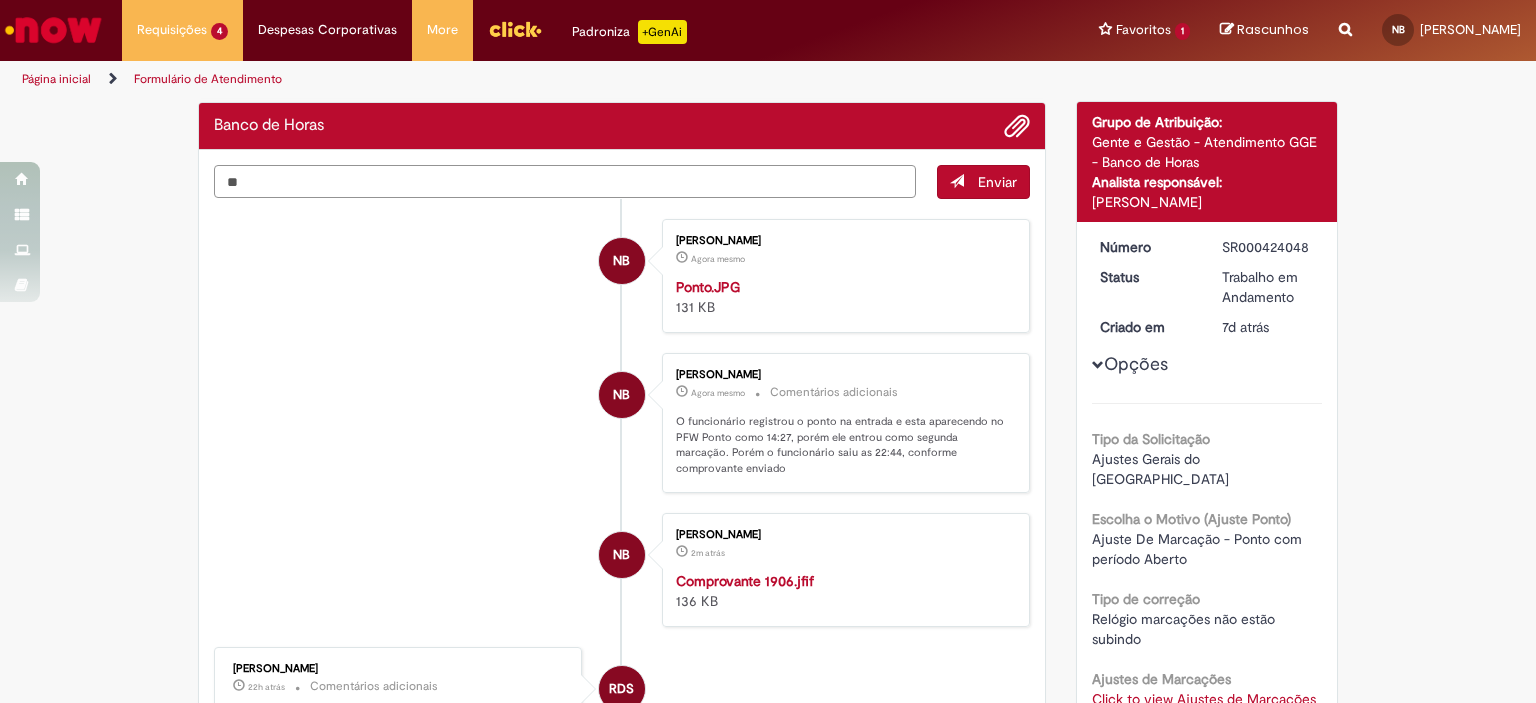 type on "*" 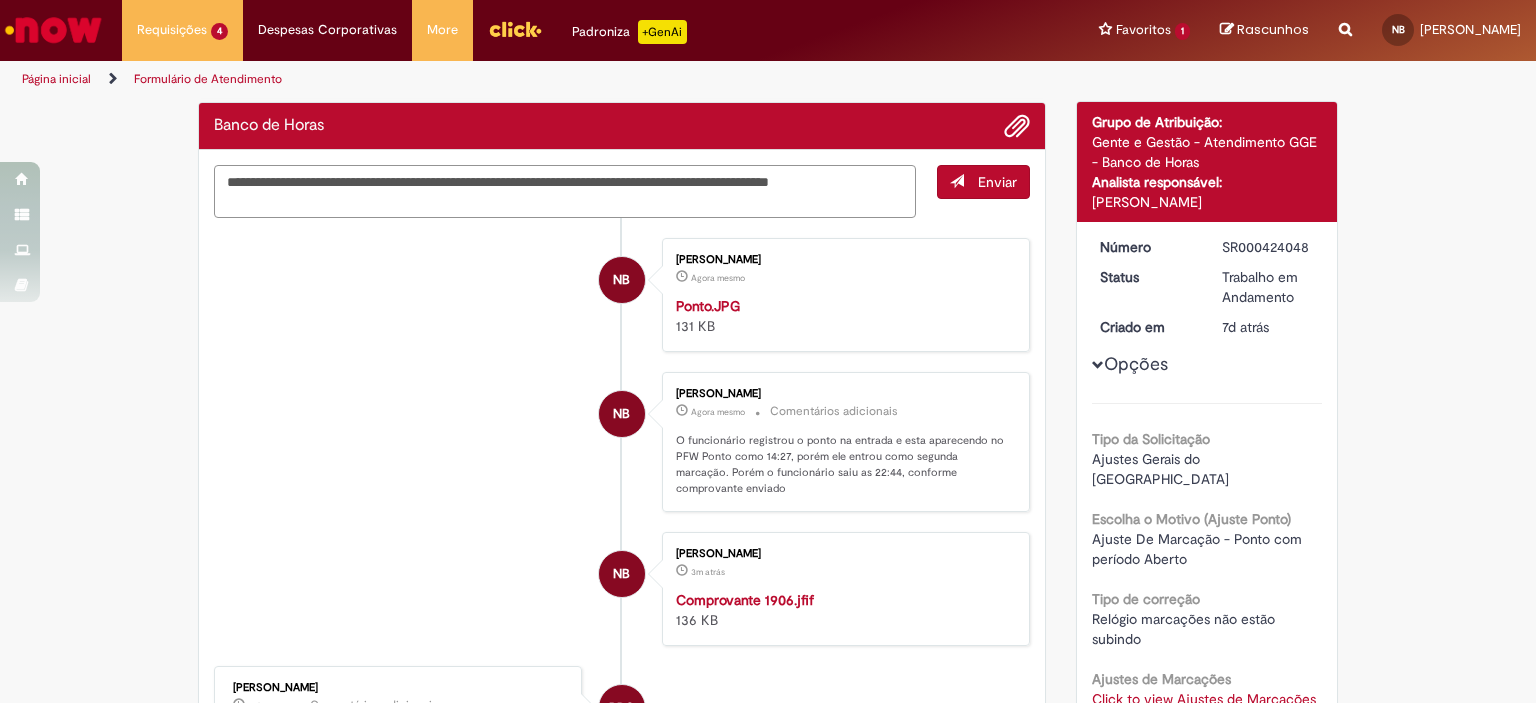 type on "**********" 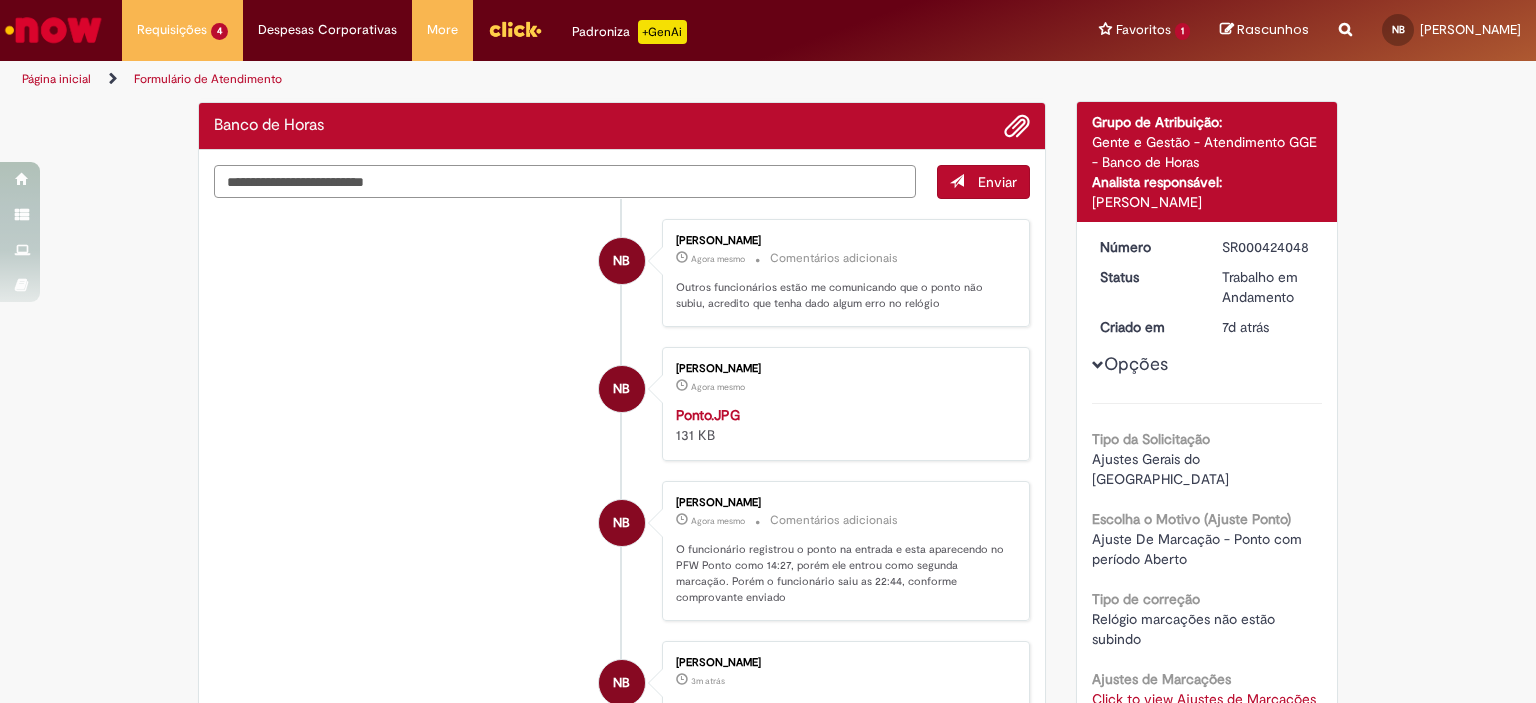 type on "**********" 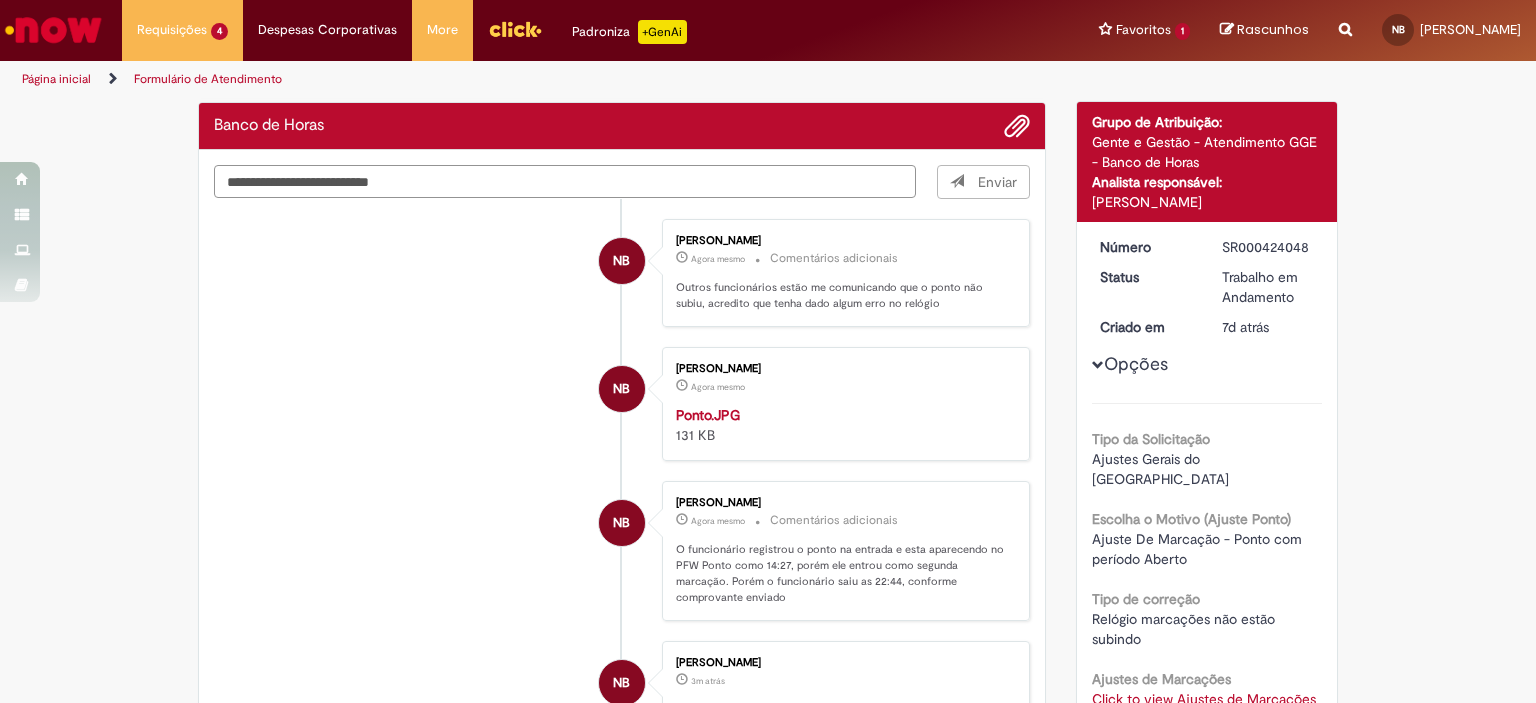 type 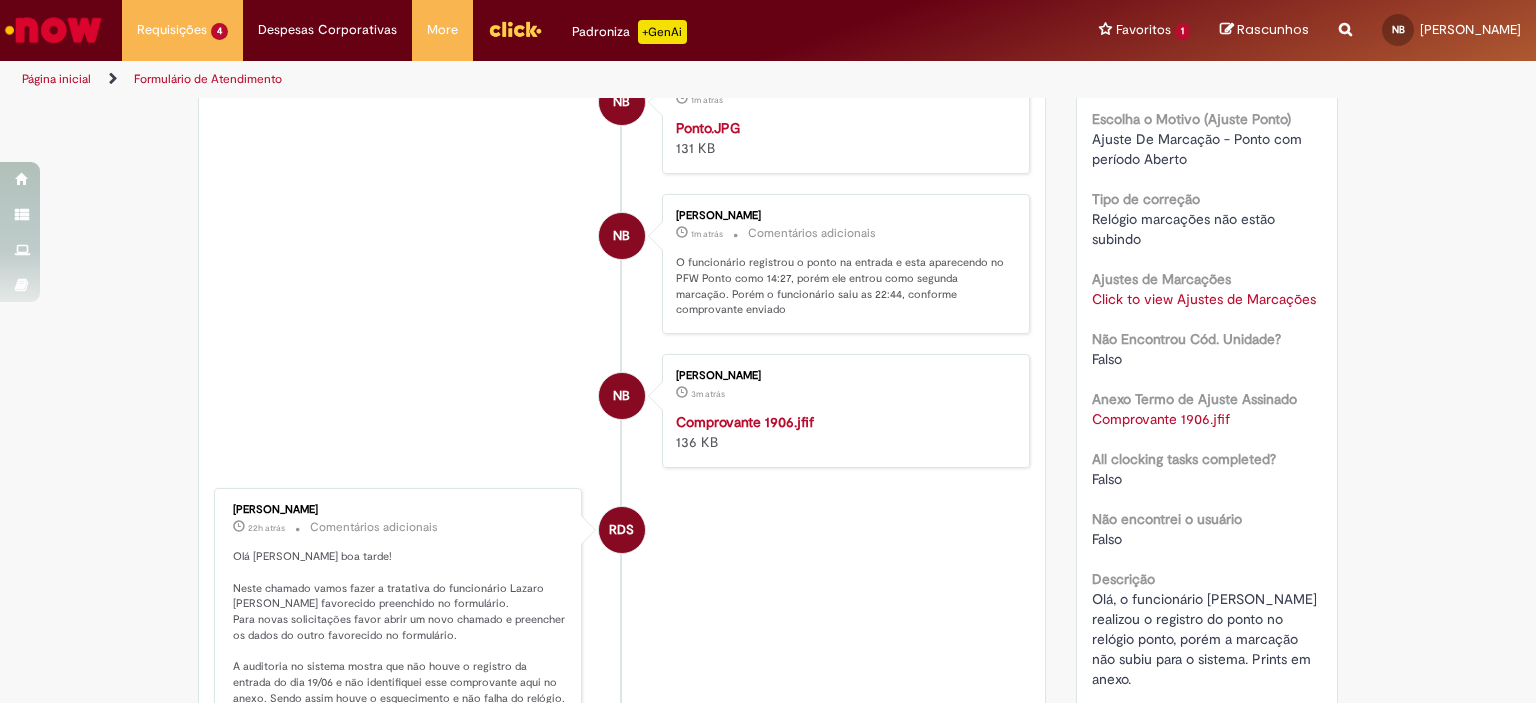scroll, scrollTop: 1213, scrollLeft: 0, axis: vertical 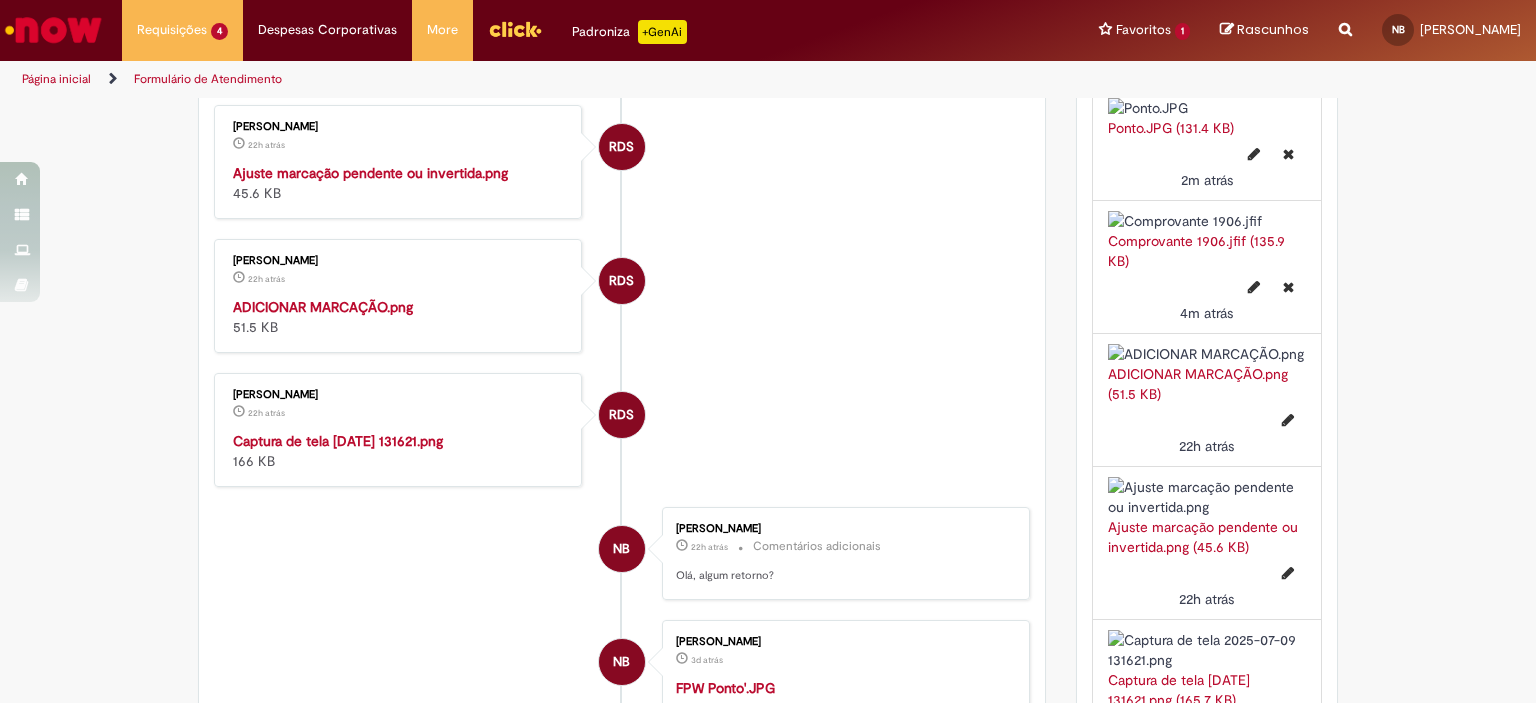 drag, startPoint x: 235, startPoint y: 338, endPoint x: 456, endPoint y: 451, distance: 248.21362 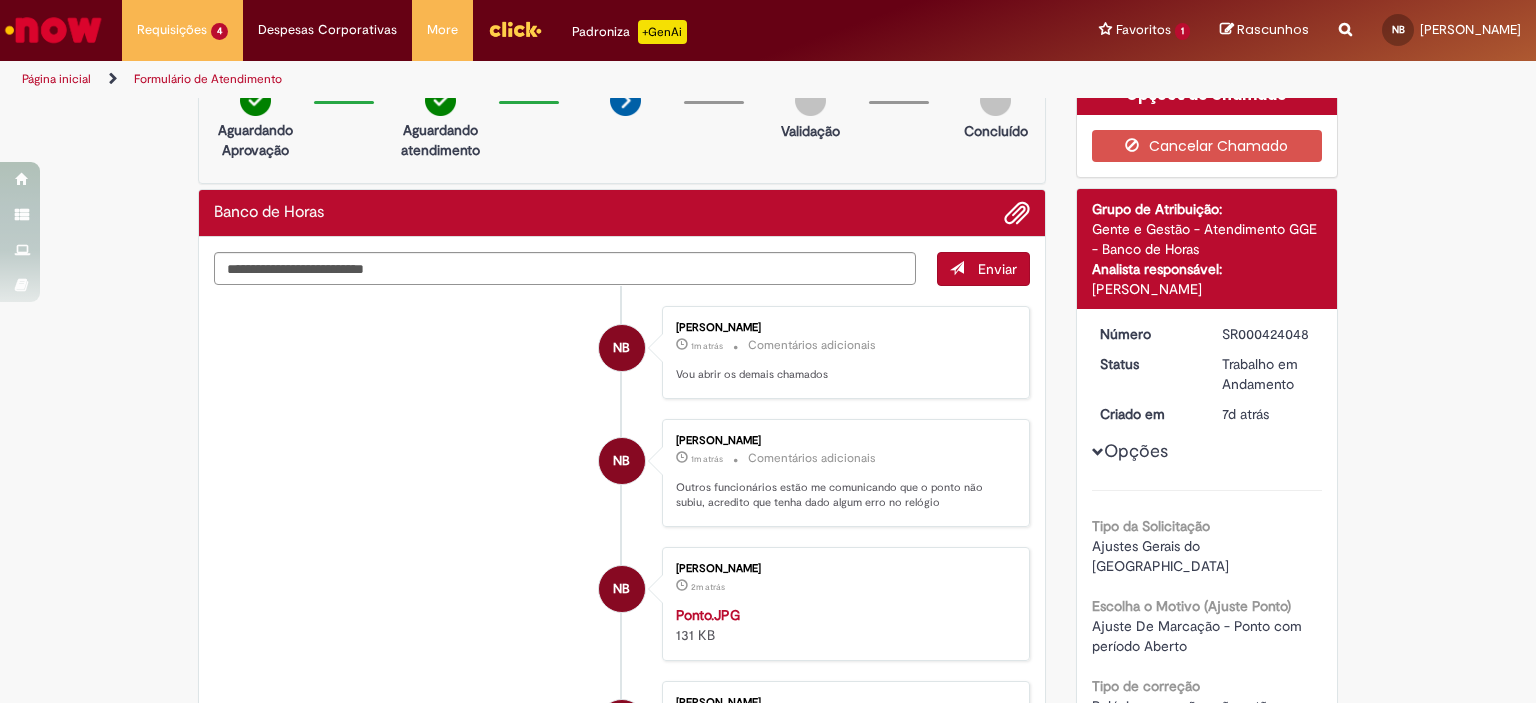 scroll, scrollTop: 0, scrollLeft: 0, axis: both 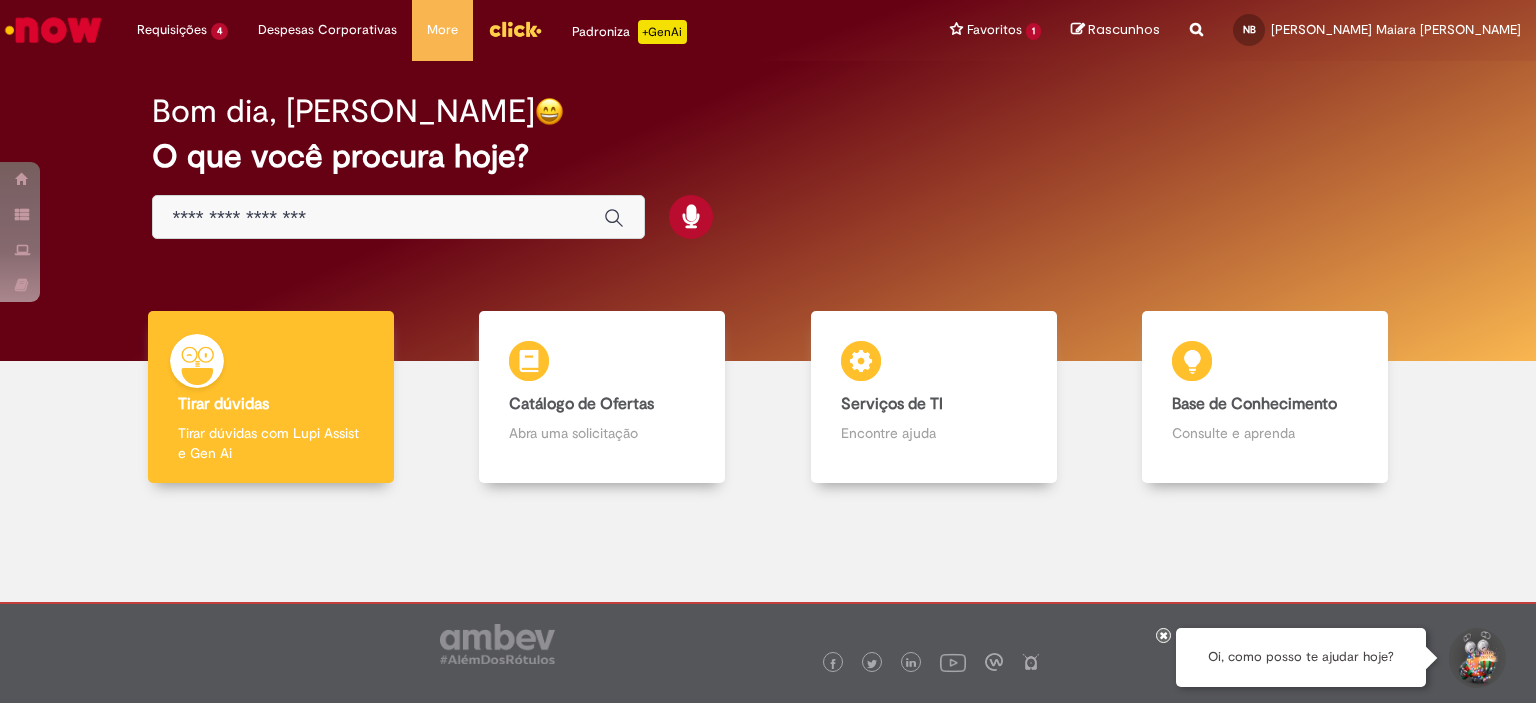 click at bounding box center [378, 218] 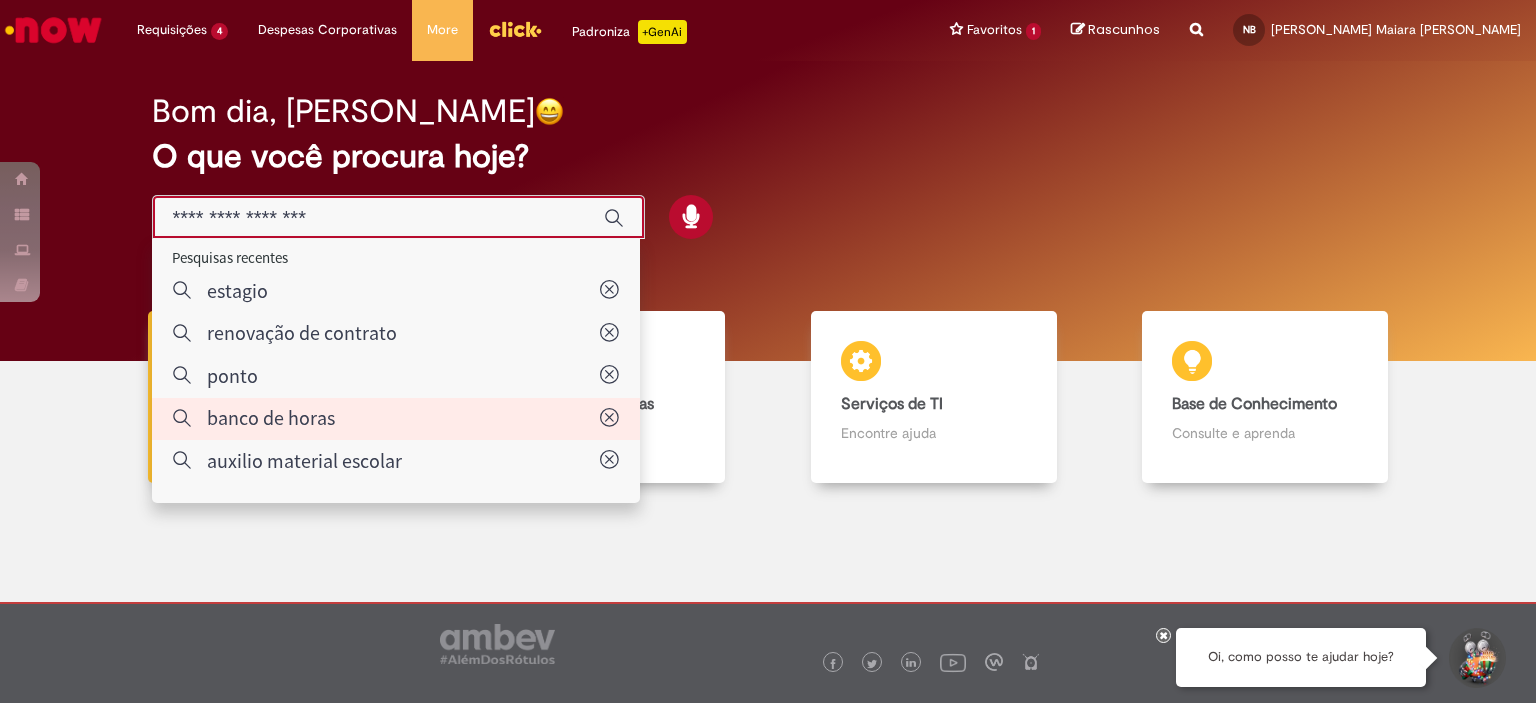 type on "**********" 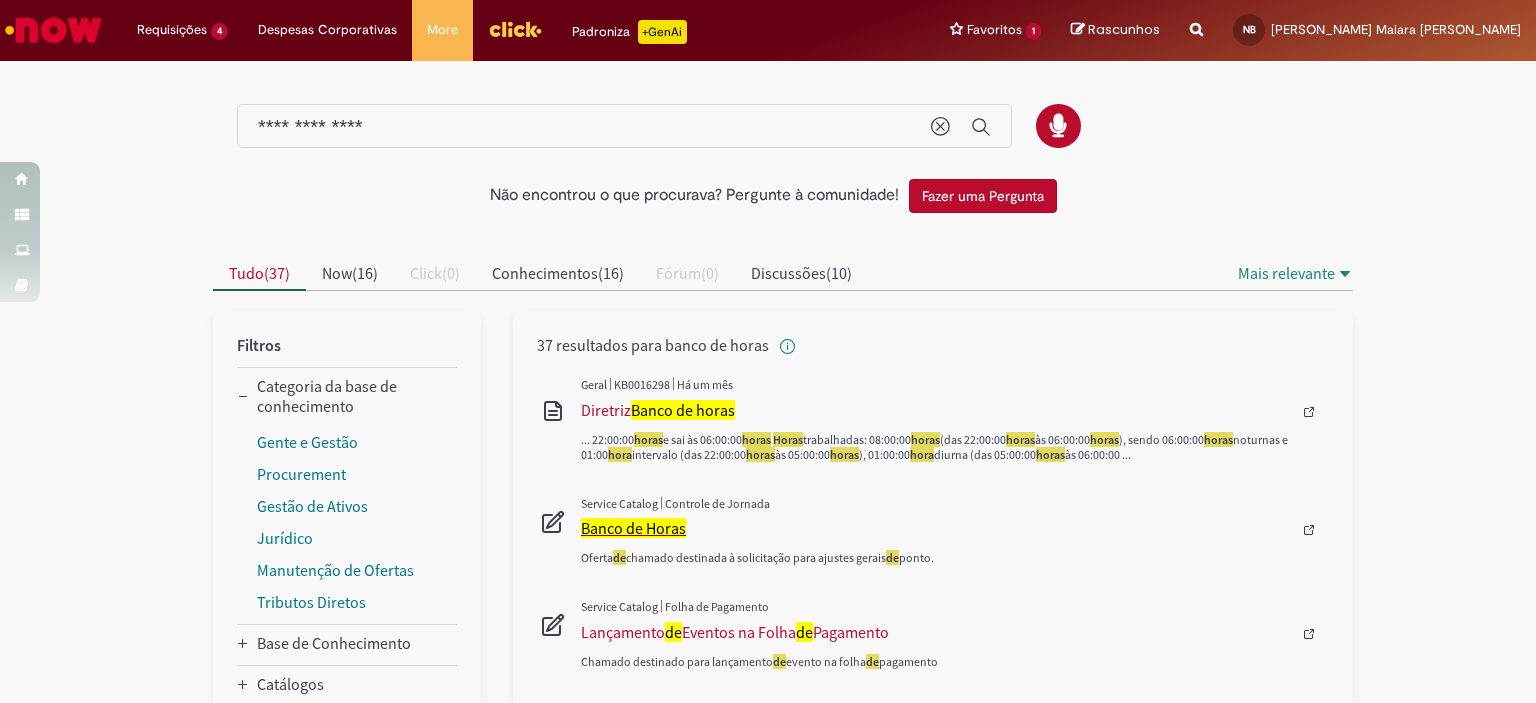 click on "Banco de Horas" at bounding box center [633, 528] 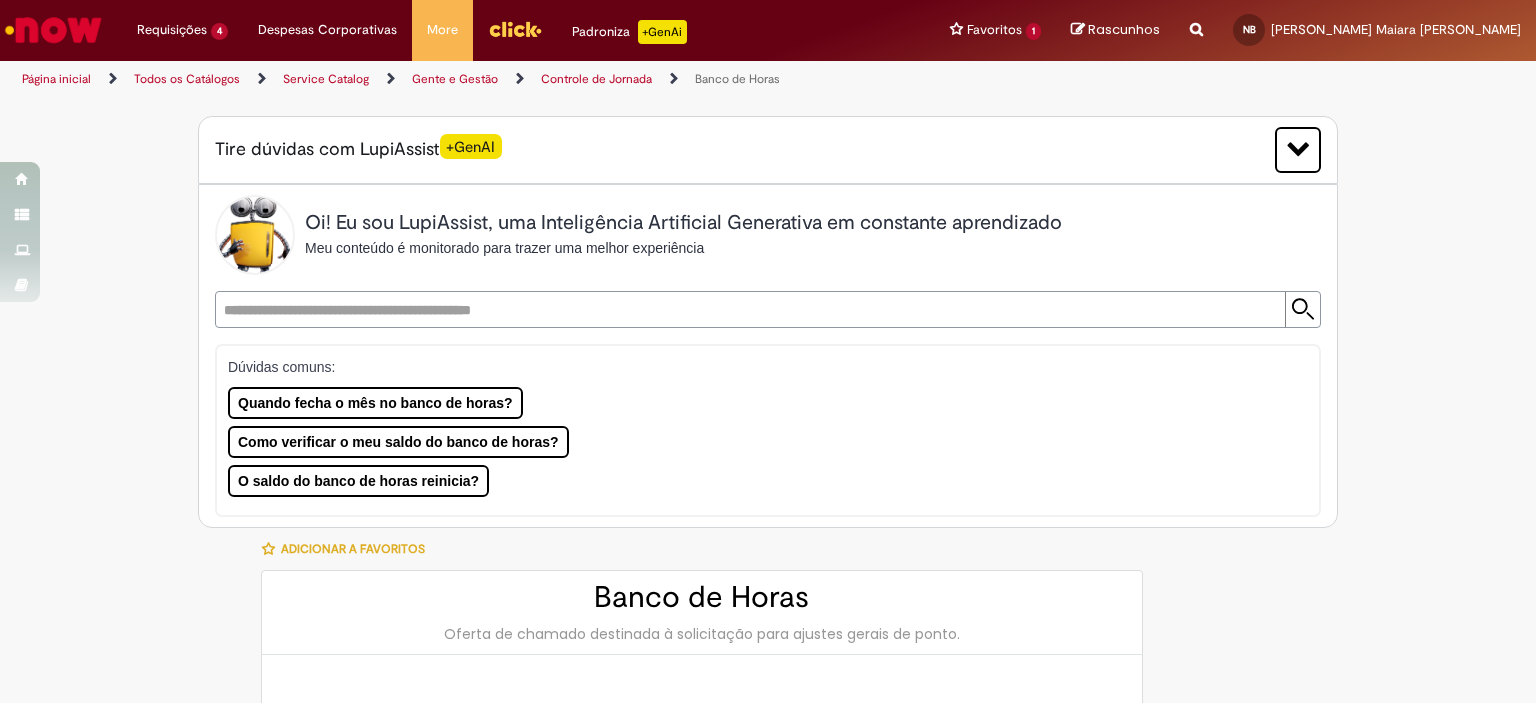 type on "********" 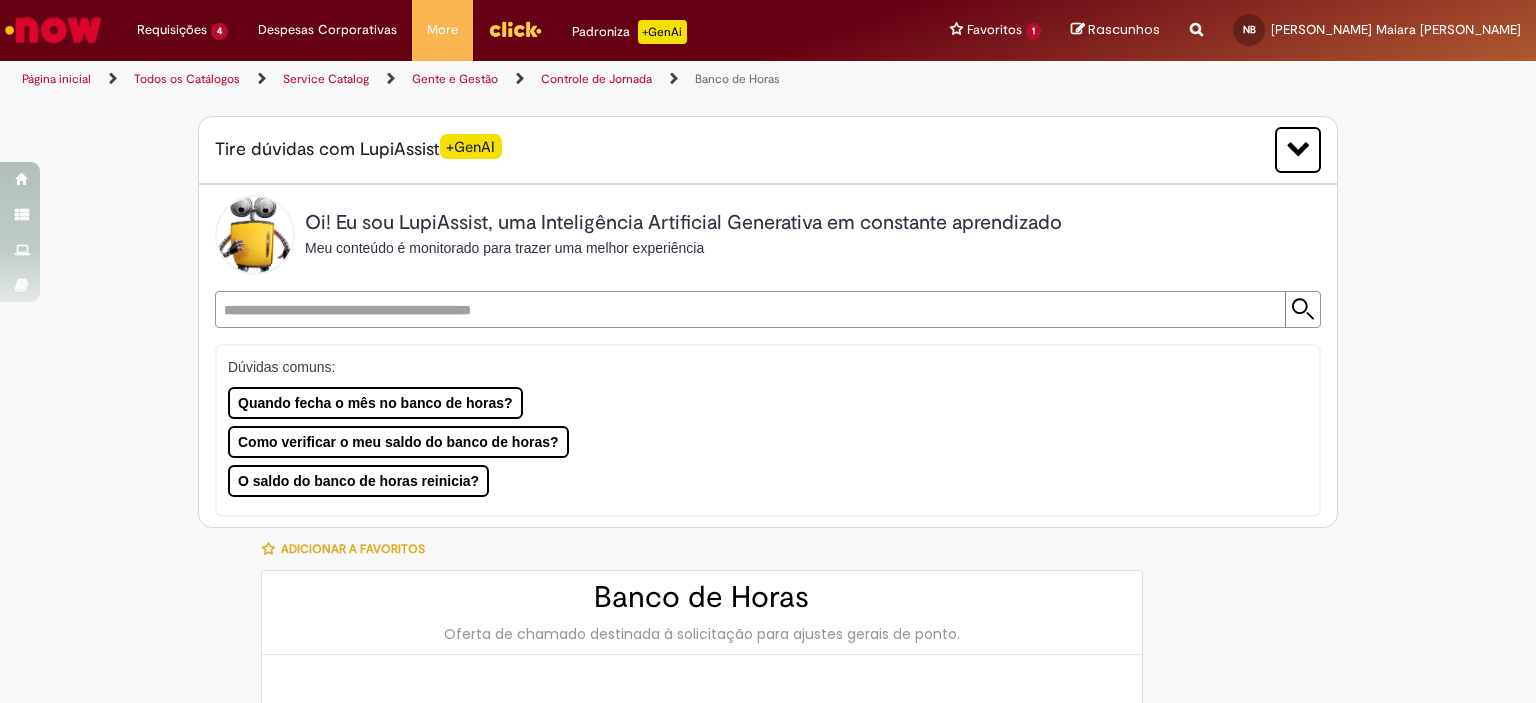 type on "**********" 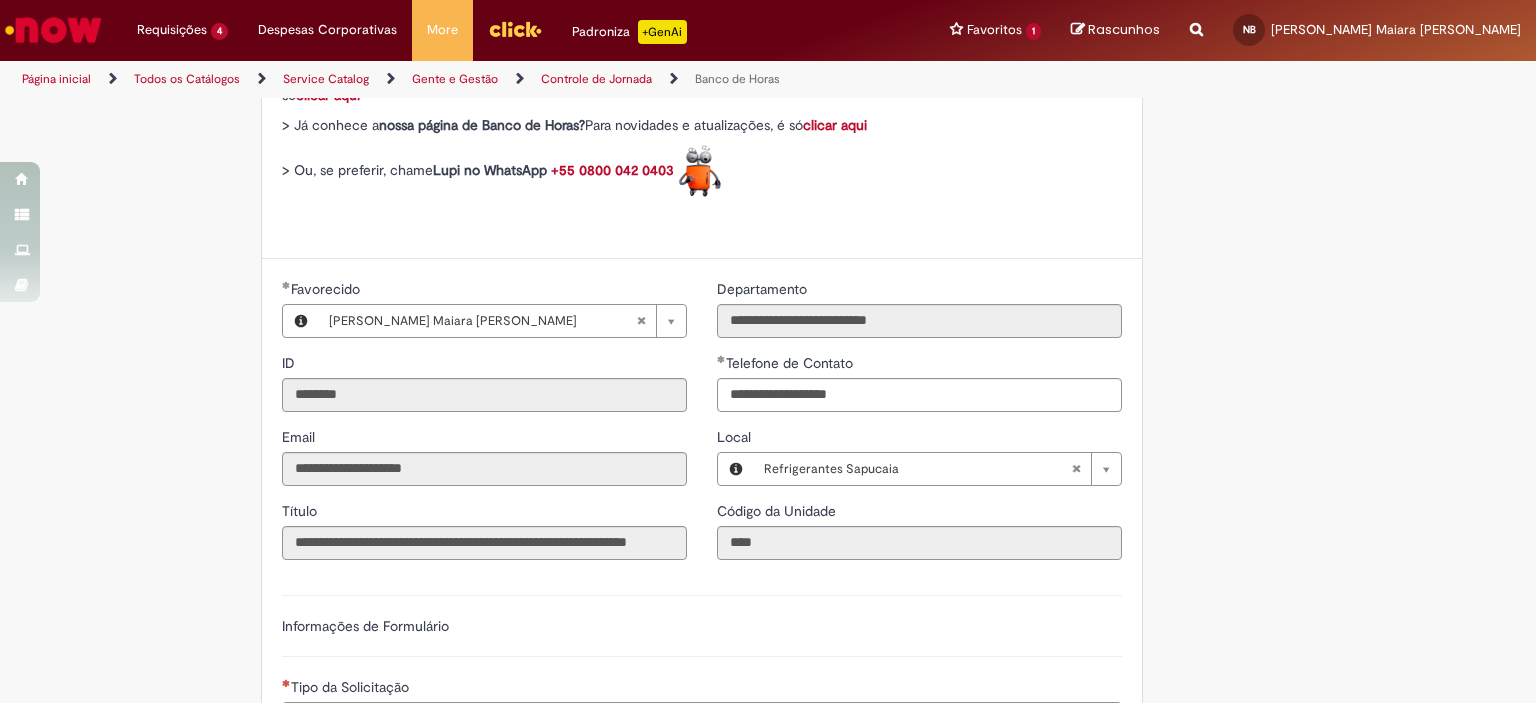 scroll, scrollTop: 900, scrollLeft: 0, axis: vertical 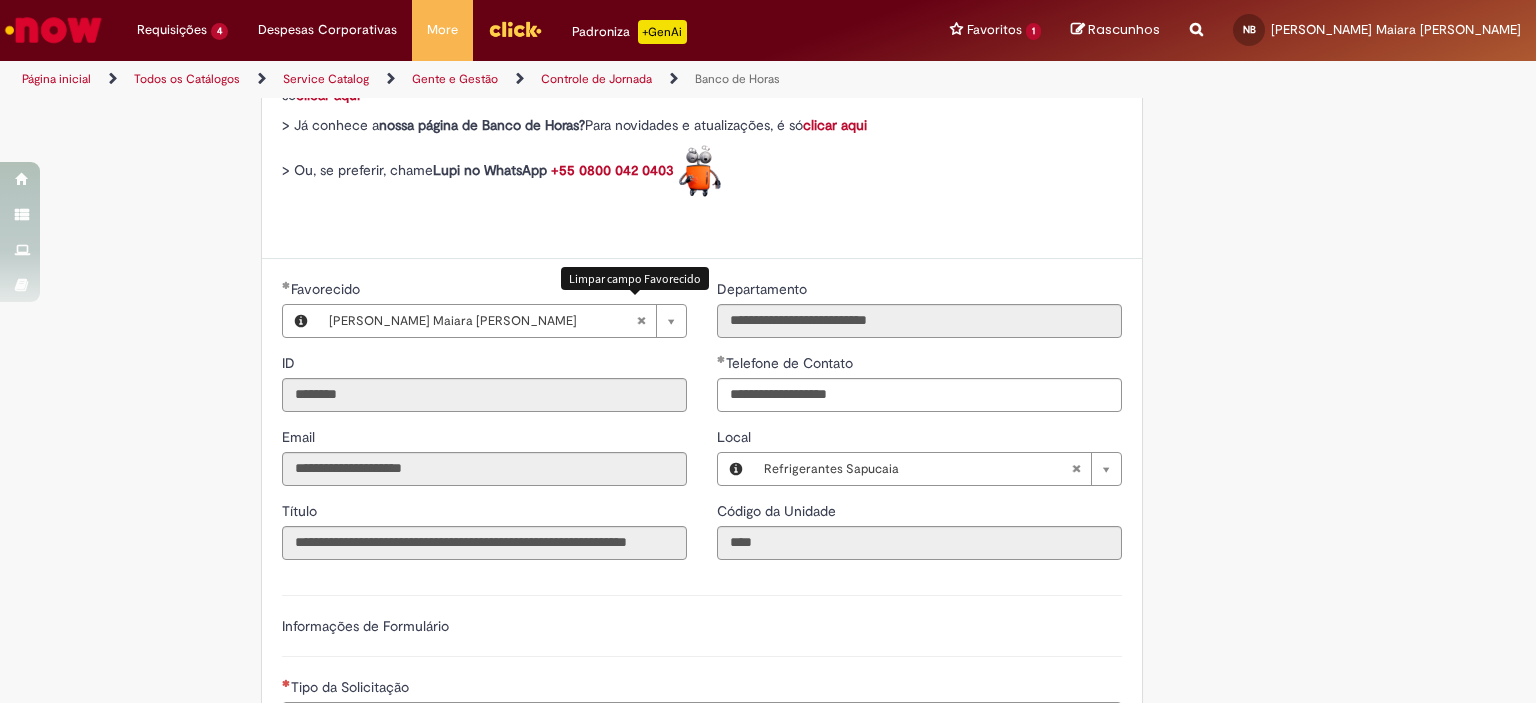 click at bounding box center [641, 321] 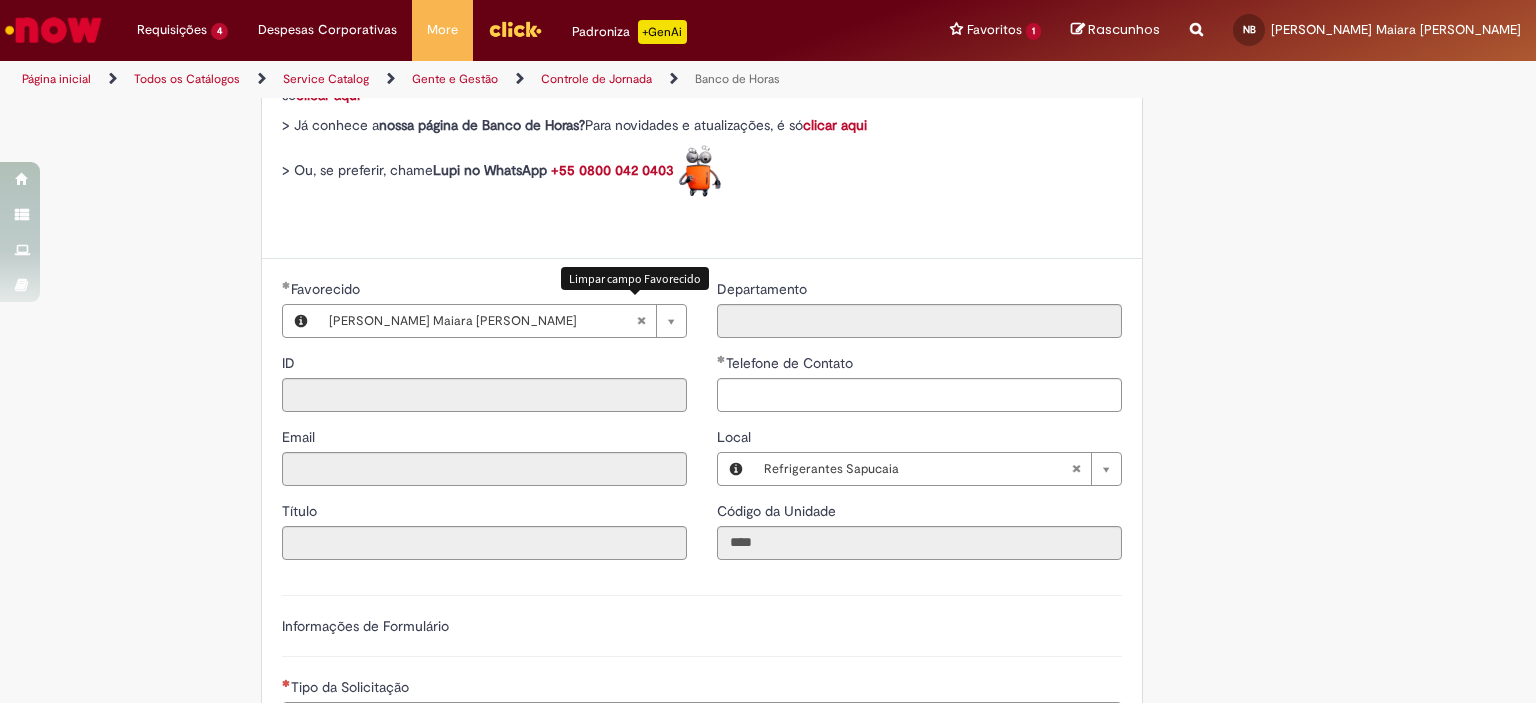 type 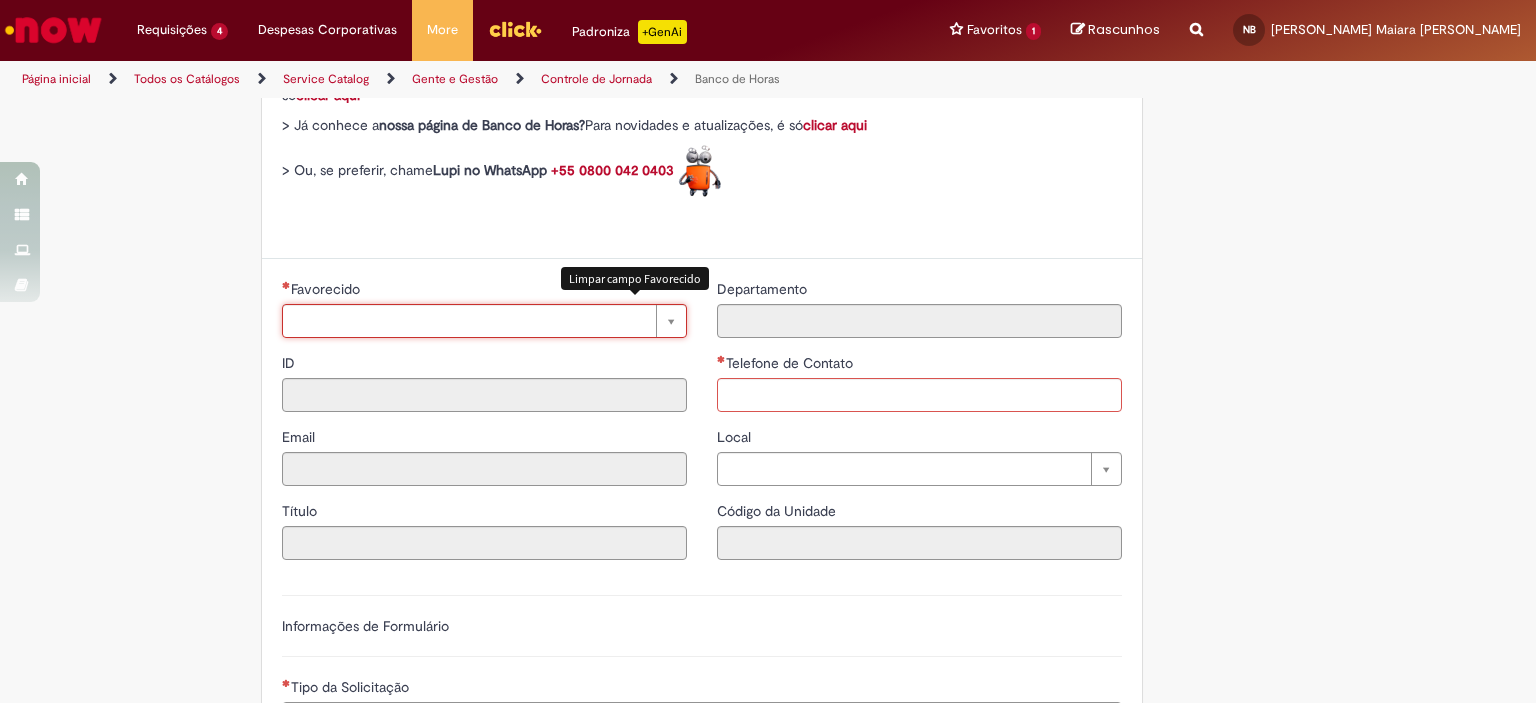 scroll, scrollTop: 0, scrollLeft: 0, axis: both 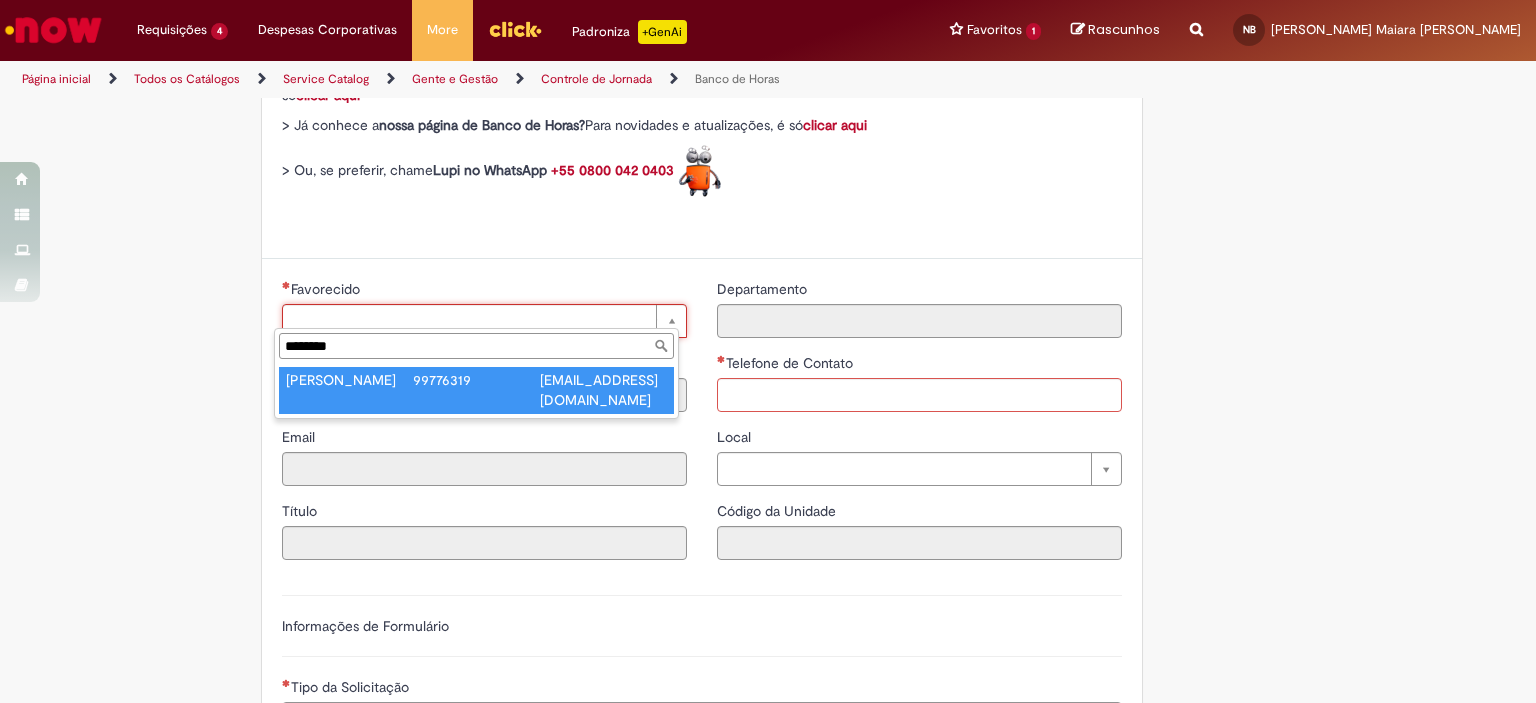 type on "********" 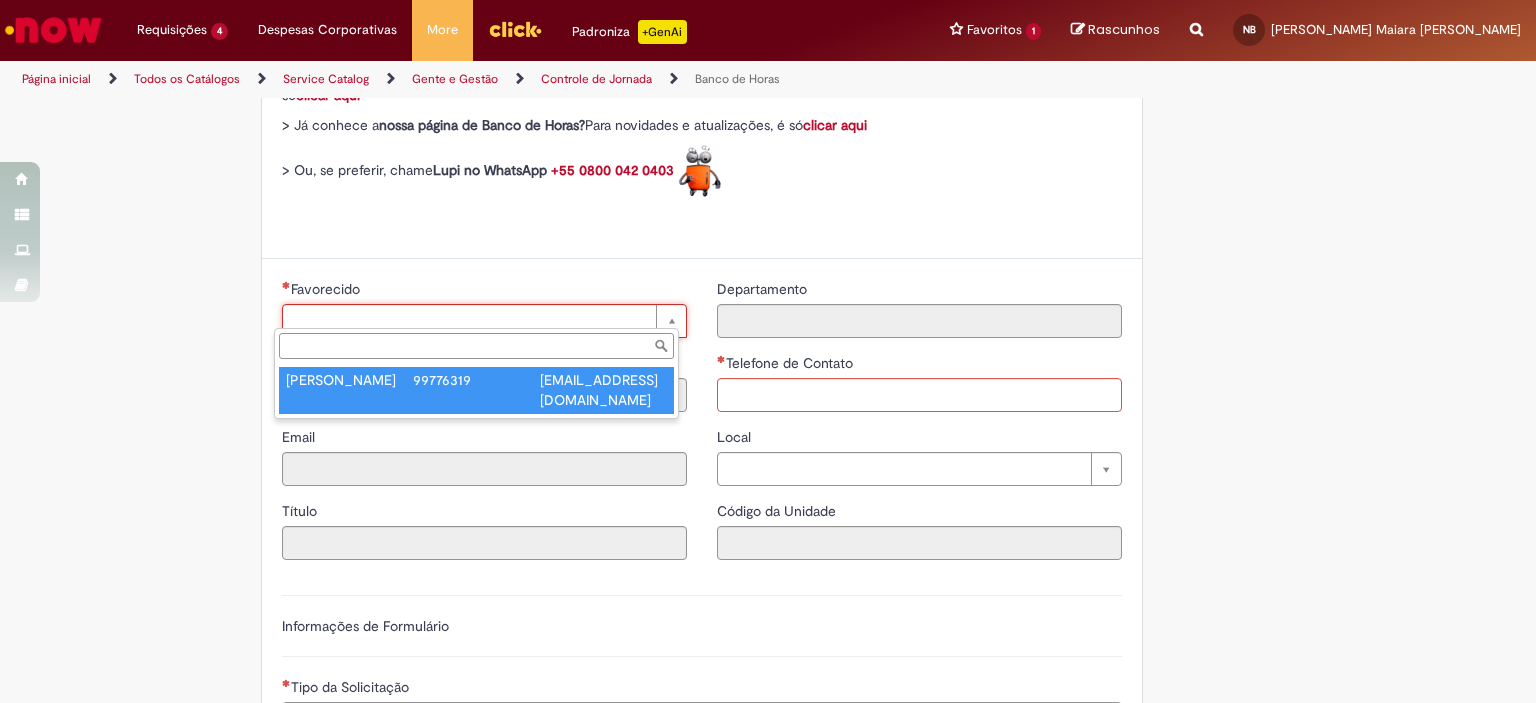 type on "********" 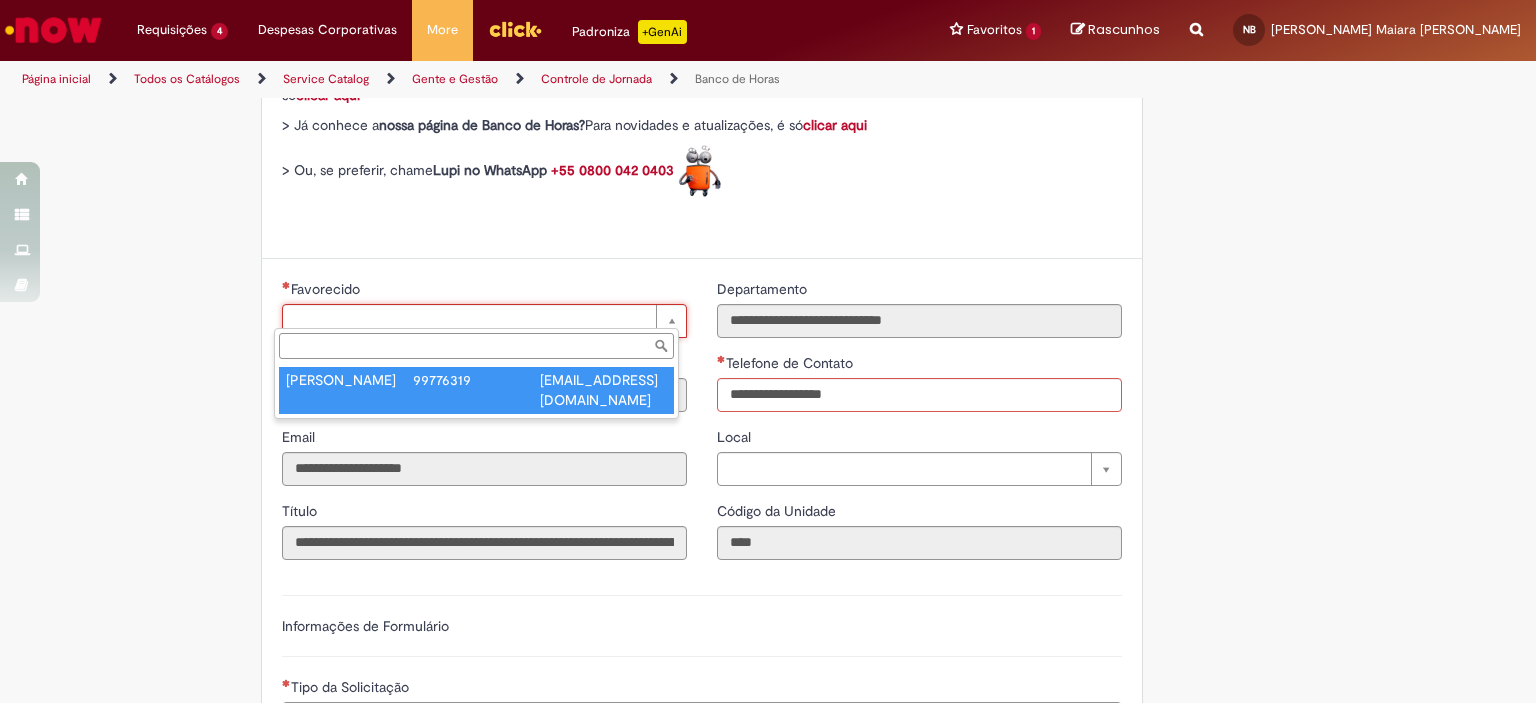 type on "**********" 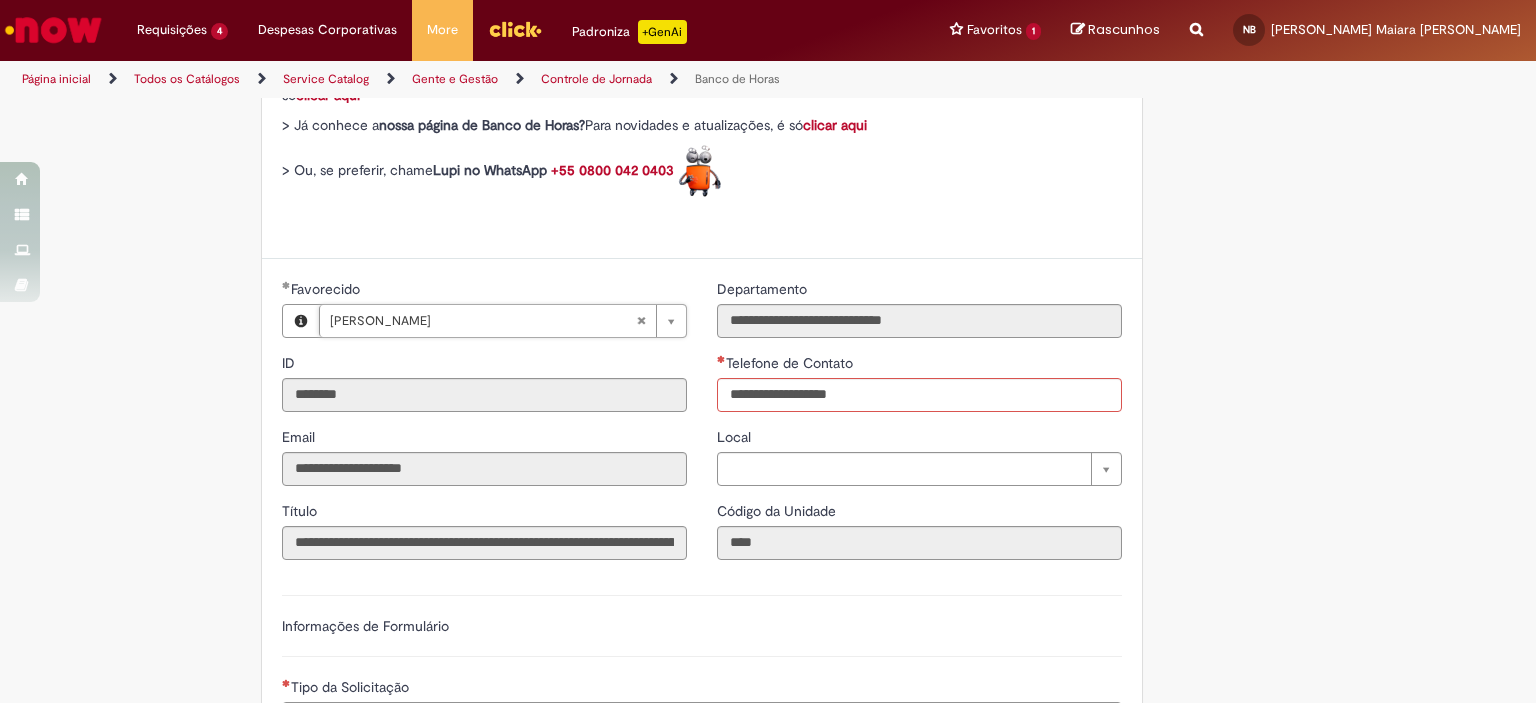 type on "**********" 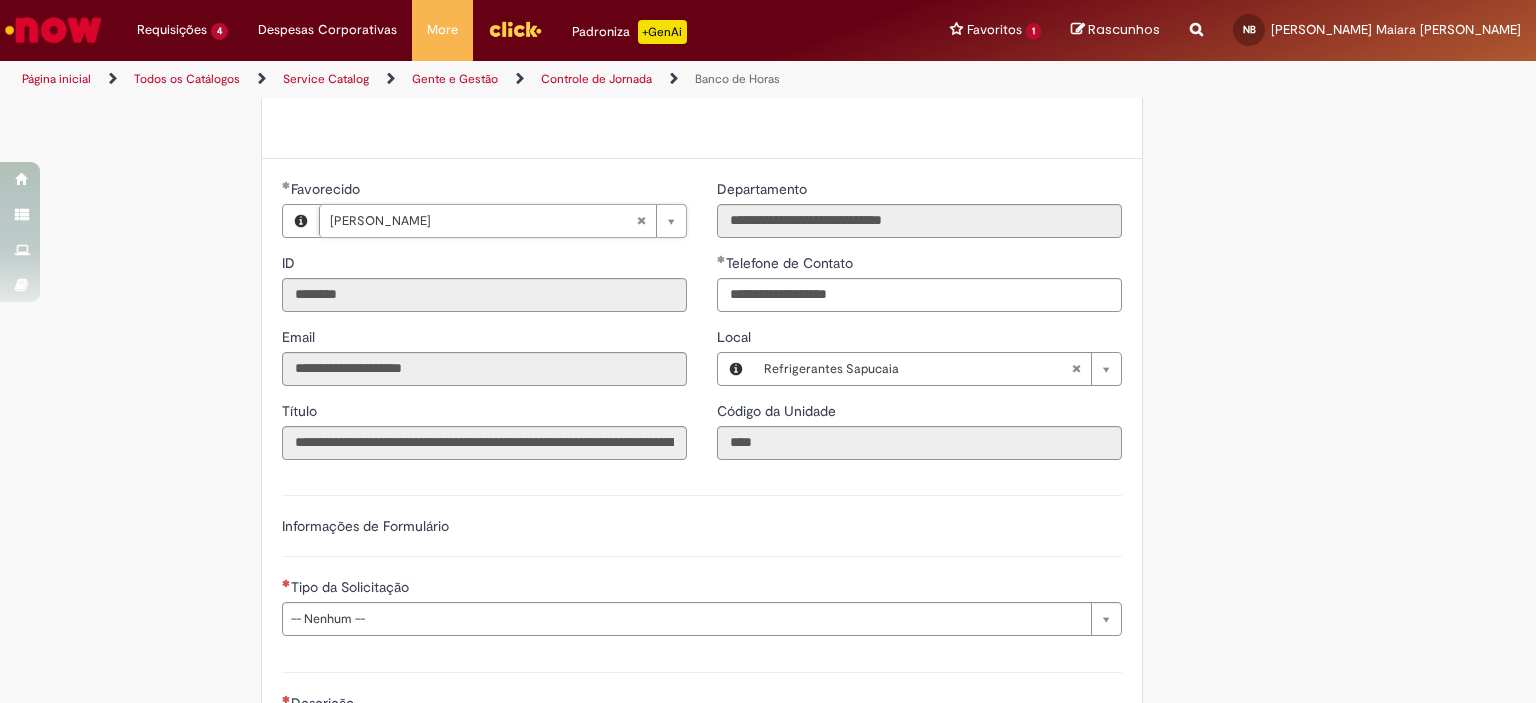 scroll, scrollTop: 1100, scrollLeft: 0, axis: vertical 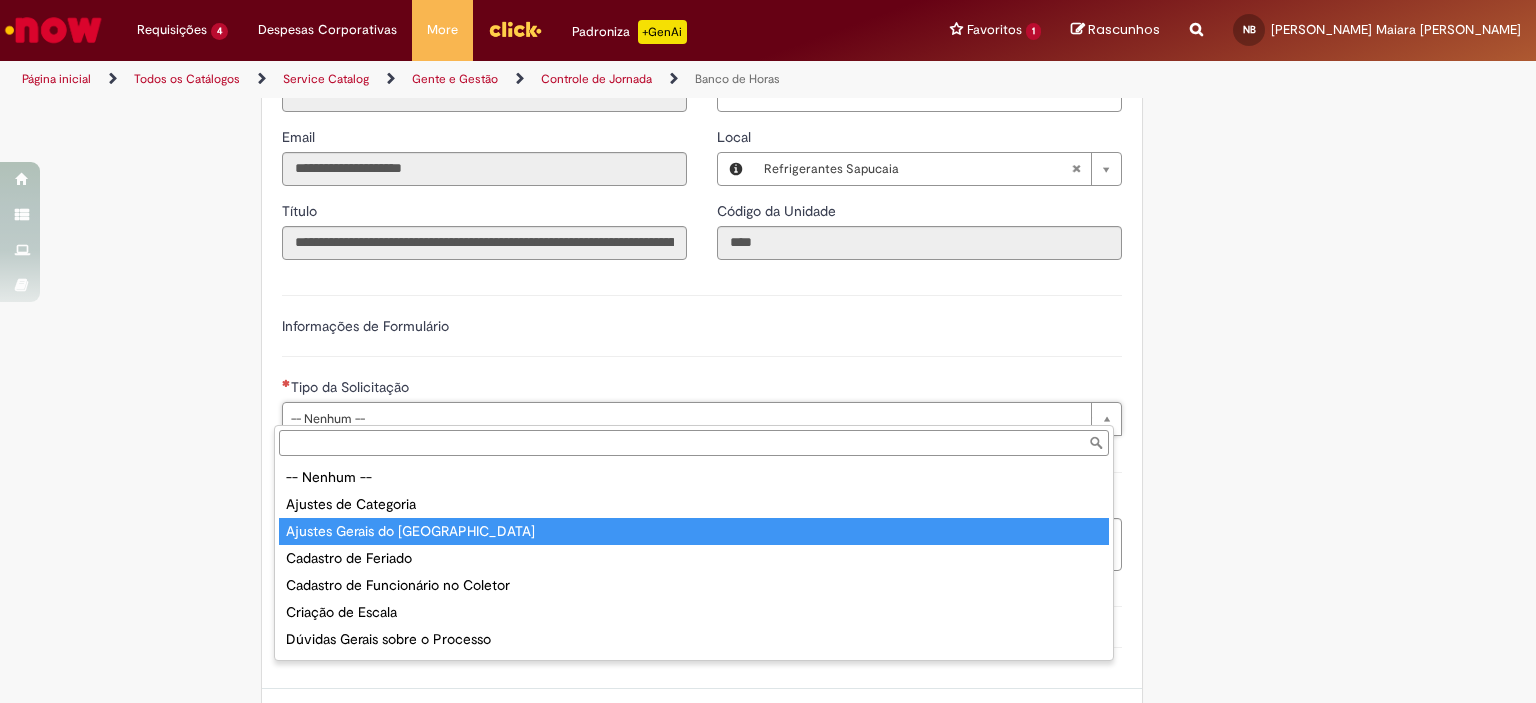 type on "**********" 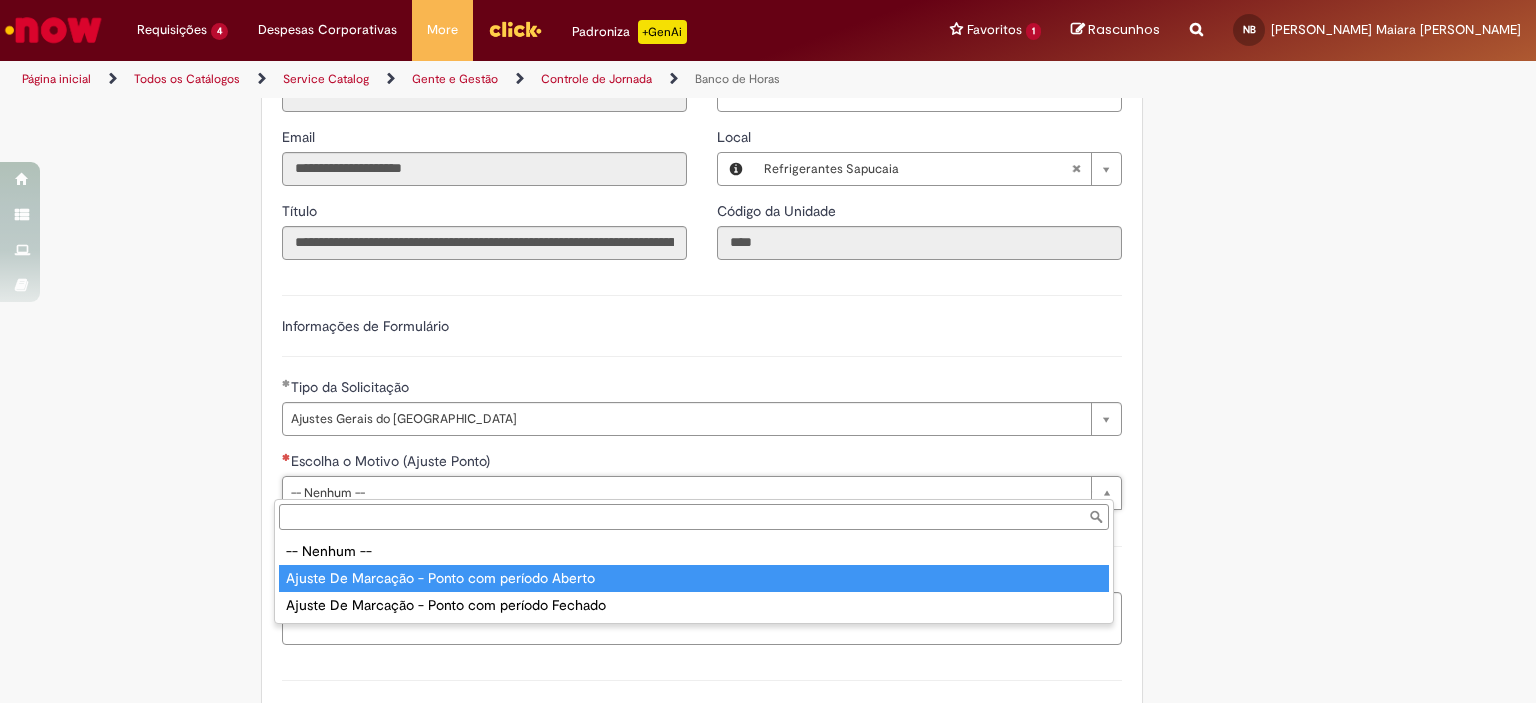 type on "**********" 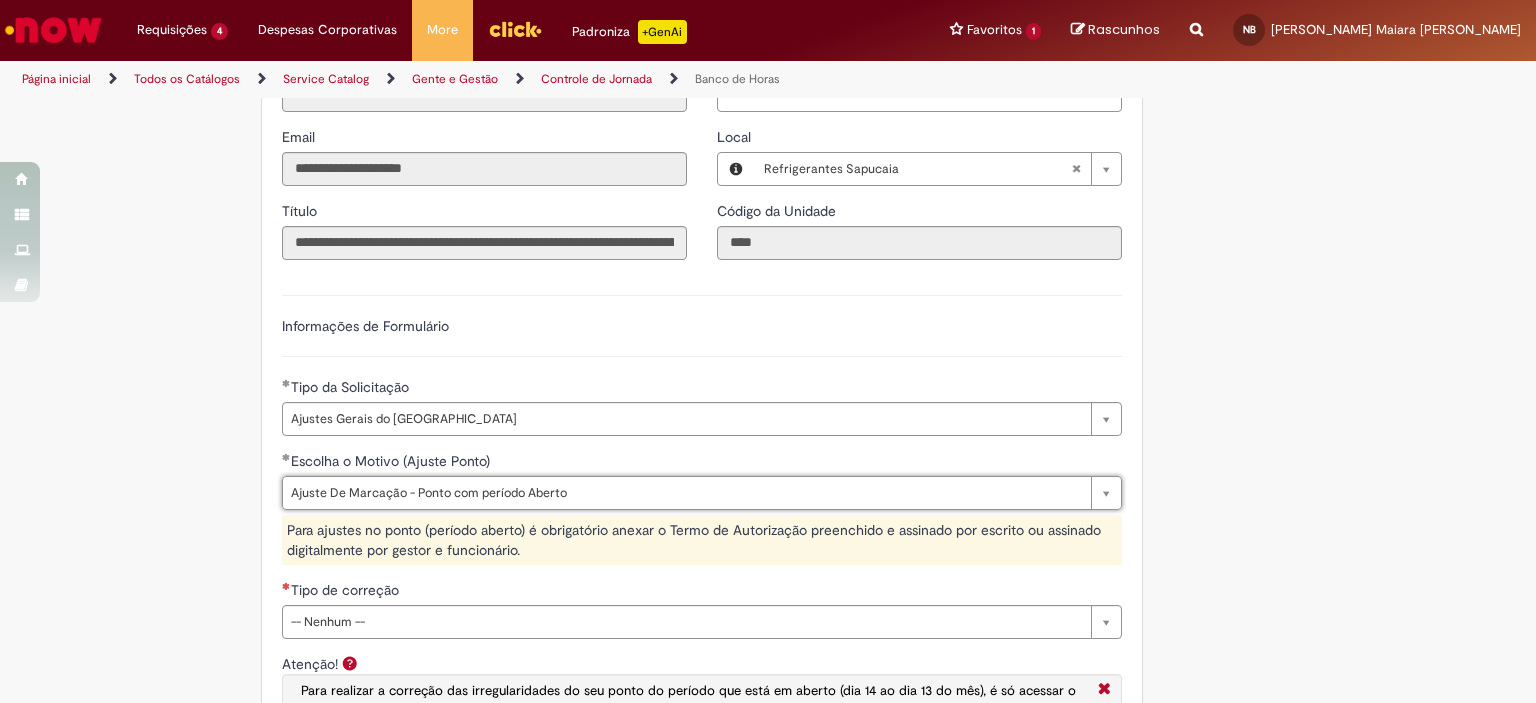 scroll, scrollTop: 1300, scrollLeft: 0, axis: vertical 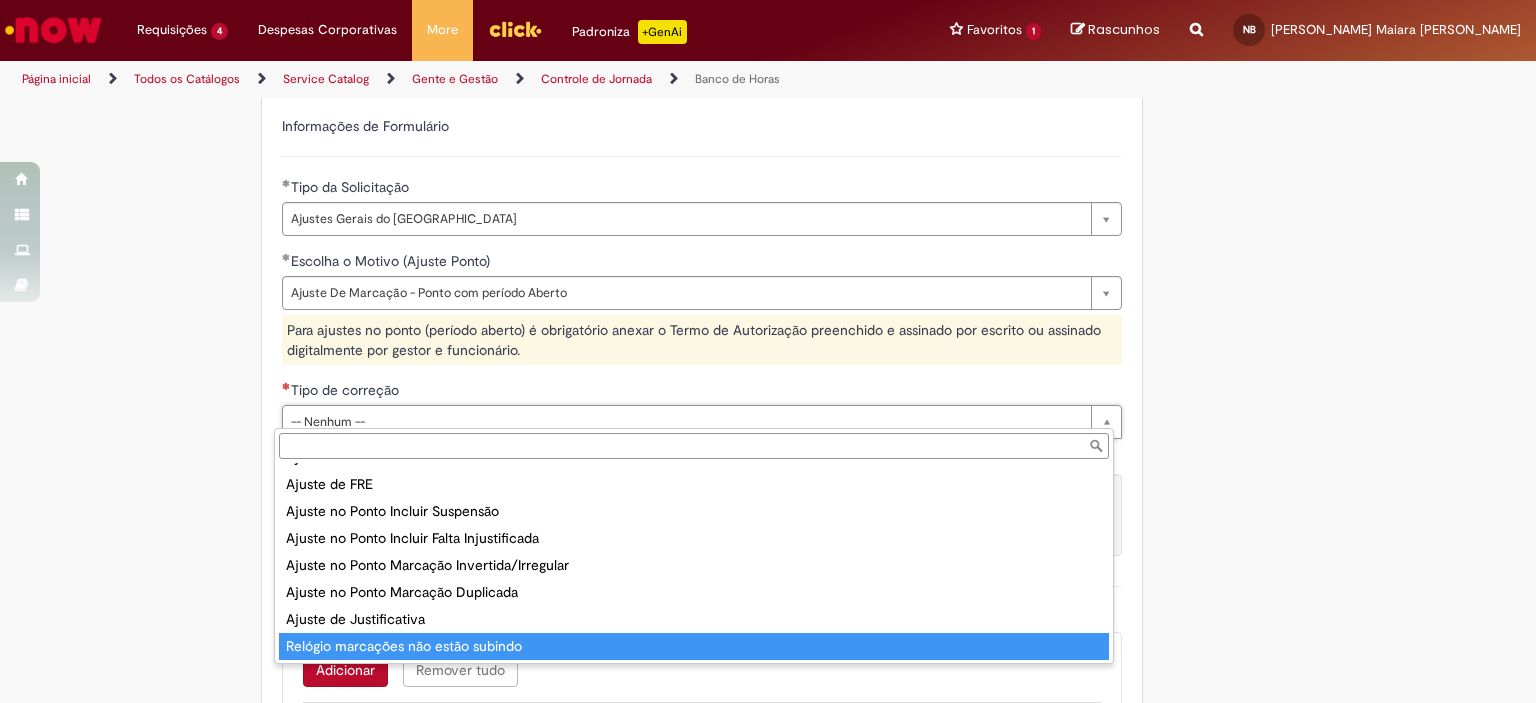 type on "**********" 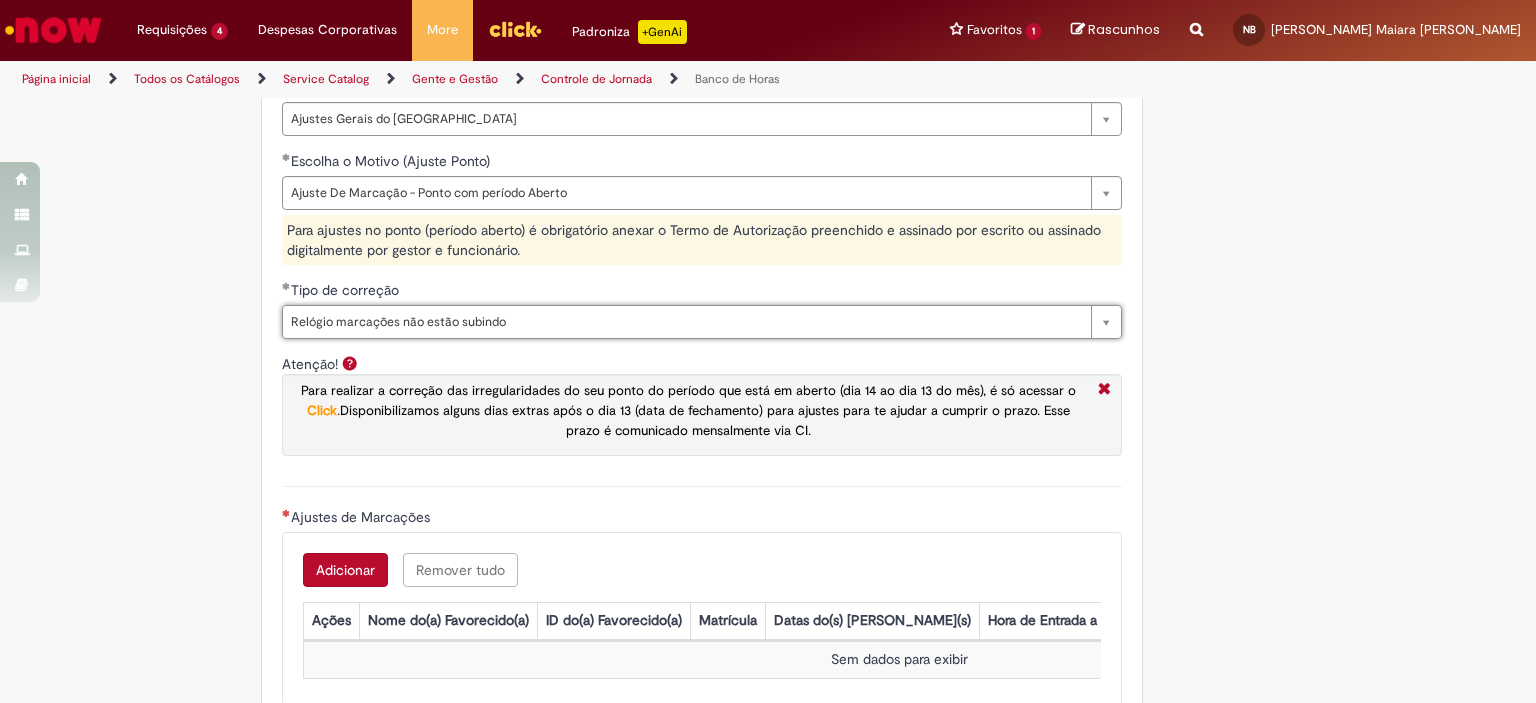 scroll, scrollTop: 1500, scrollLeft: 0, axis: vertical 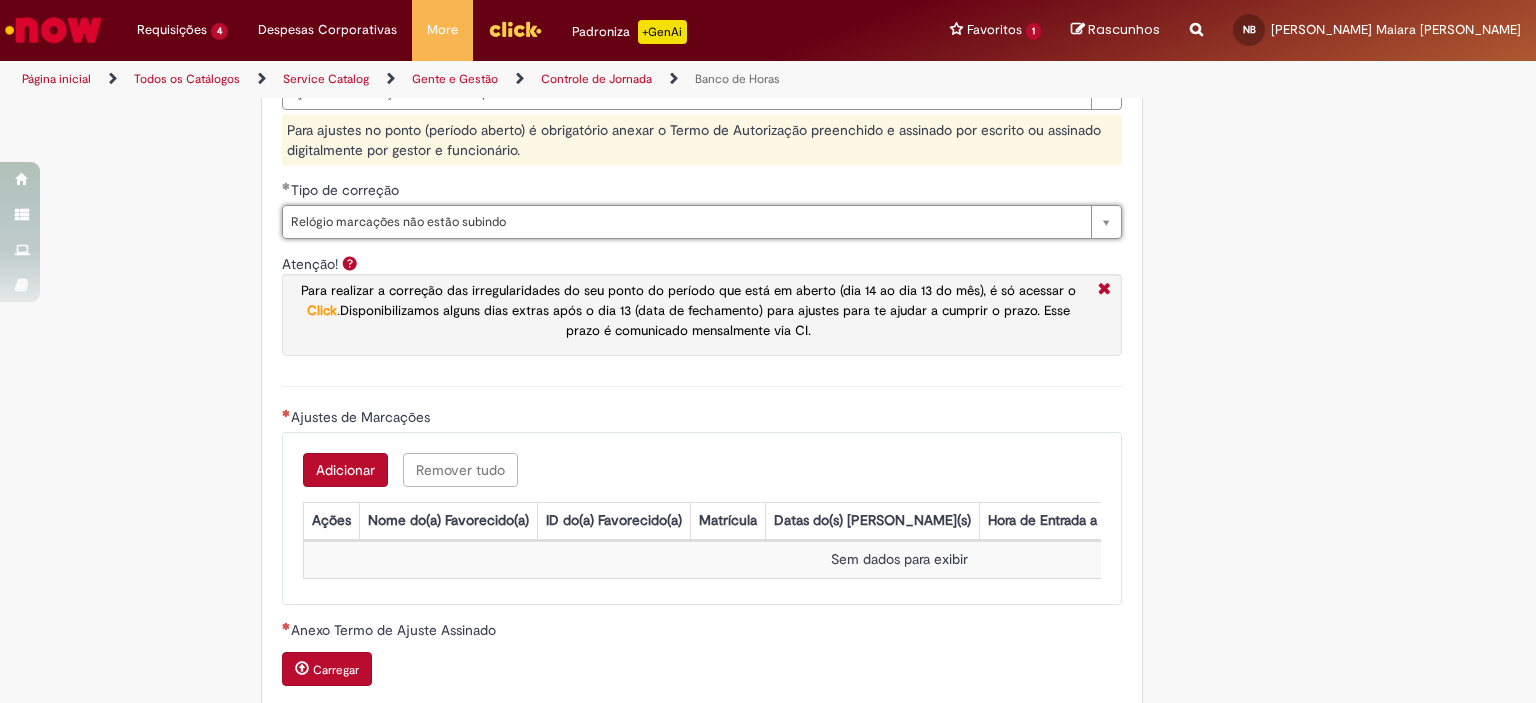click on "Adicionar" at bounding box center (345, 470) 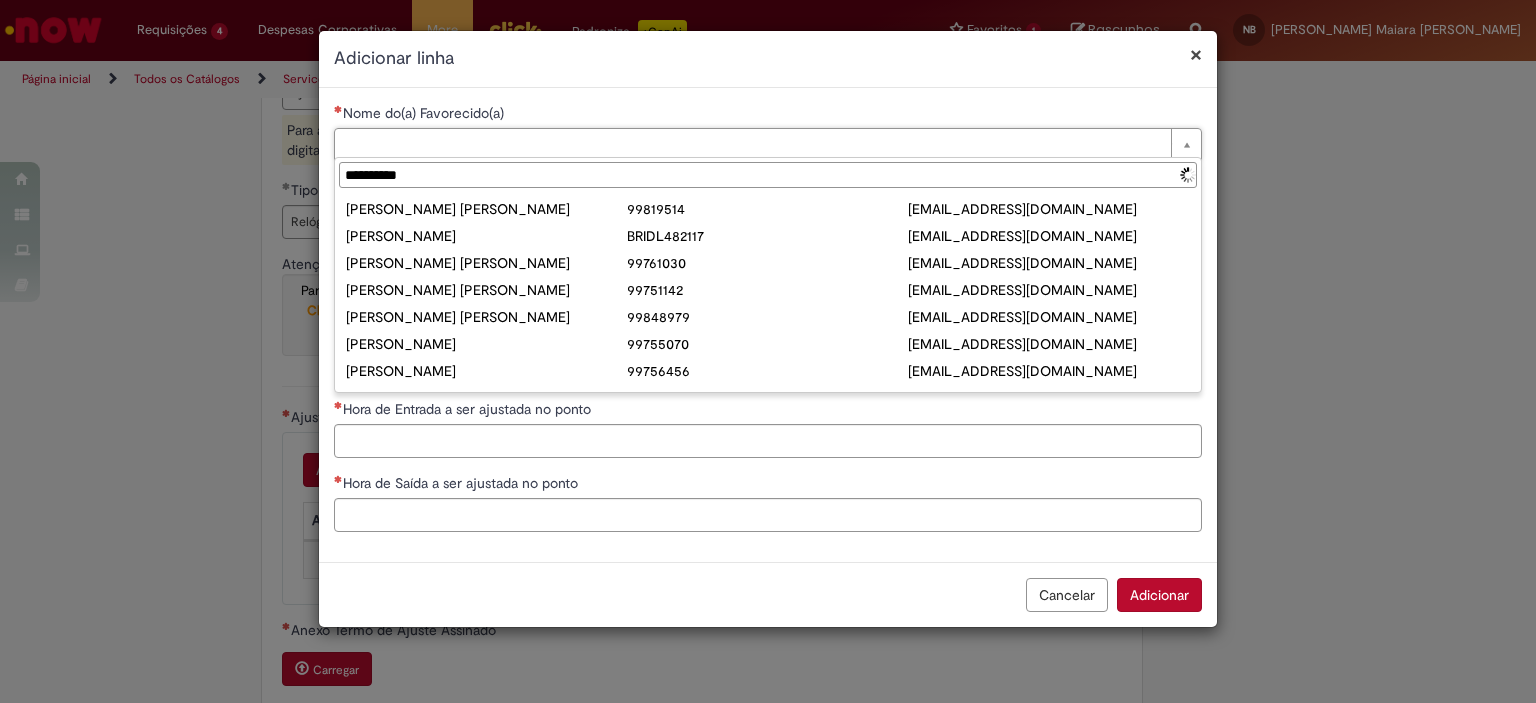 type on "**********" 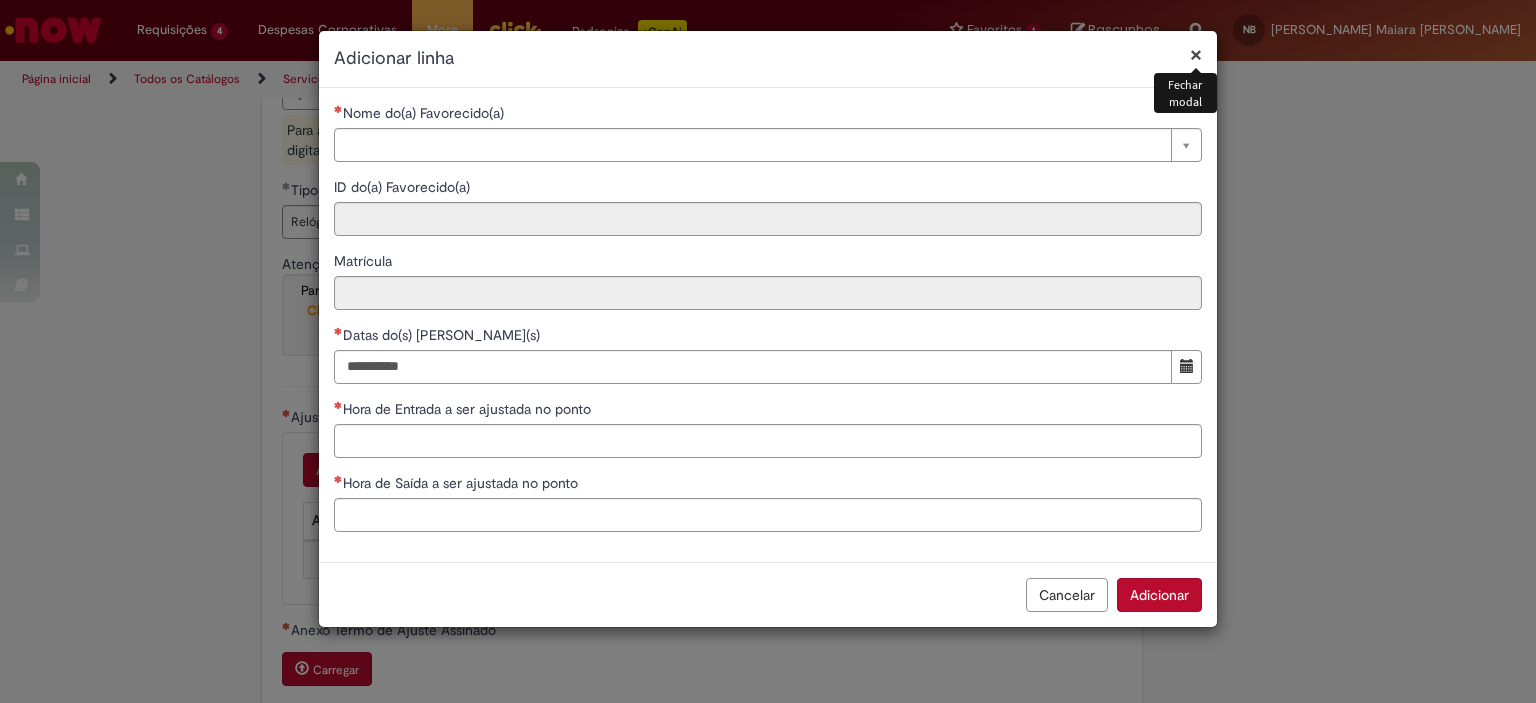 click on "×" at bounding box center (1196, 54) 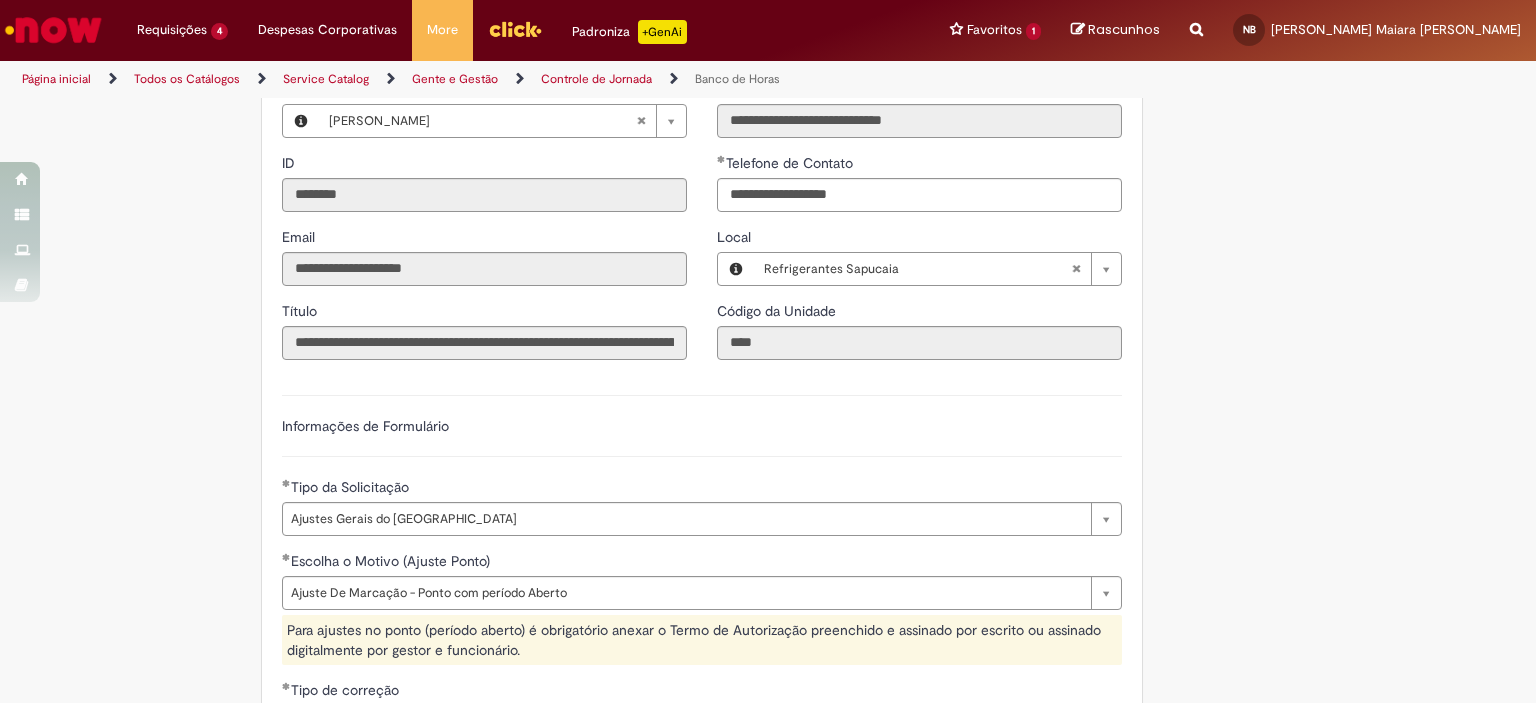 scroll, scrollTop: 700, scrollLeft: 0, axis: vertical 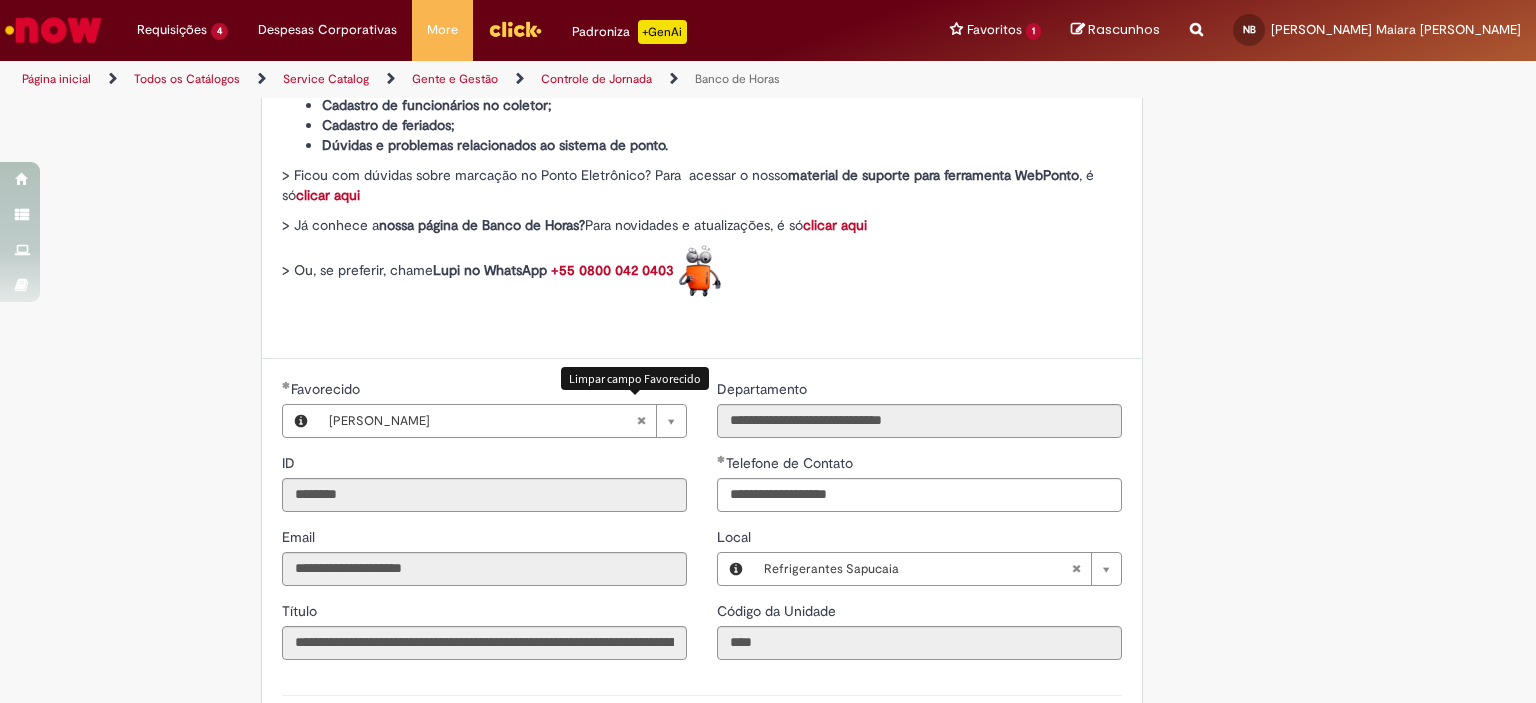 click at bounding box center [641, 421] 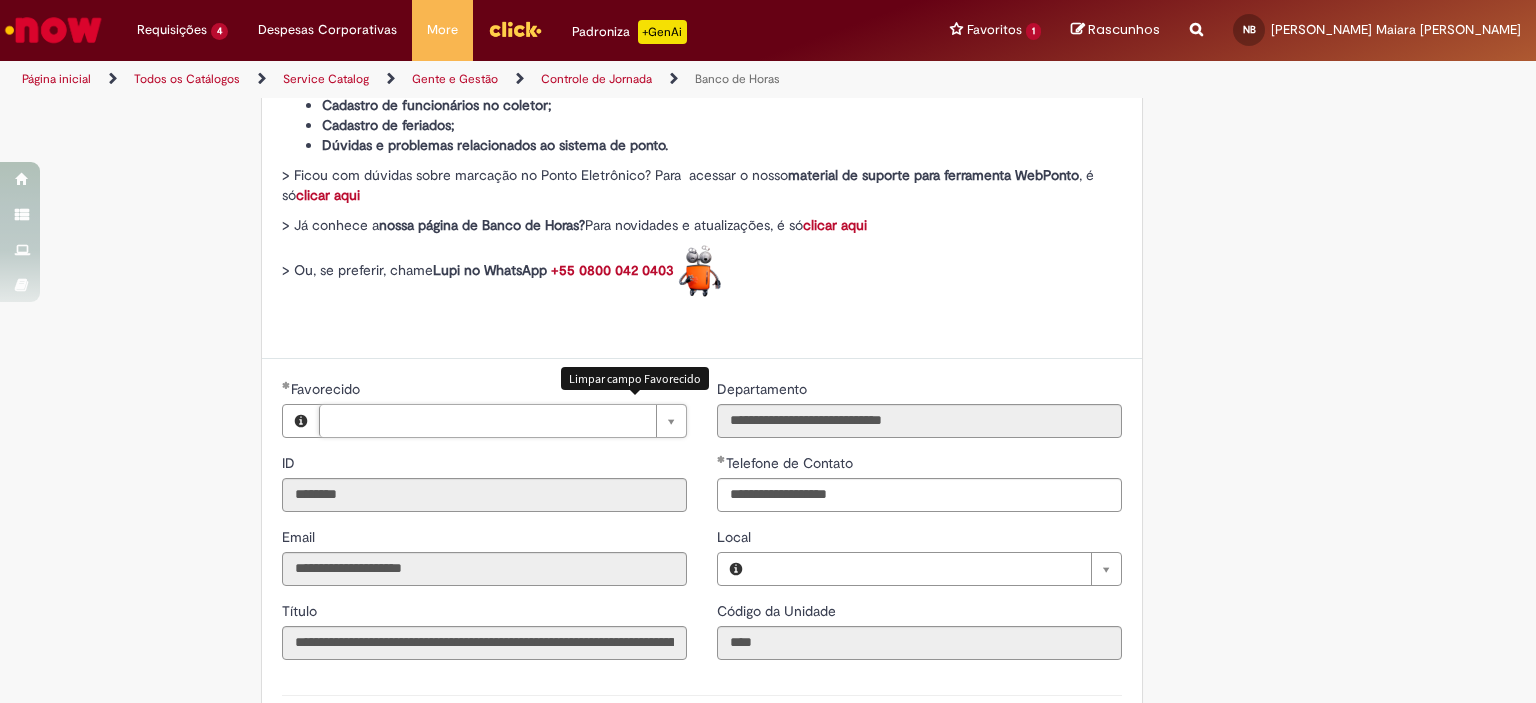 type 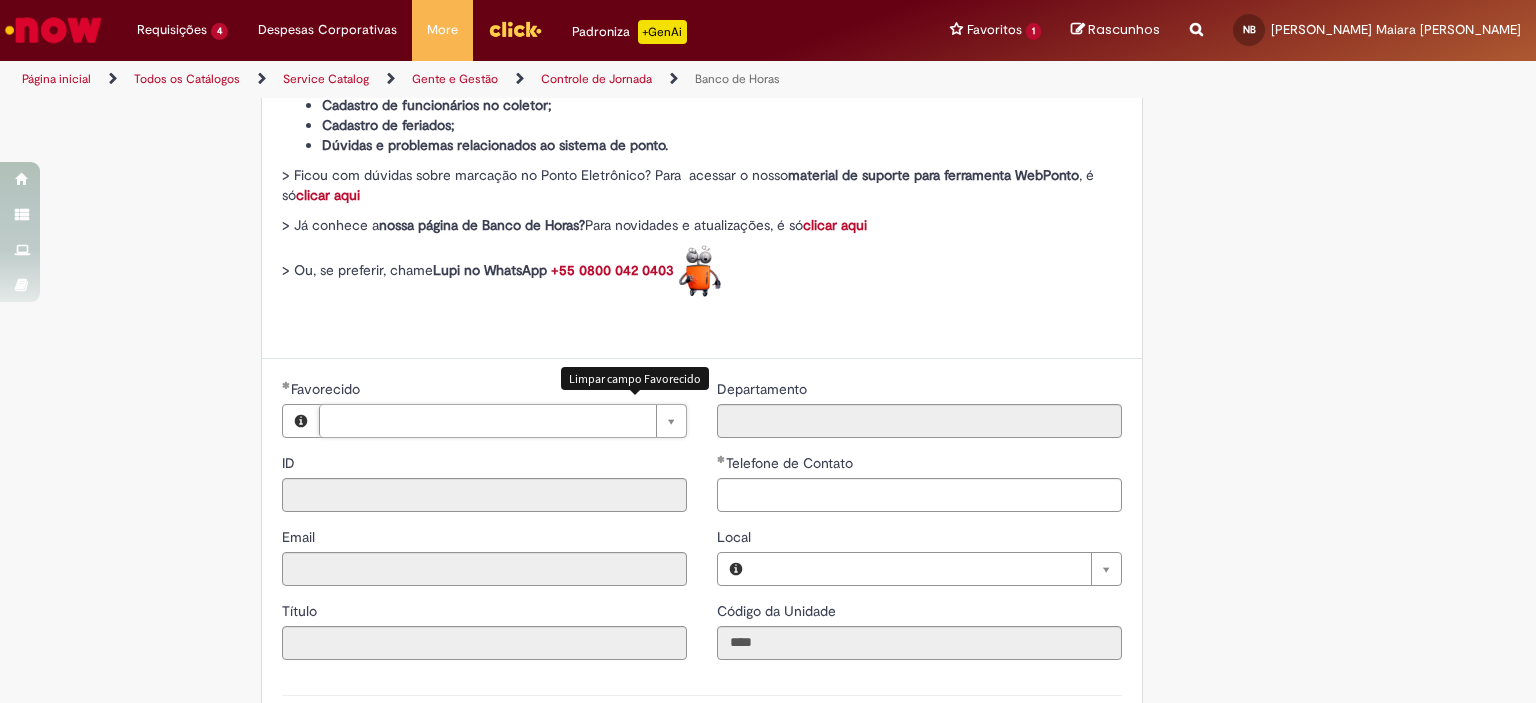 type 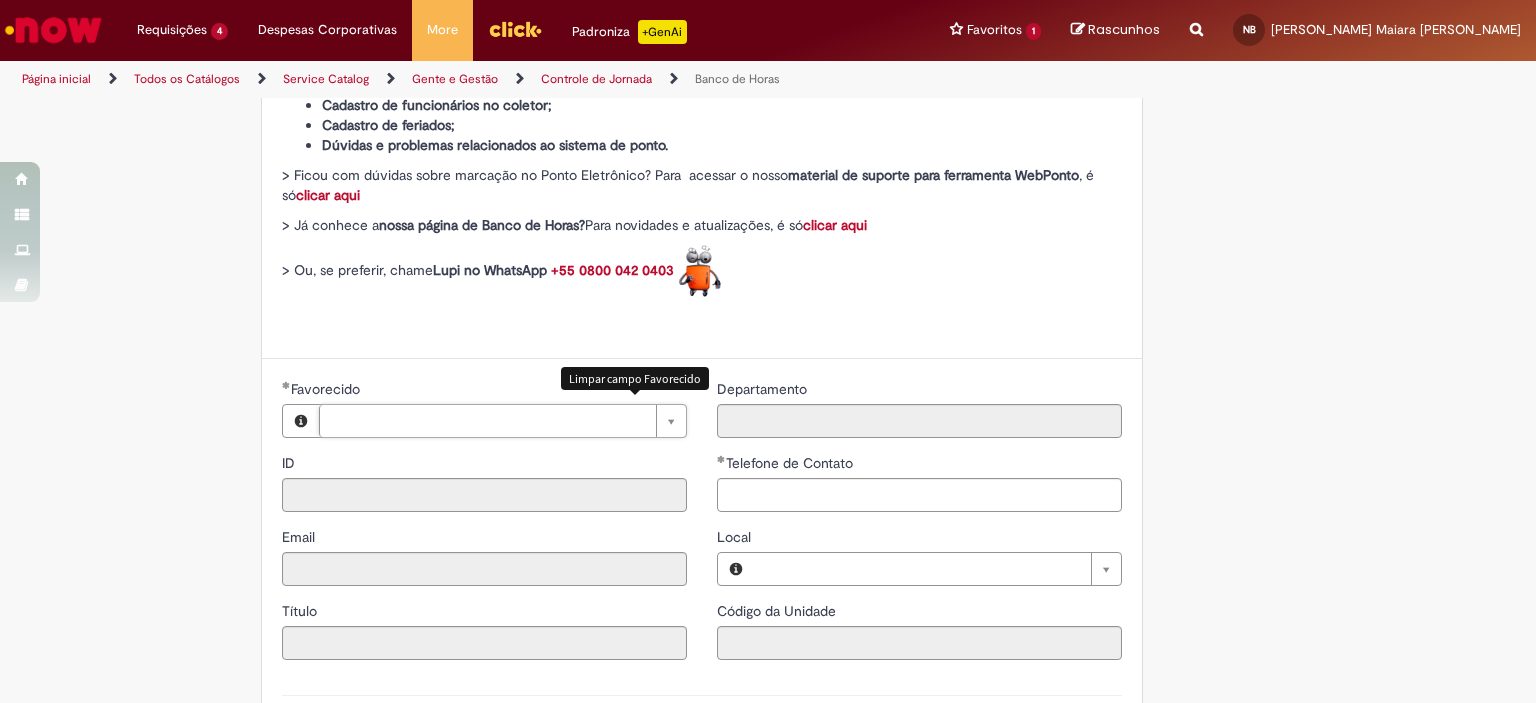 scroll, scrollTop: 0, scrollLeft: 0, axis: both 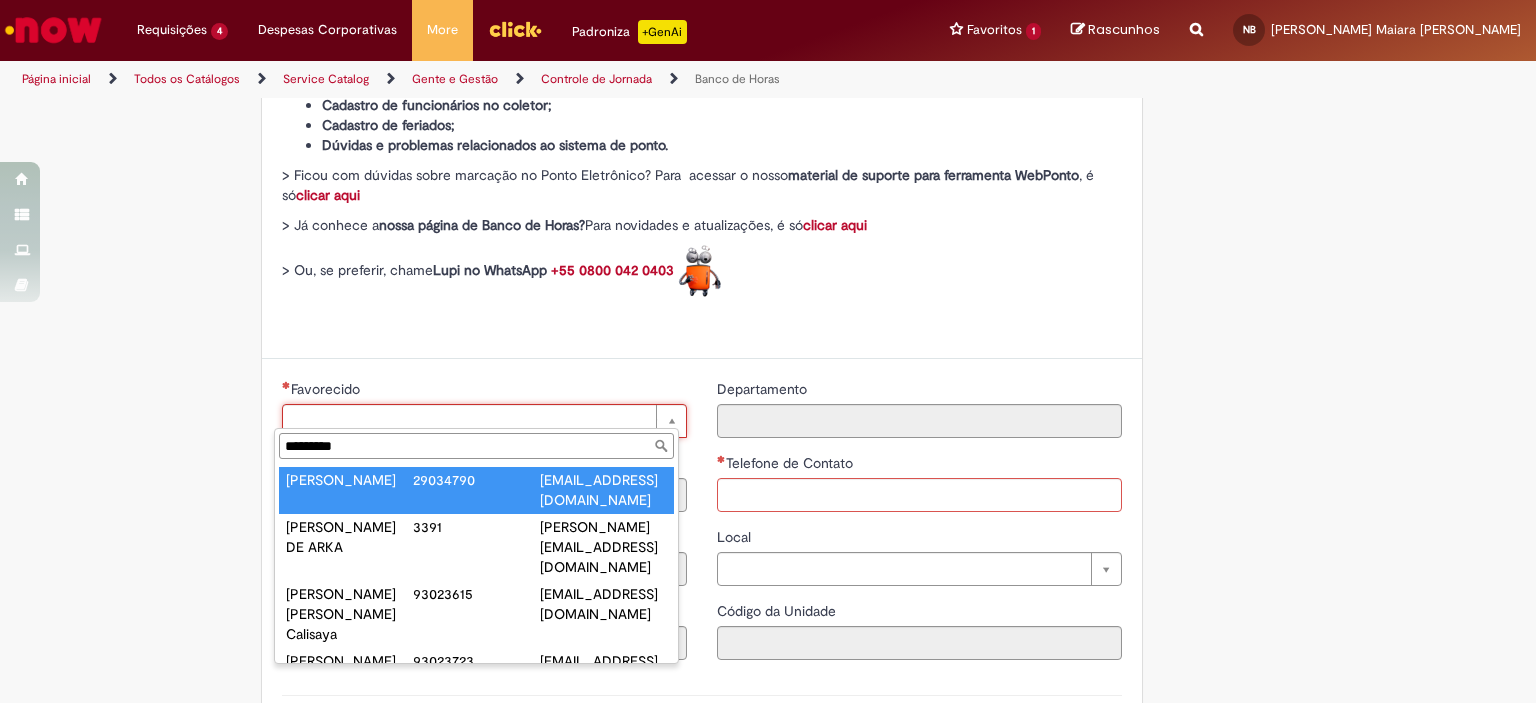 drag, startPoint x: 419, startPoint y: 450, endPoint x: 128, endPoint y: 451, distance: 291.0017 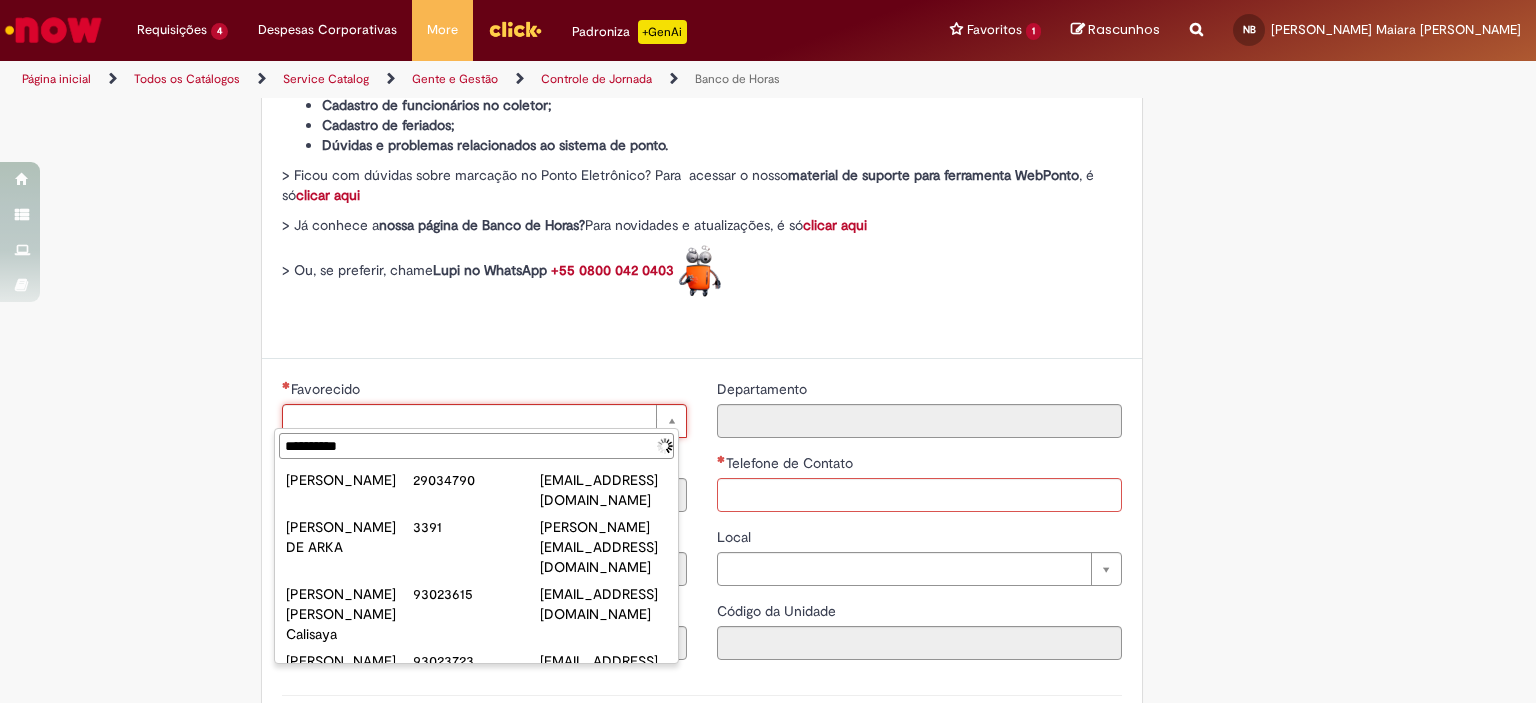 type on "**********" 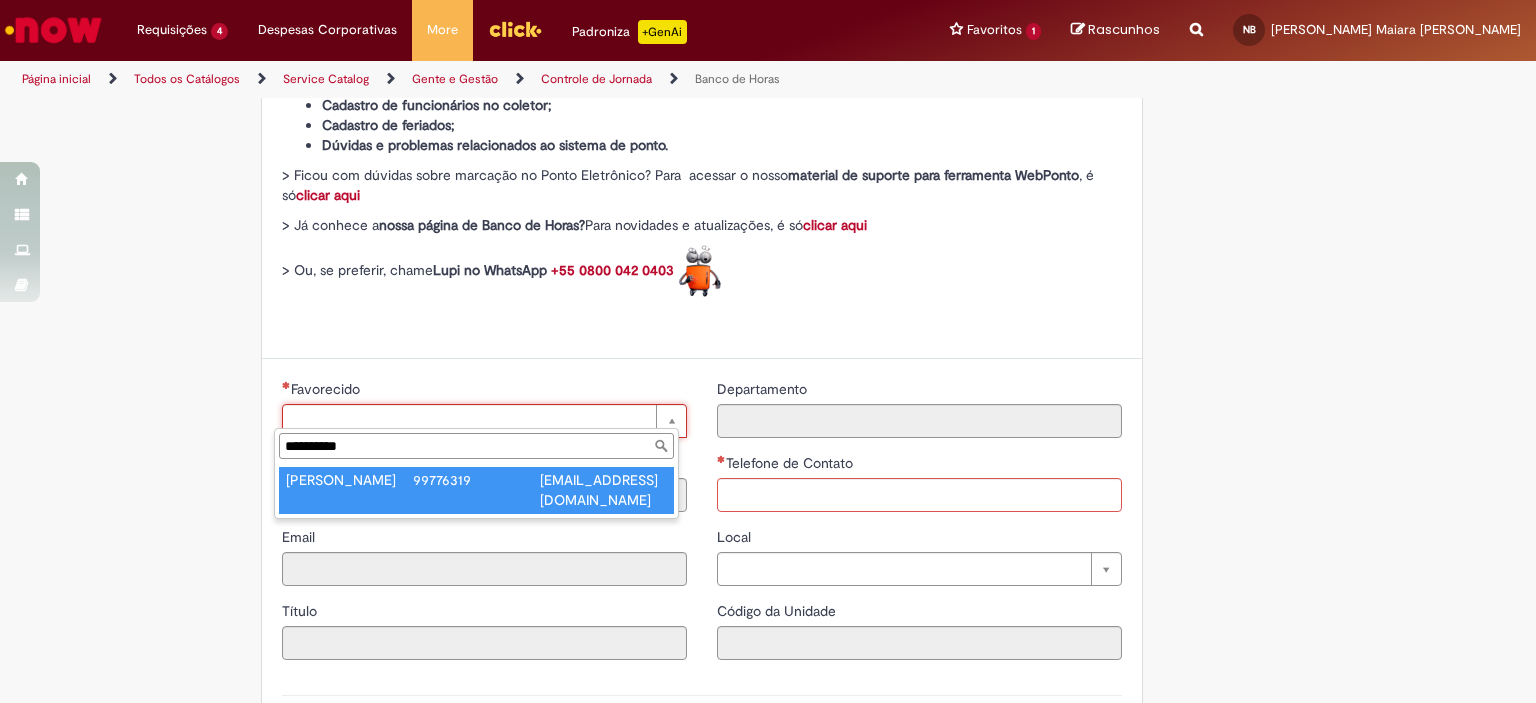 type on "**********" 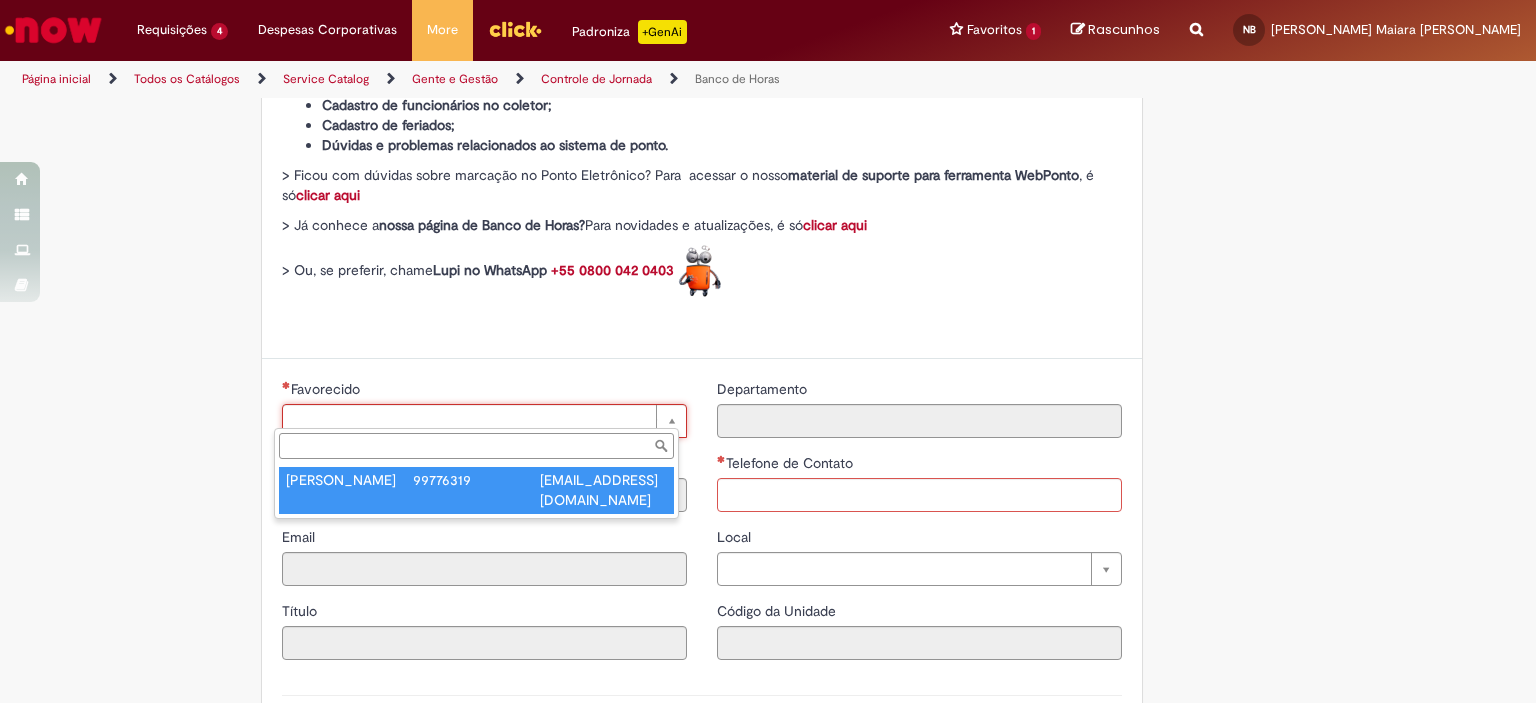 type on "********" 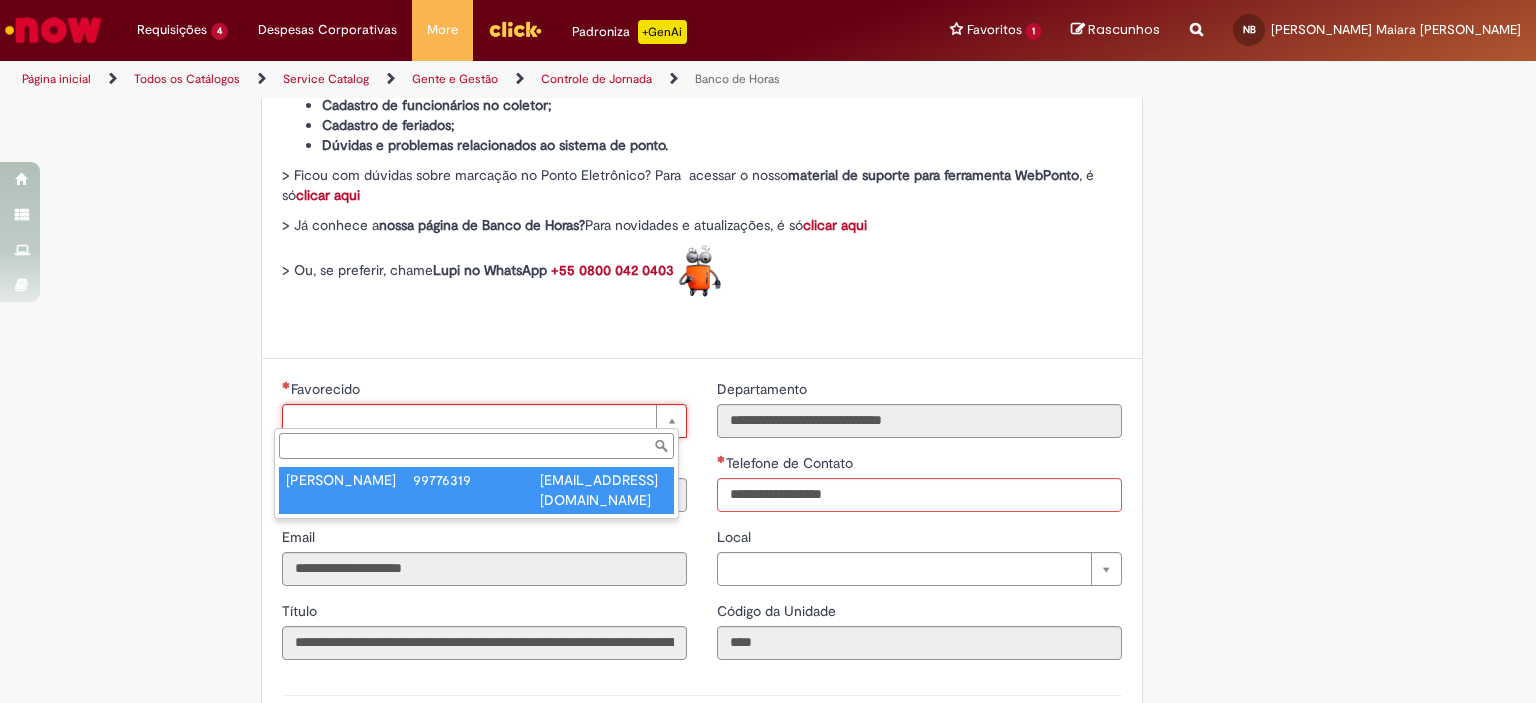 type on "**********" 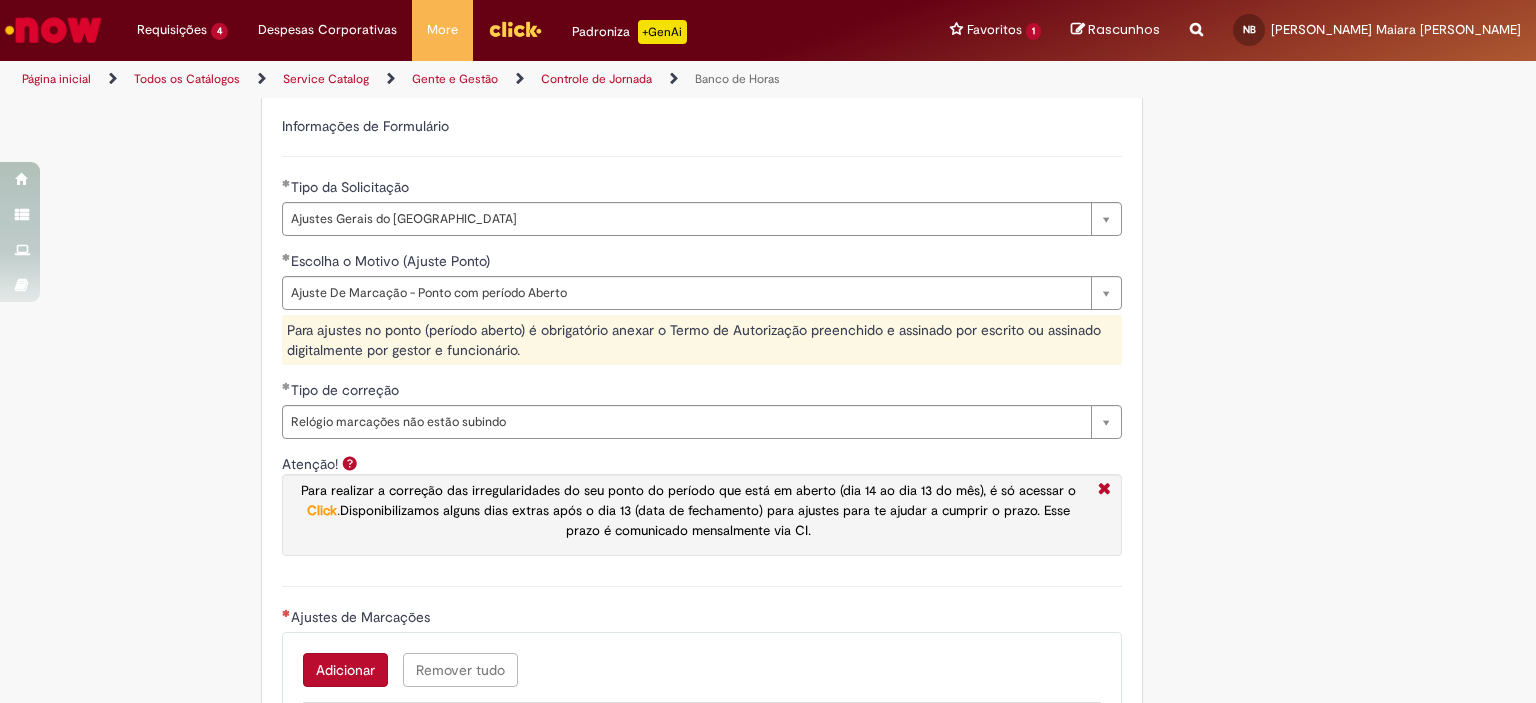 scroll, scrollTop: 1500, scrollLeft: 0, axis: vertical 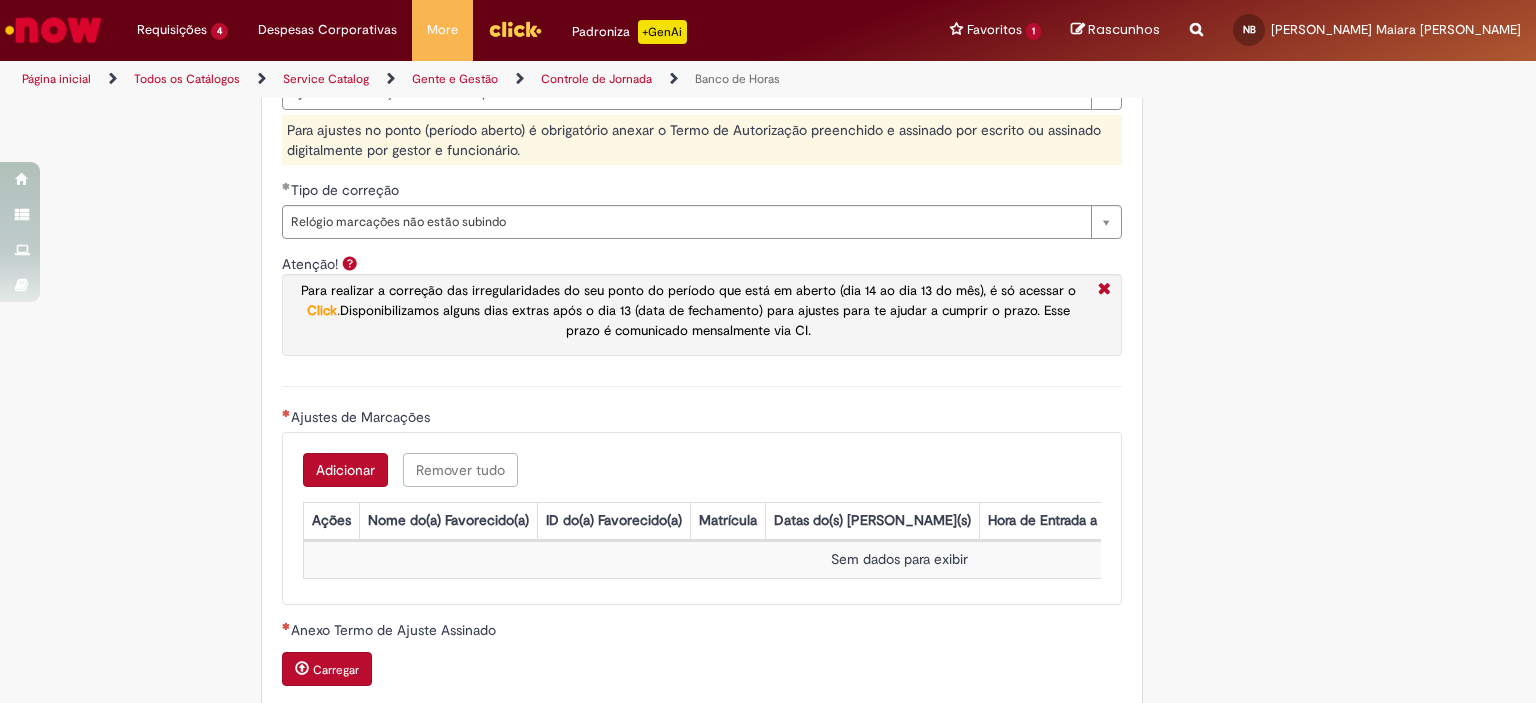 click on "Adicionar" at bounding box center [345, 470] 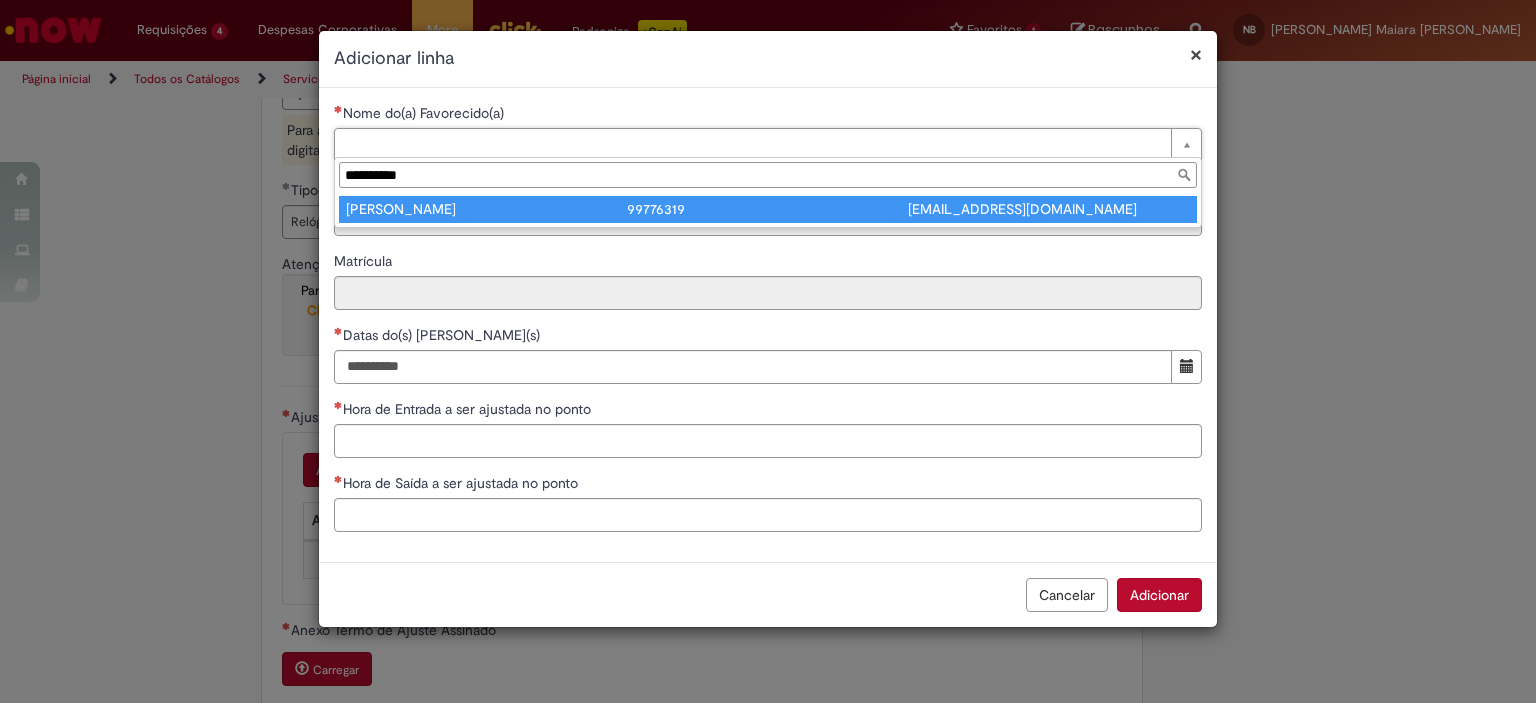 type on "**********" 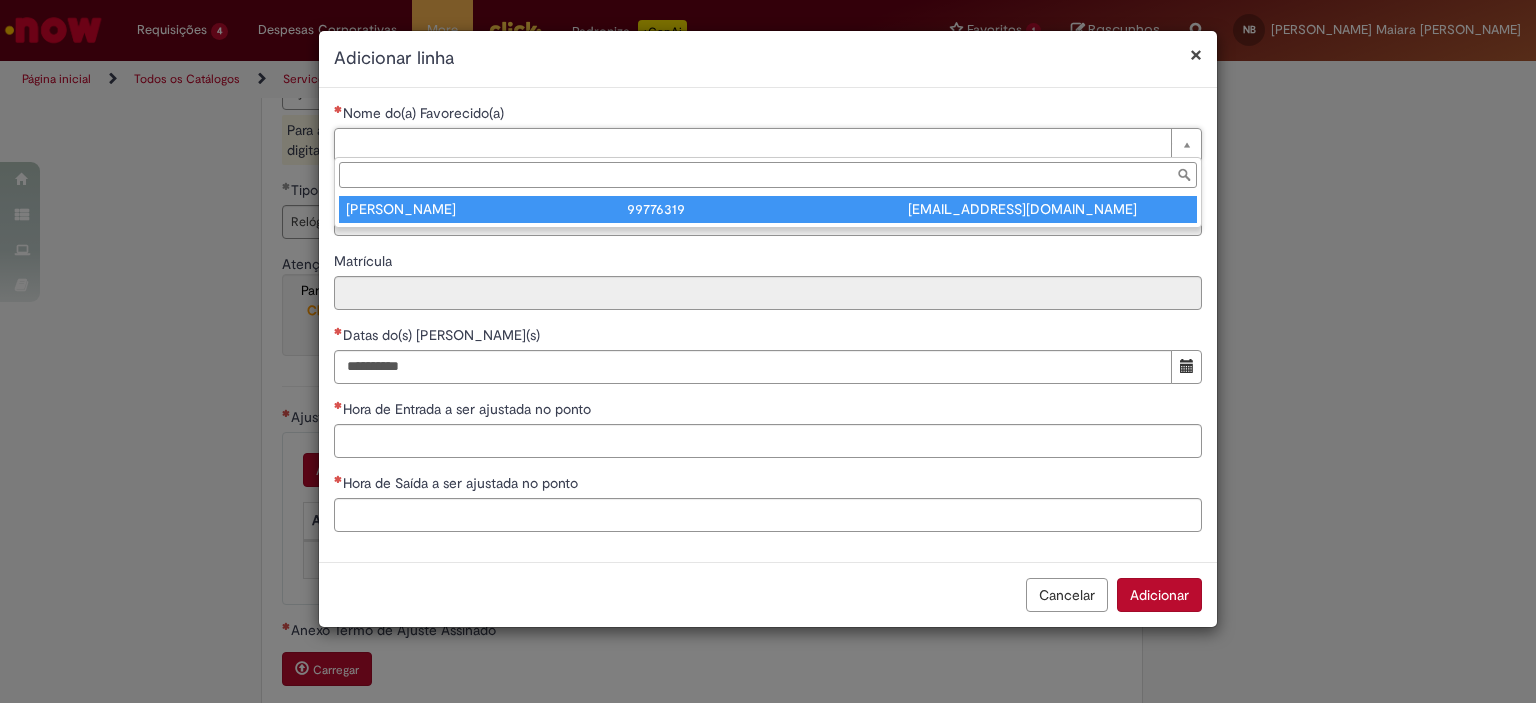 type on "********" 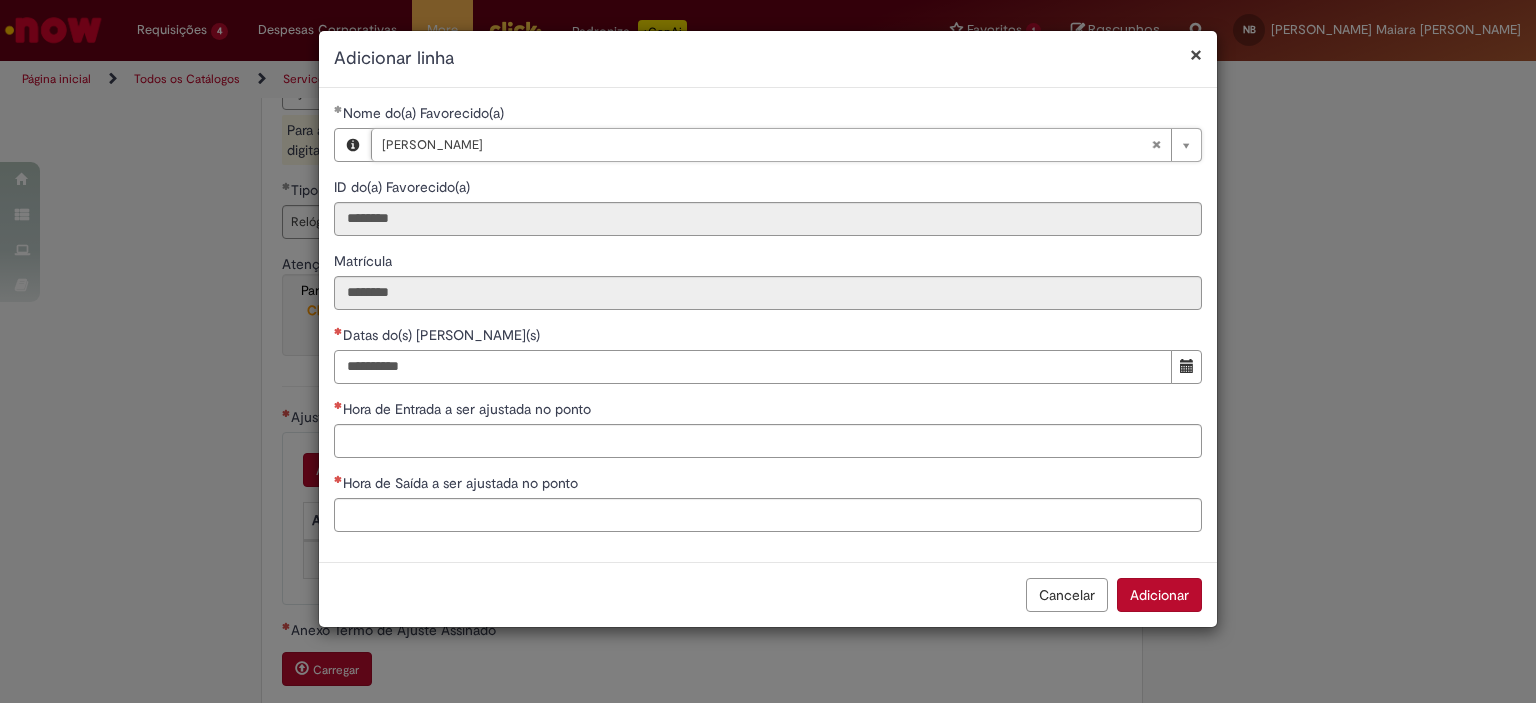 click on "Datas do(s) [PERSON_NAME](s)" at bounding box center (753, 367) 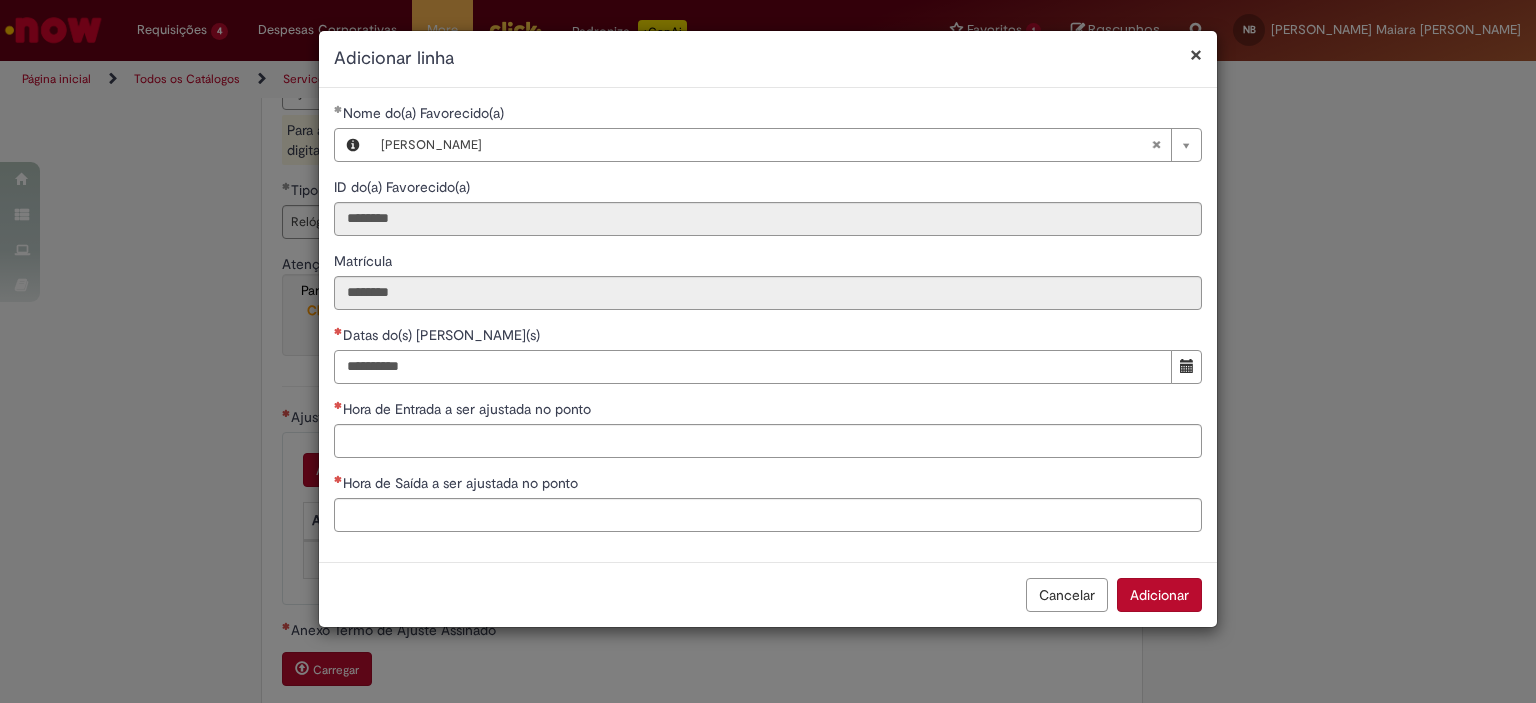 type on "**********" 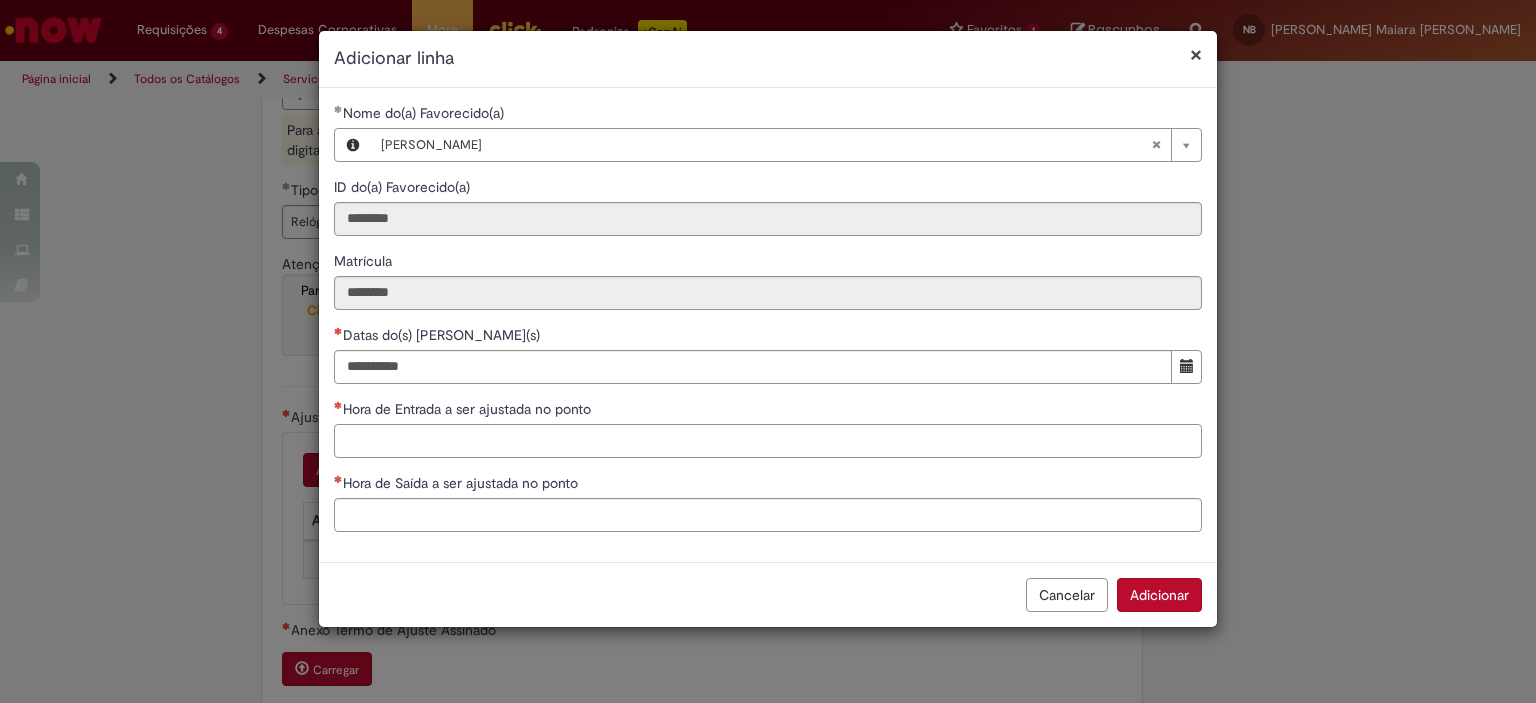click on "Hora de Entrada a ser ajustada no ponto" at bounding box center [768, 441] 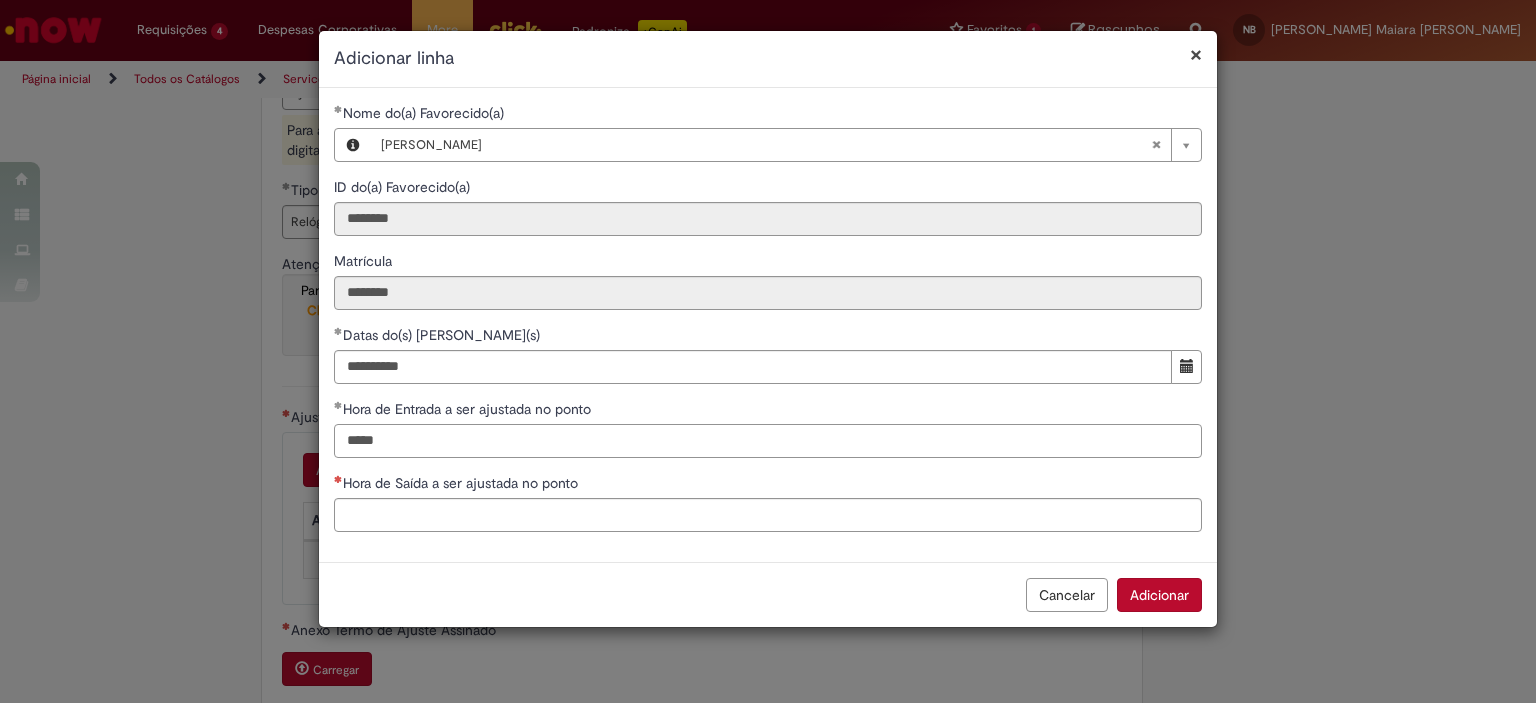 type on "*****" 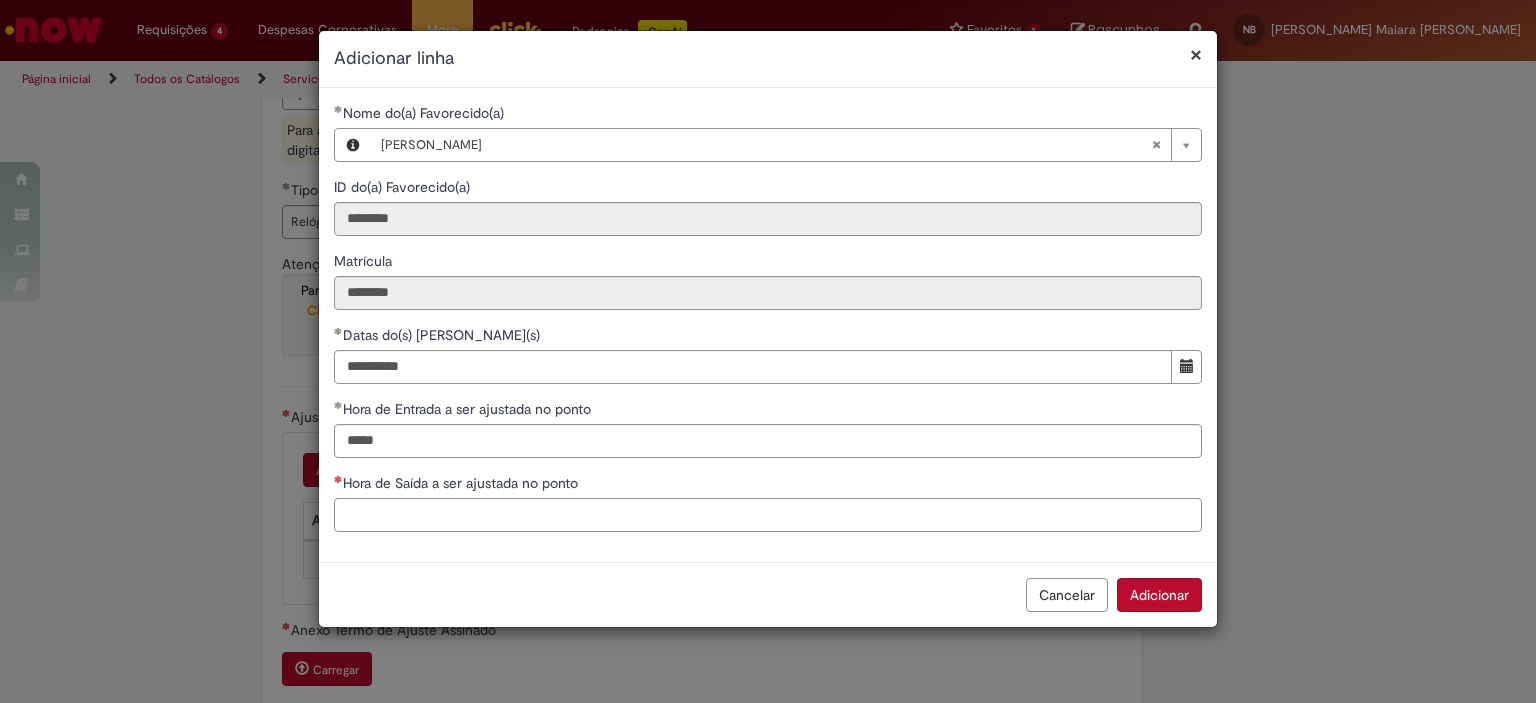 click on "Hora de Saída a ser ajustada no ponto" at bounding box center [768, 515] 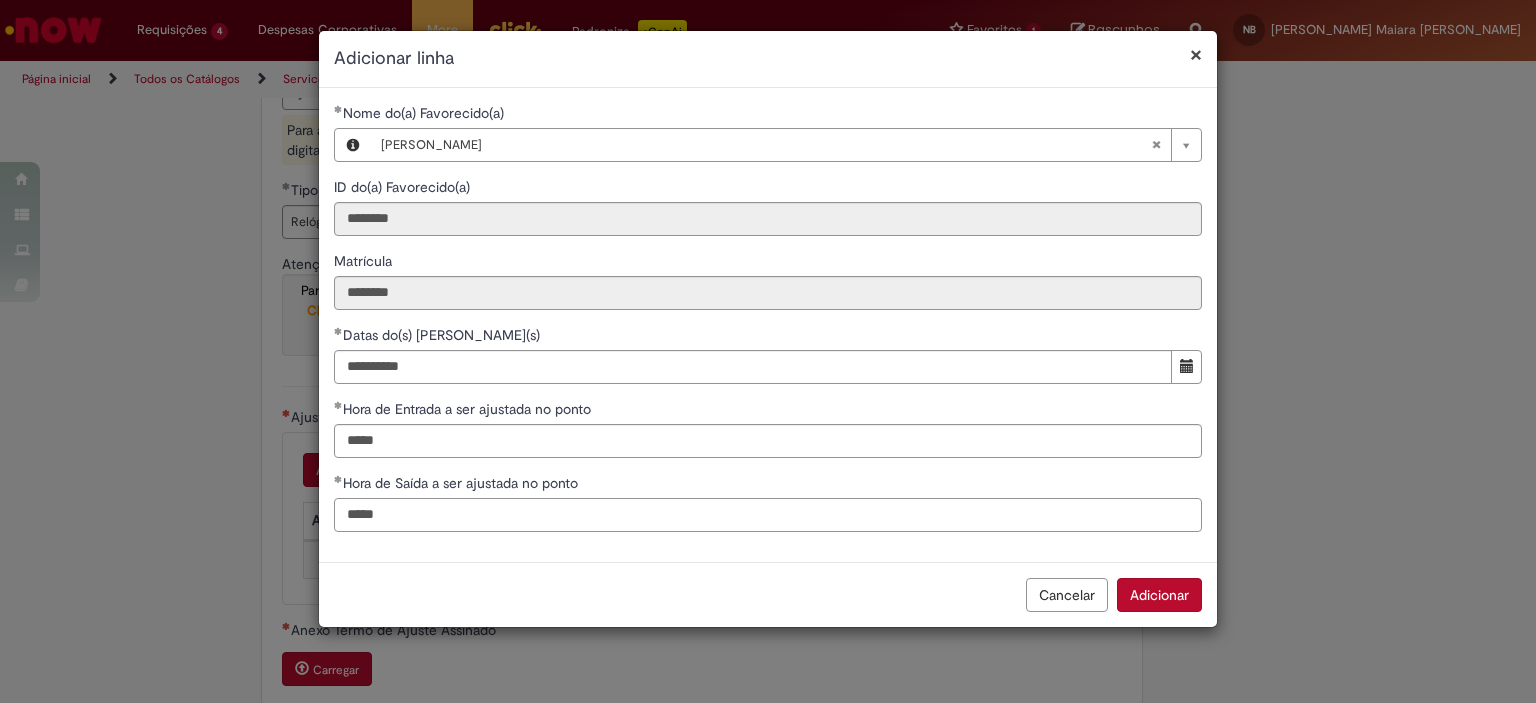 type on "*****" 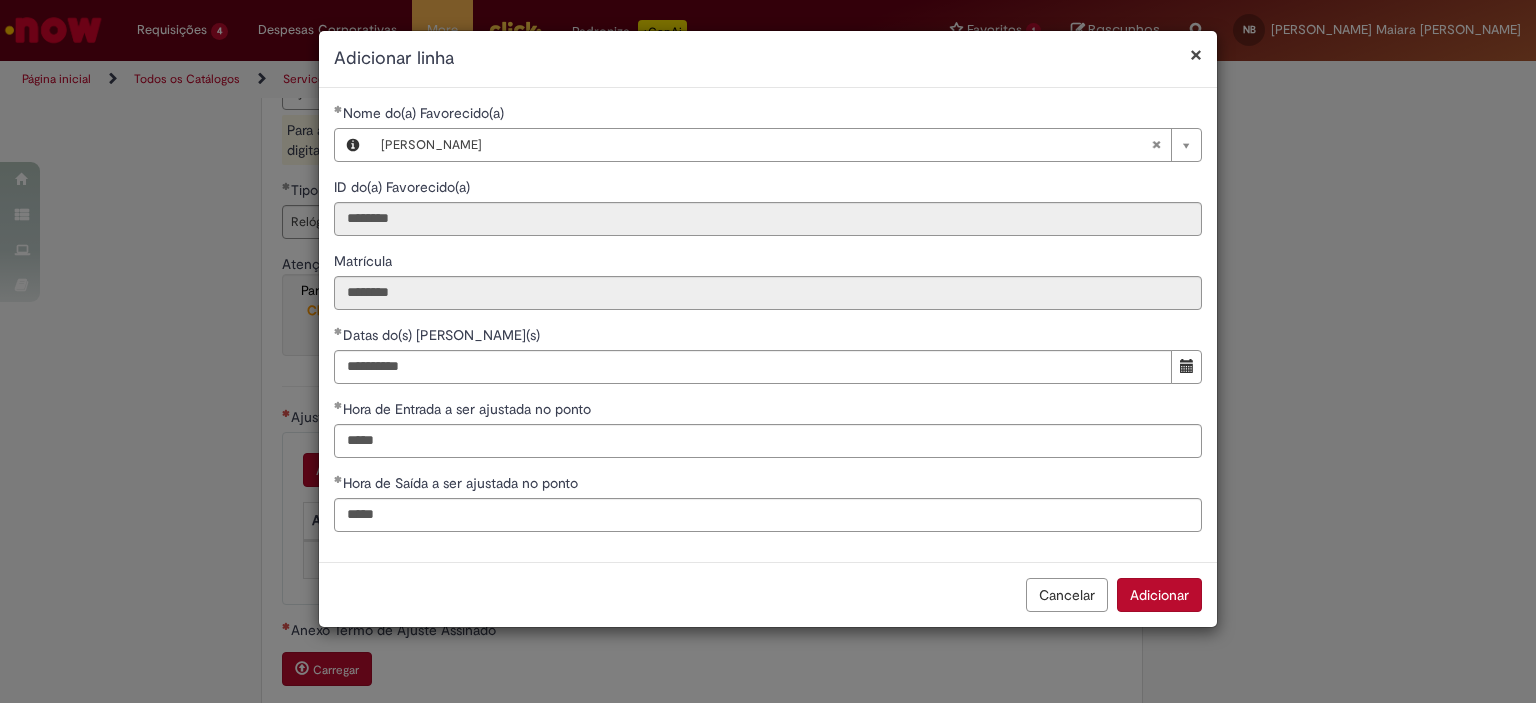 click on "Adicionar" at bounding box center (1159, 595) 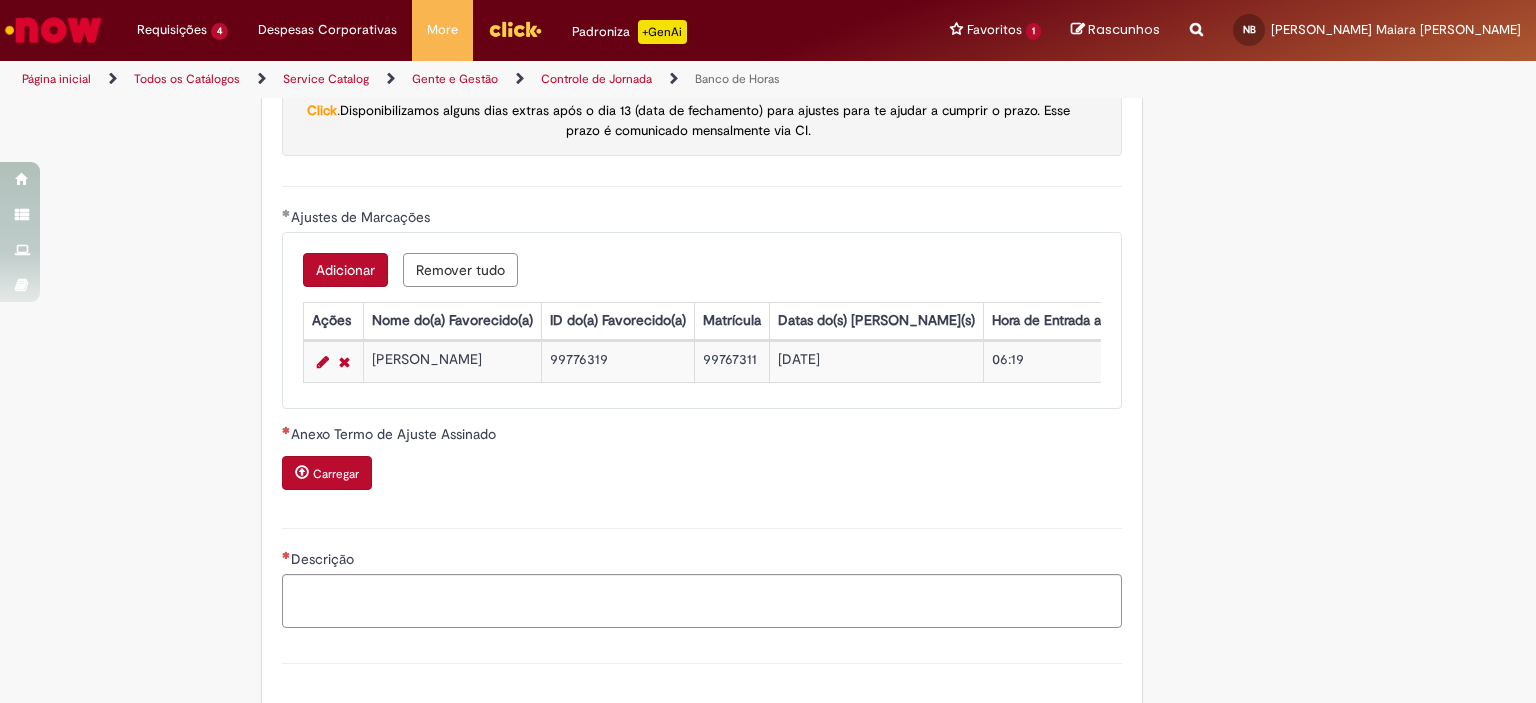 scroll, scrollTop: 1800, scrollLeft: 0, axis: vertical 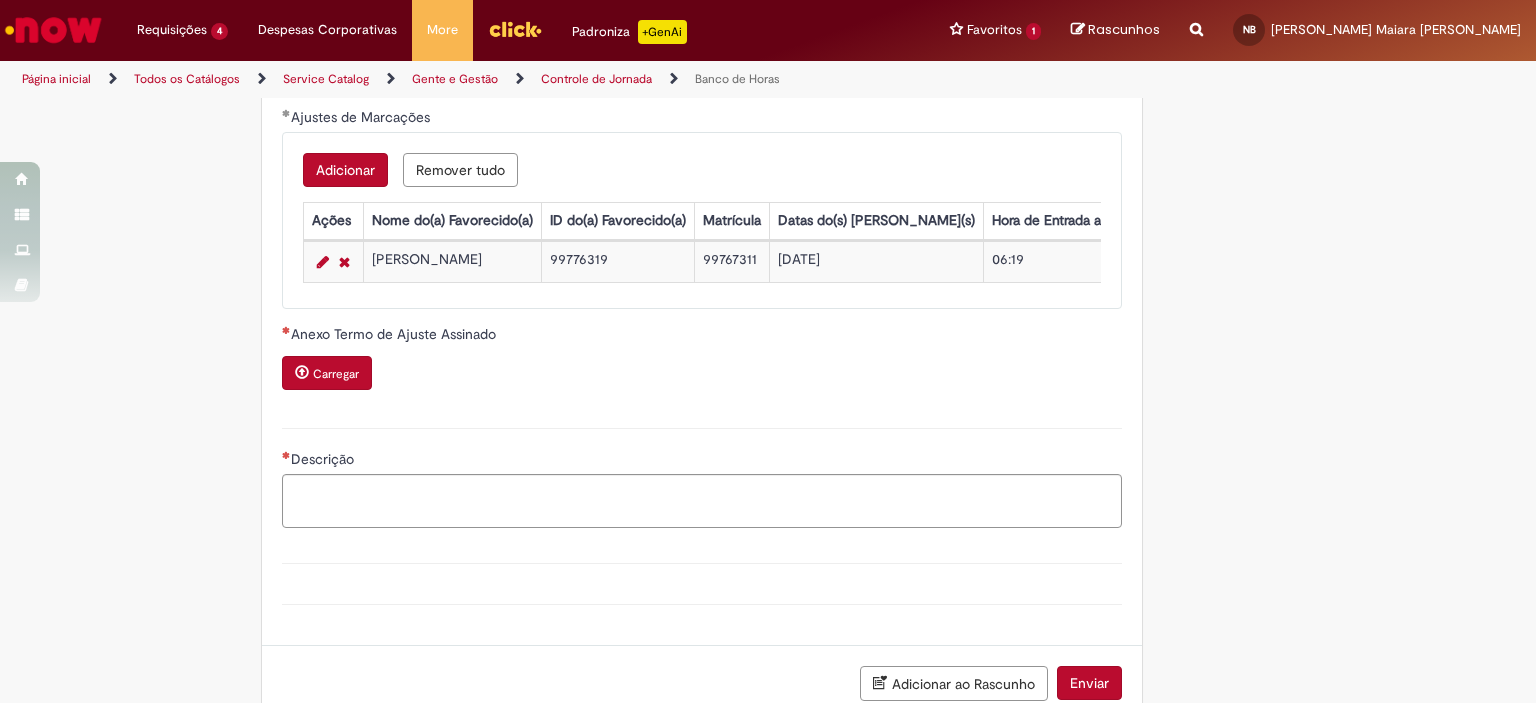 click on "Descrição" at bounding box center [702, 475] 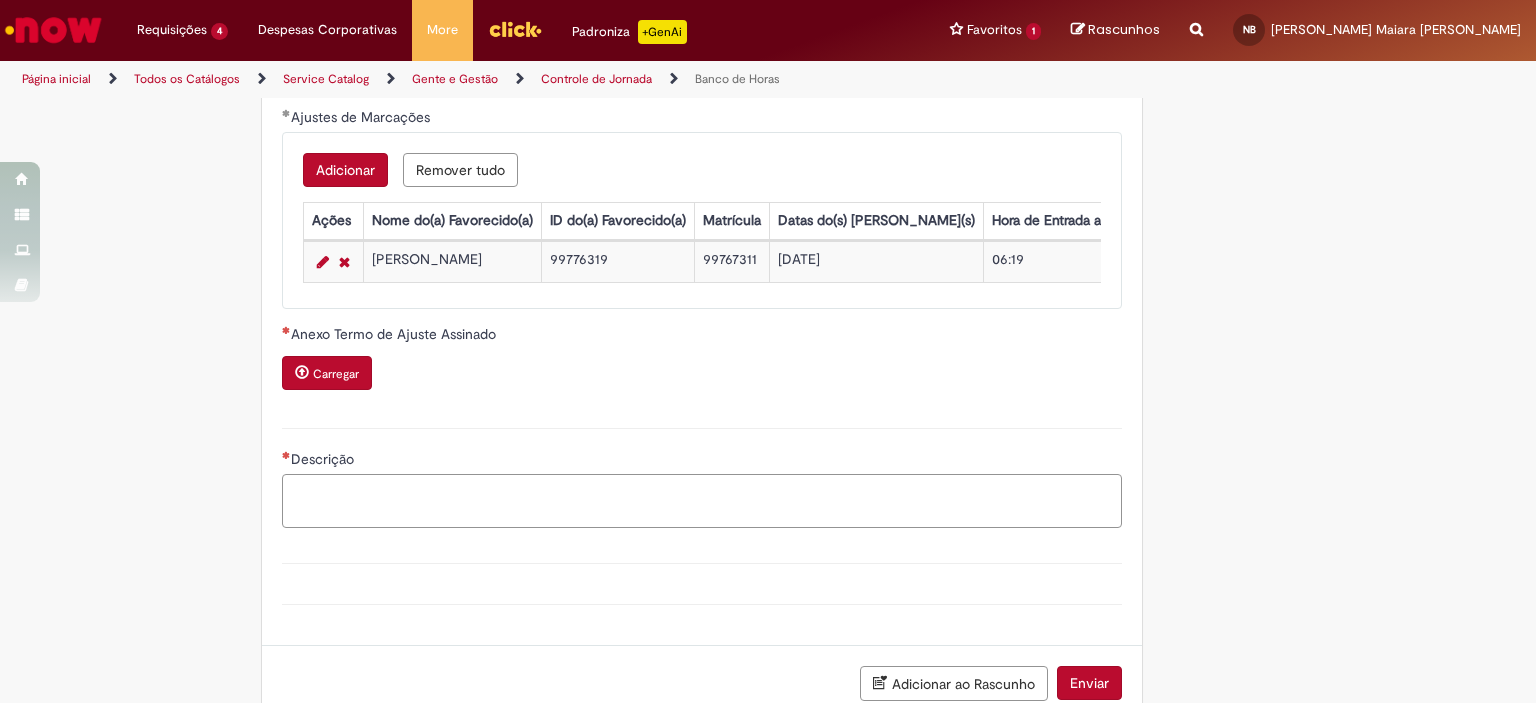 click on "Descrição" at bounding box center (702, 501) 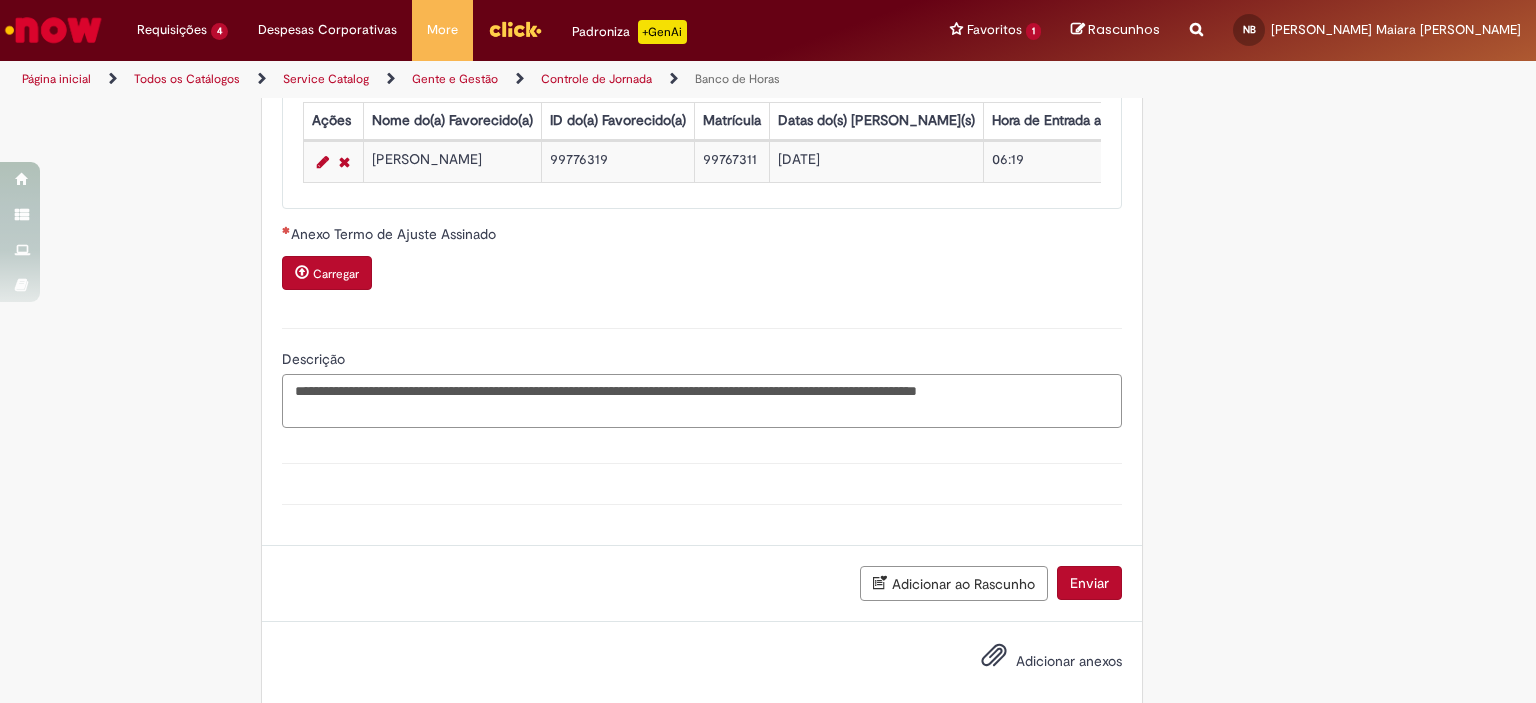 scroll, scrollTop: 1932, scrollLeft: 0, axis: vertical 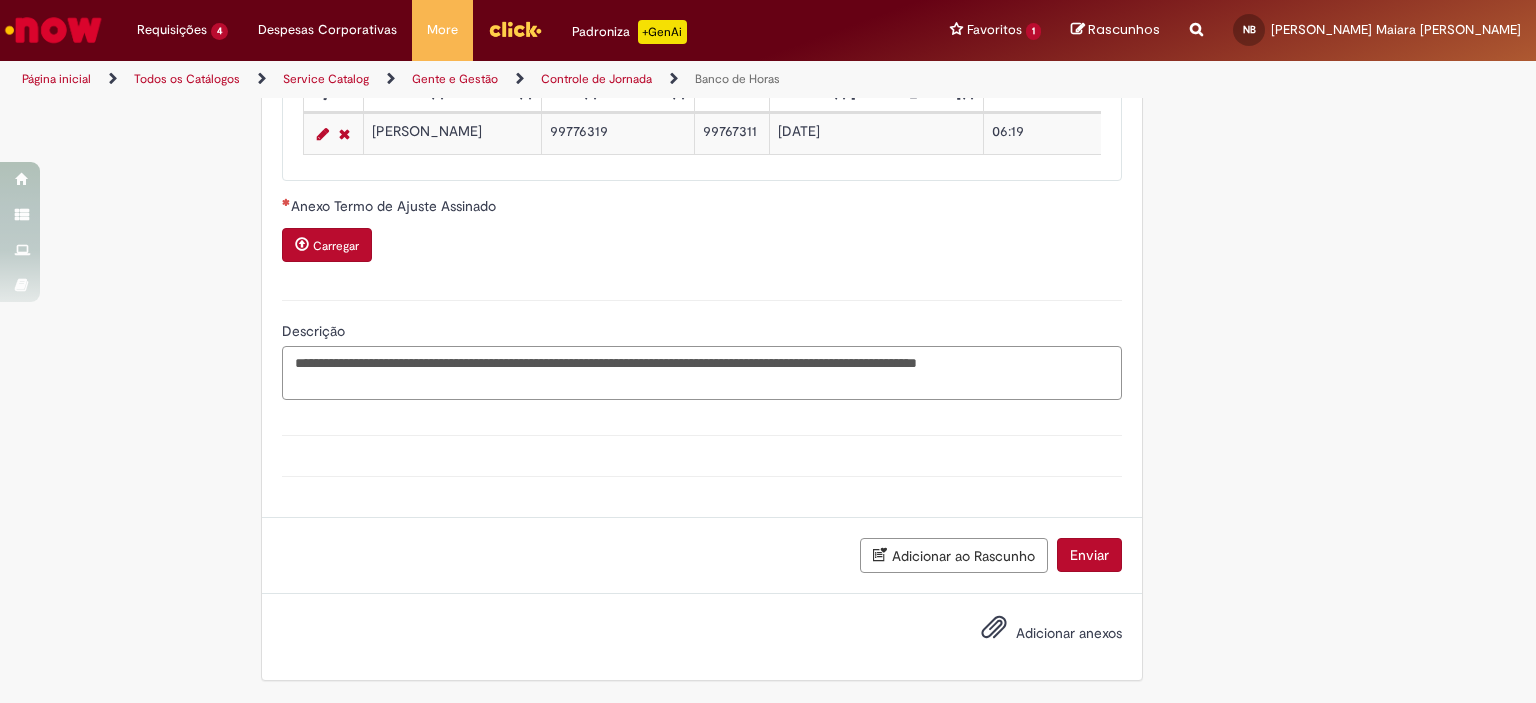 type on "**********" 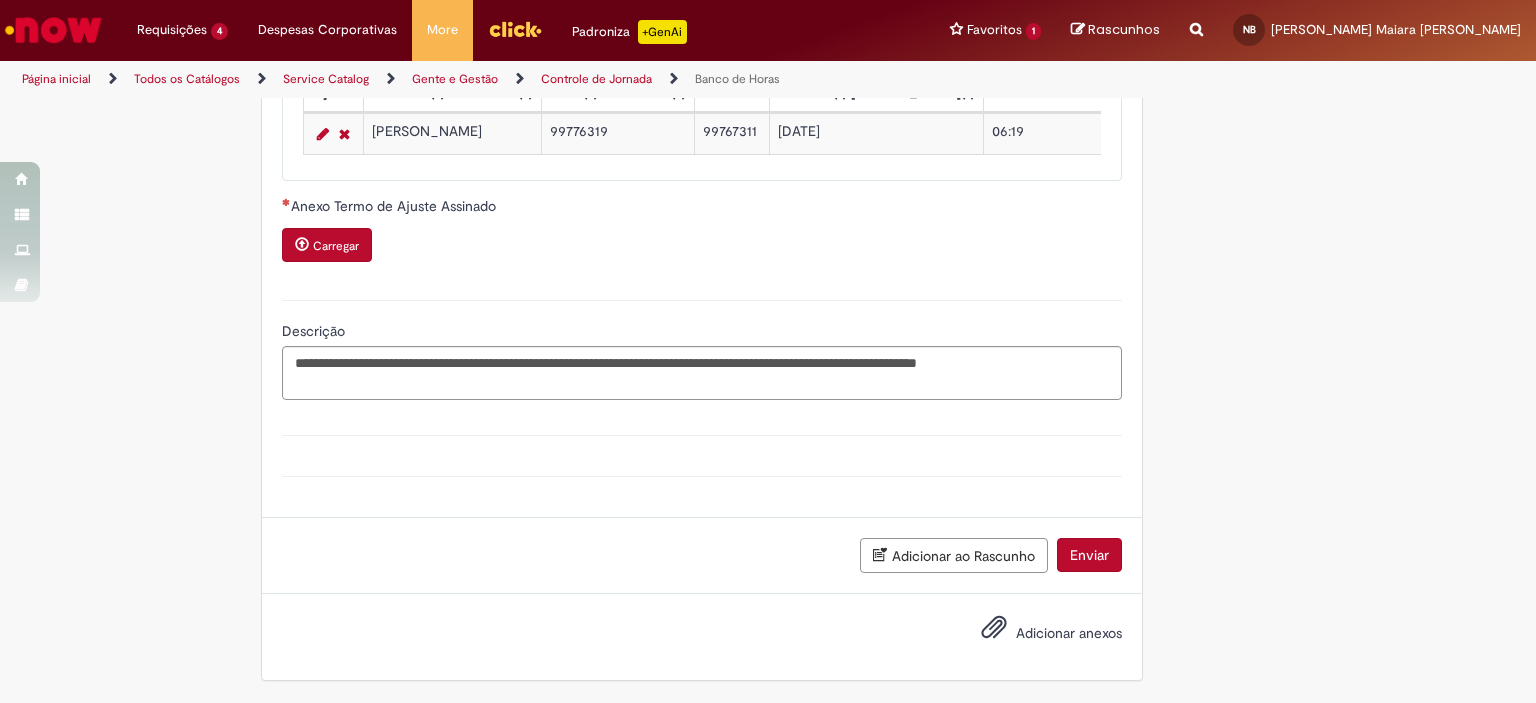click on "Adicionar anexos" at bounding box center (1037, 634) 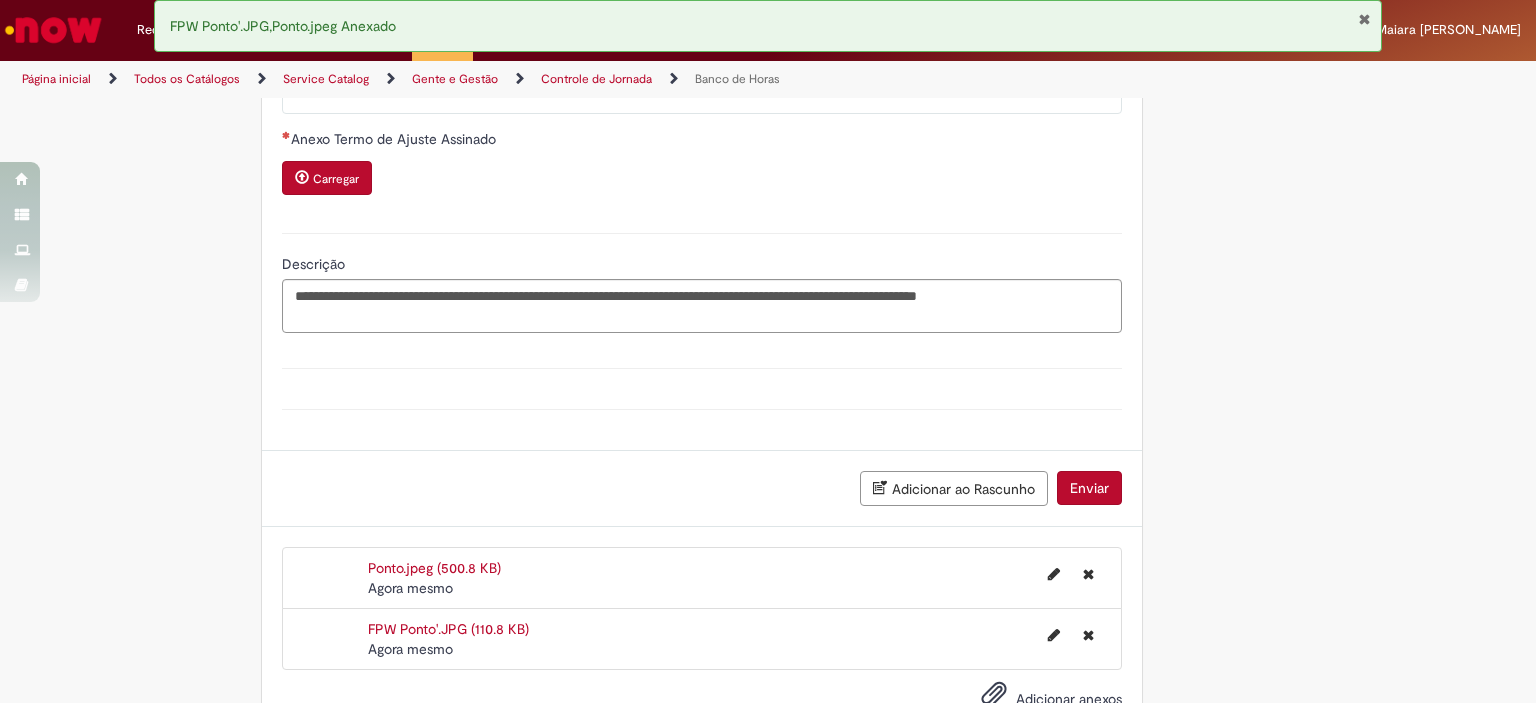 scroll, scrollTop: 1795, scrollLeft: 0, axis: vertical 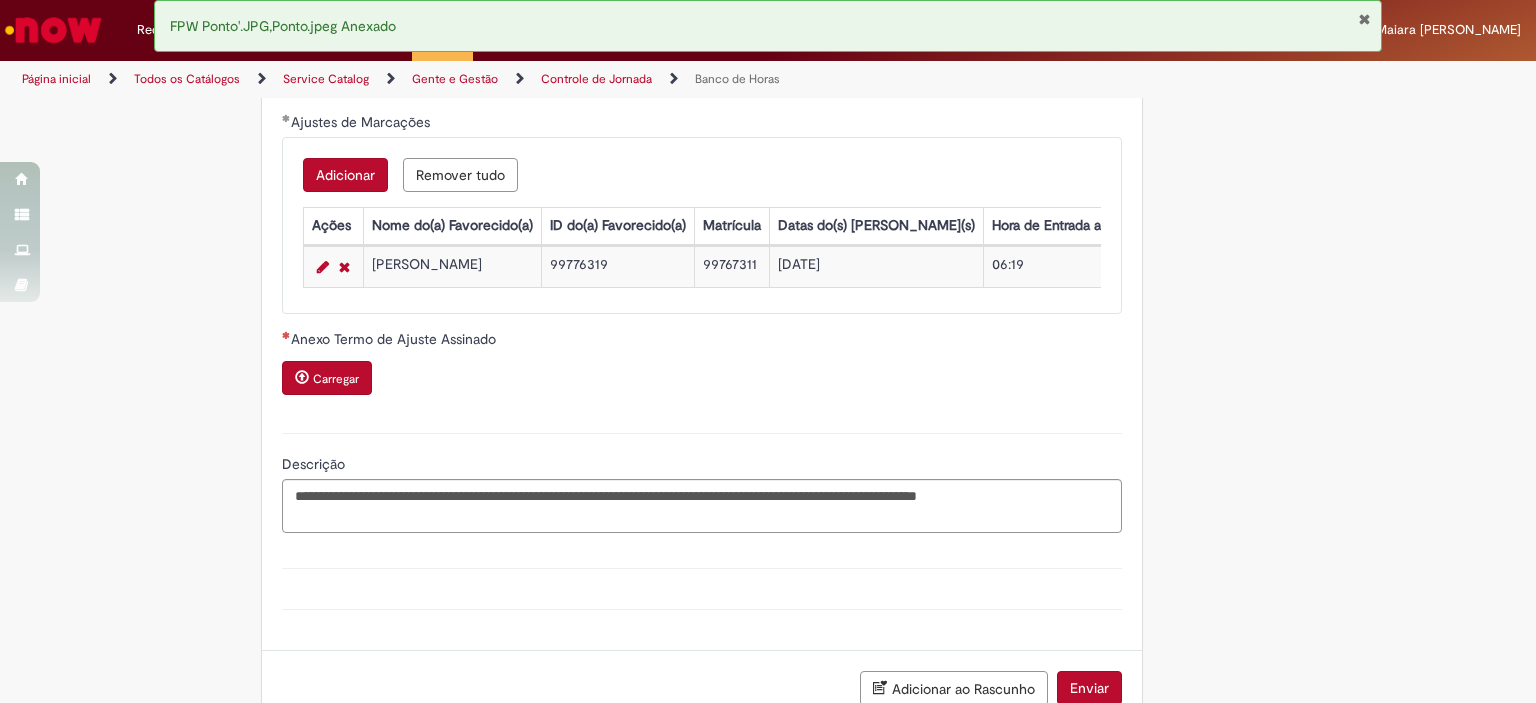 click on "Carregar" at bounding box center [336, 379] 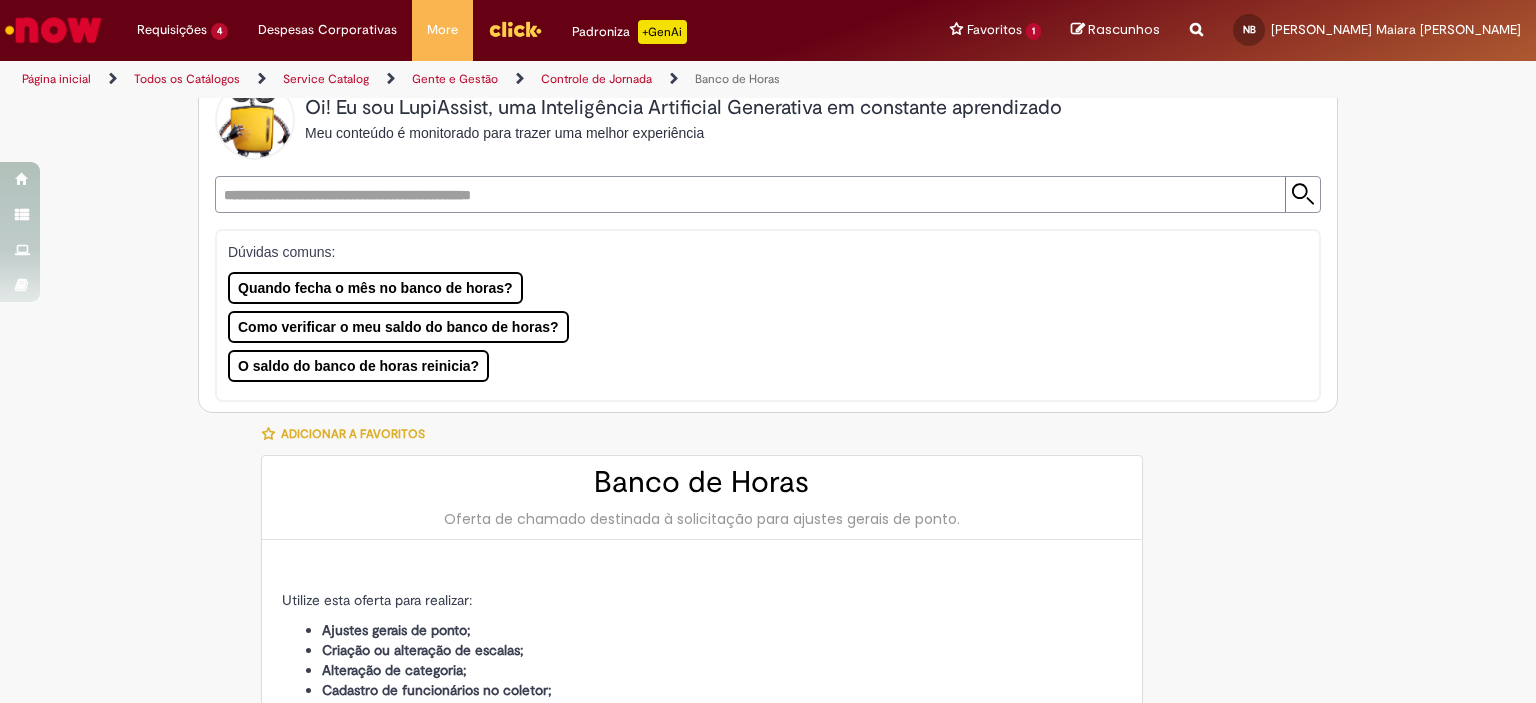 scroll, scrollTop: 0, scrollLeft: 0, axis: both 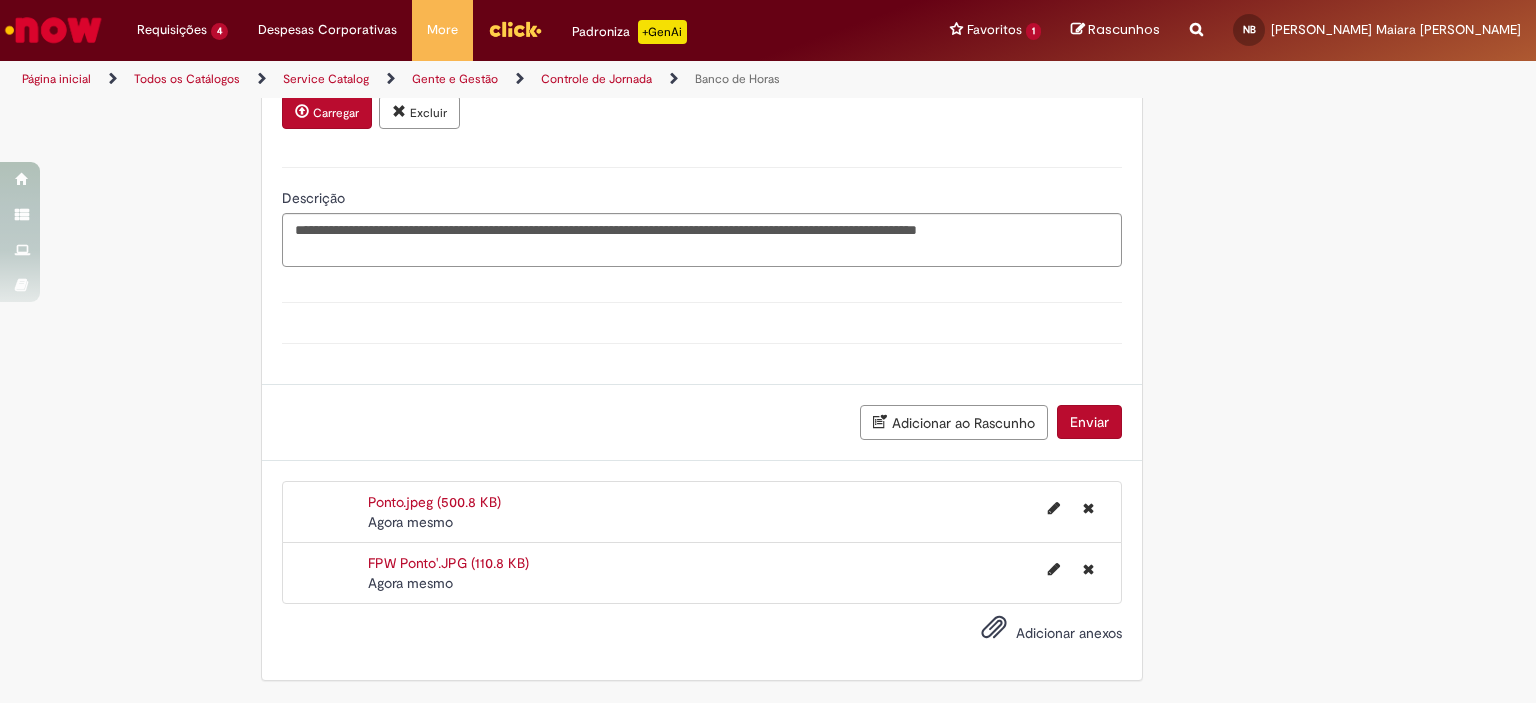 click on "Enviar" at bounding box center [1089, 422] 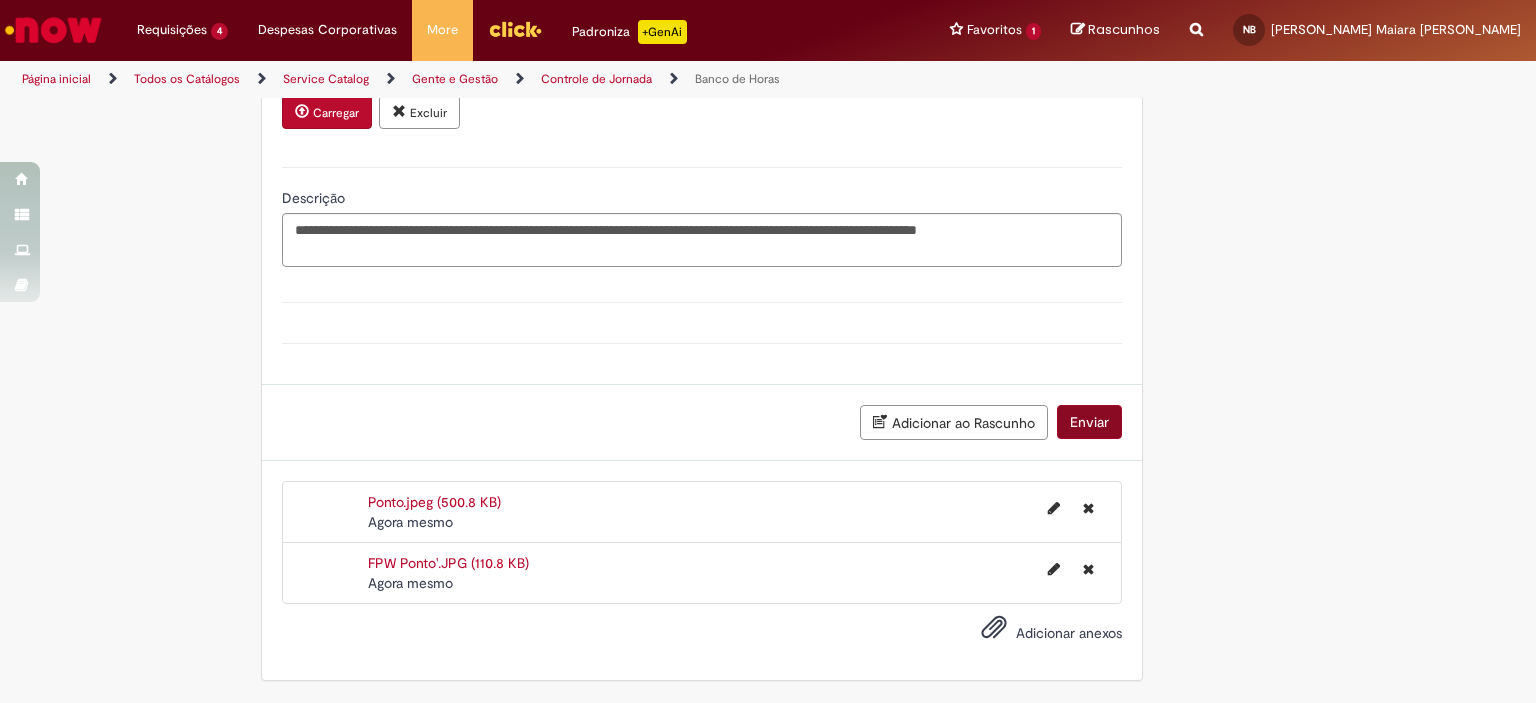 scroll, scrollTop: 2069, scrollLeft: 0, axis: vertical 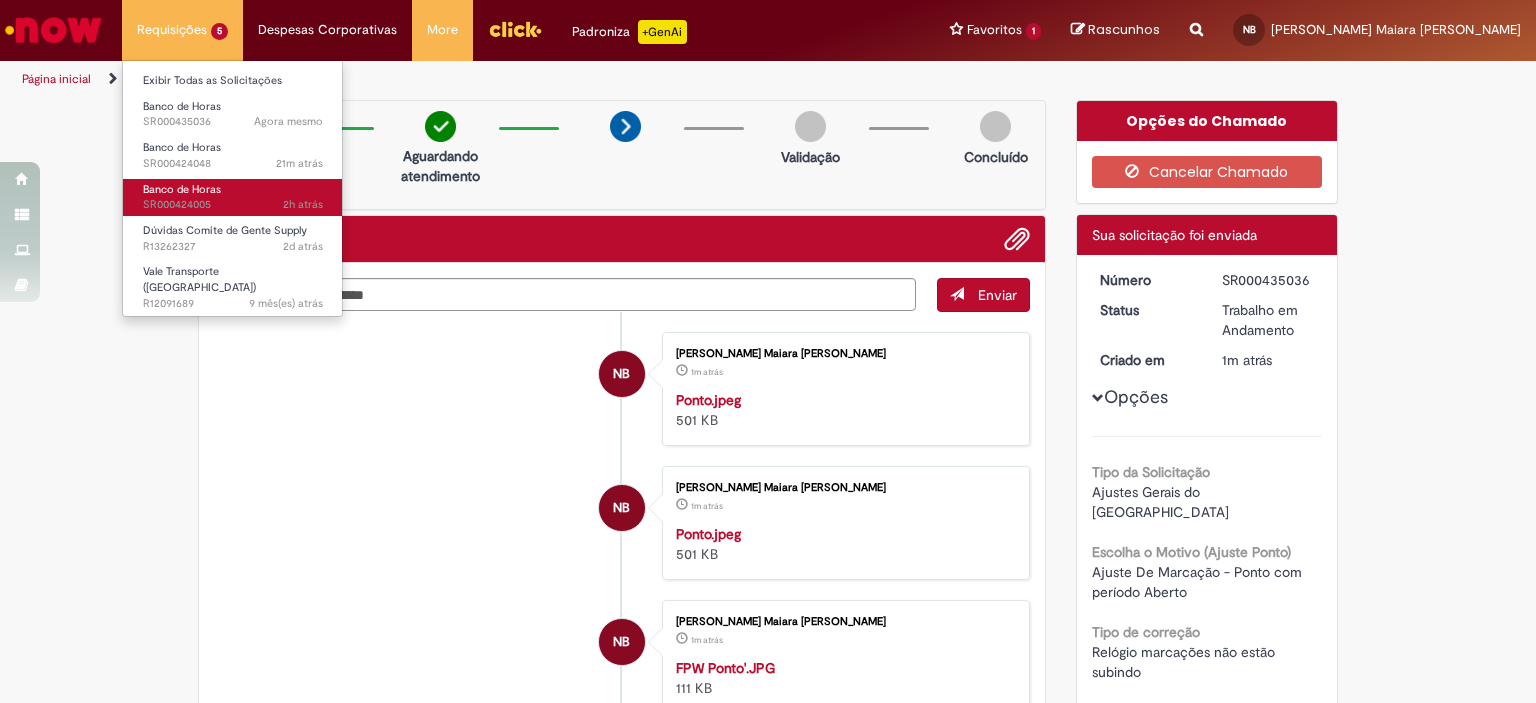 click on "2h atrás 2 horas atrás  SR000424005" at bounding box center [233, 205] 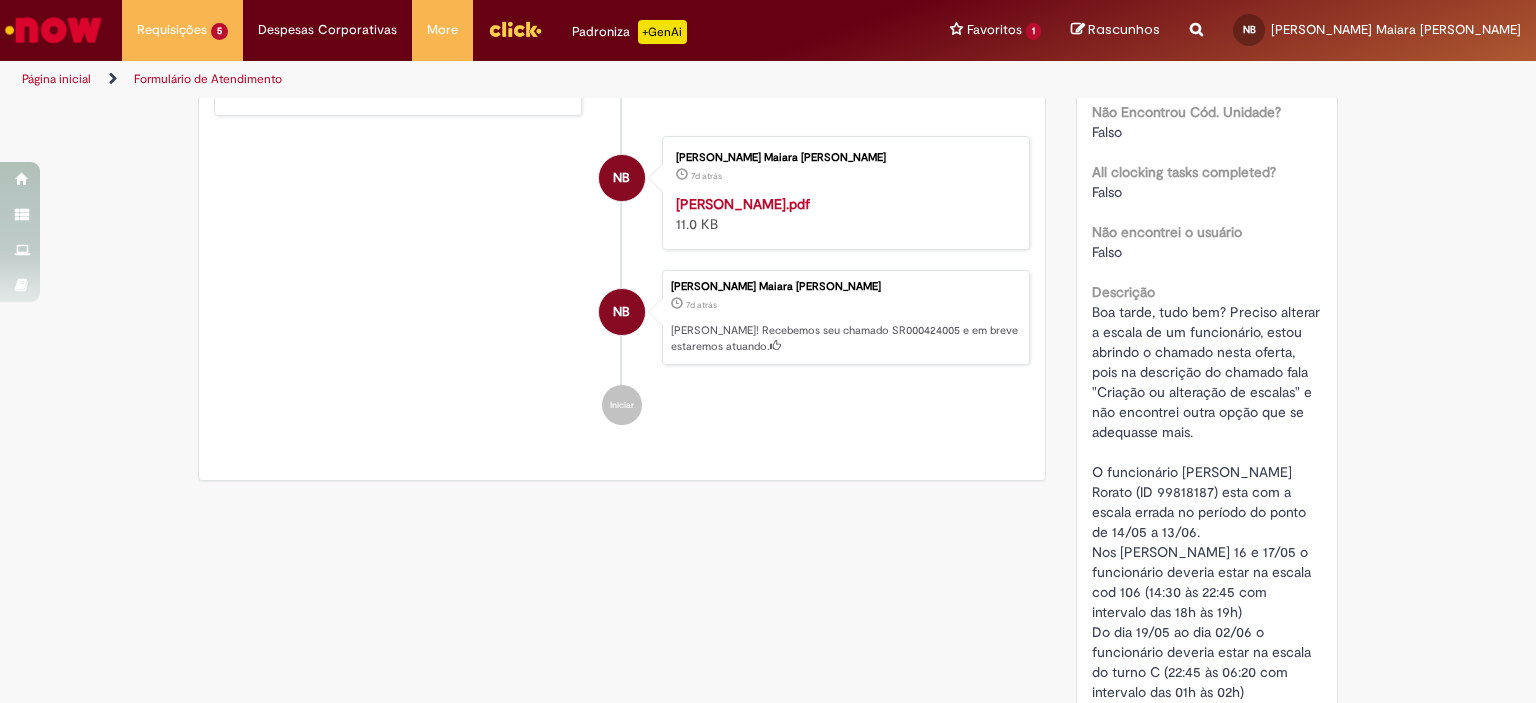 scroll, scrollTop: 0, scrollLeft: 0, axis: both 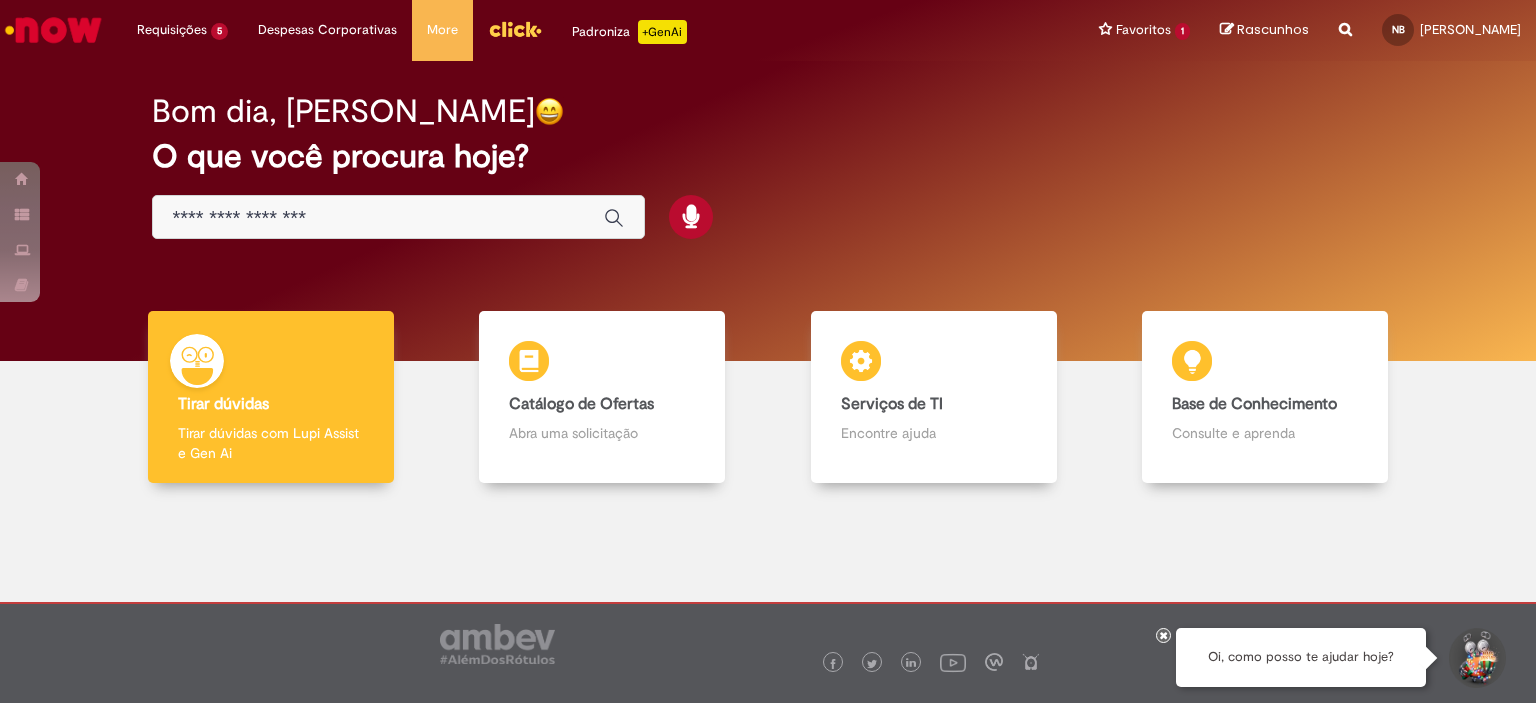 click at bounding box center (378, 218) 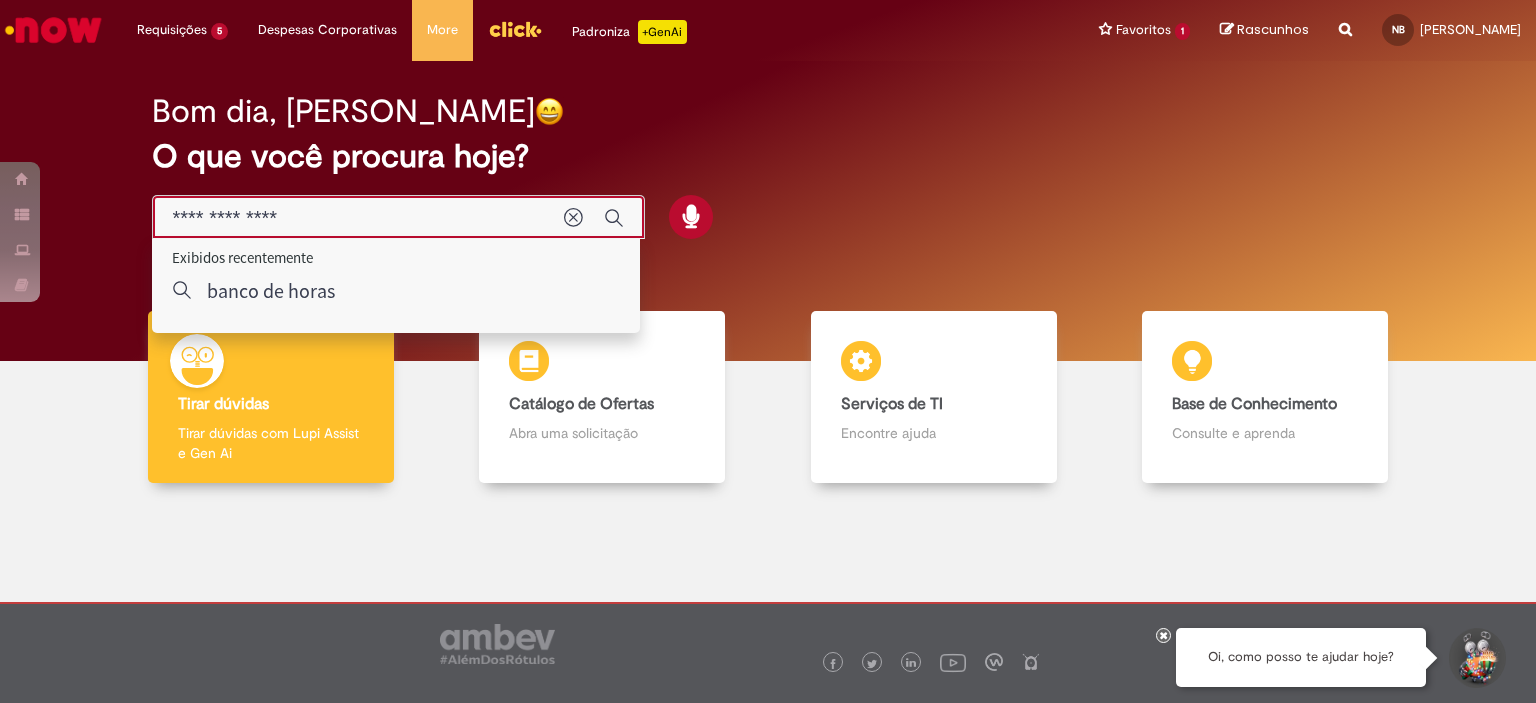 type on "**********" 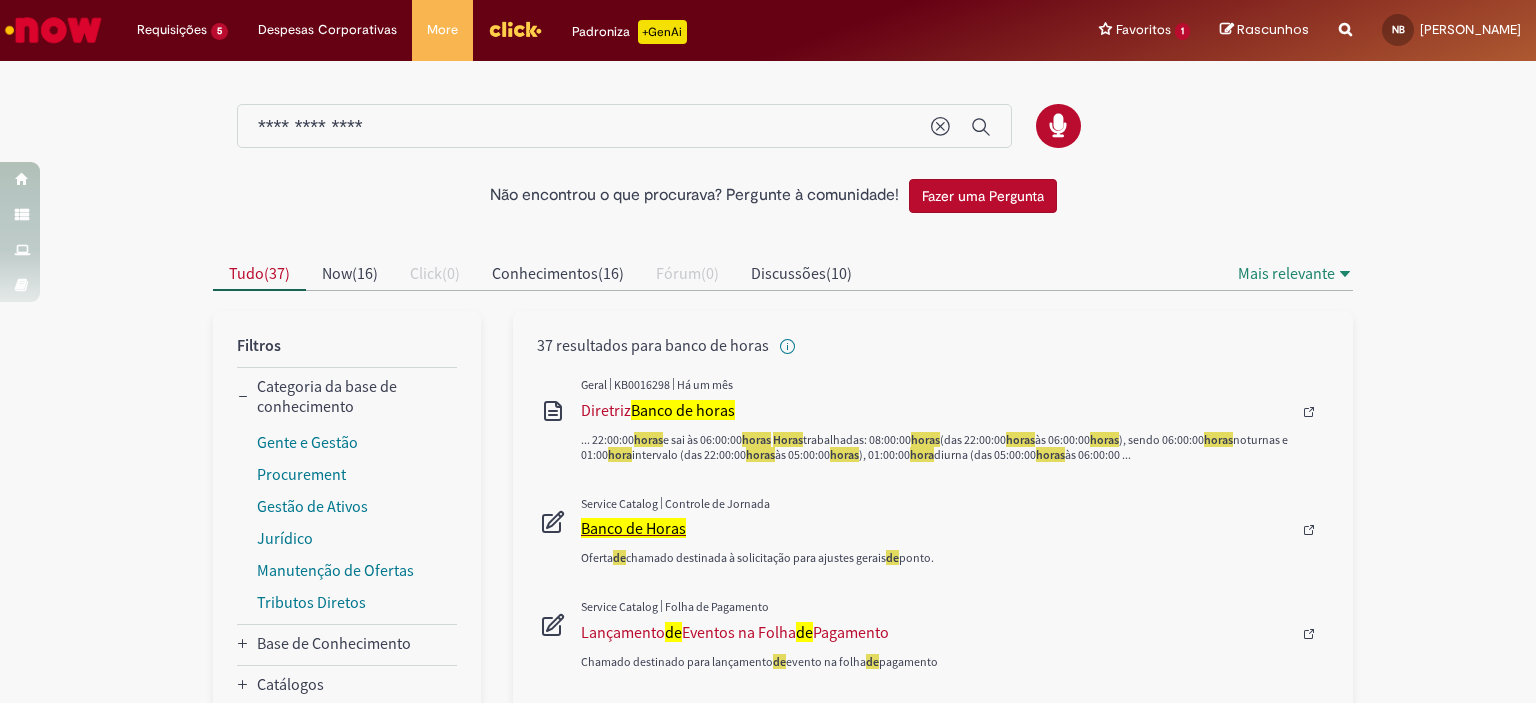 click on "Banco de Horas" at bounding box center (633, 528) 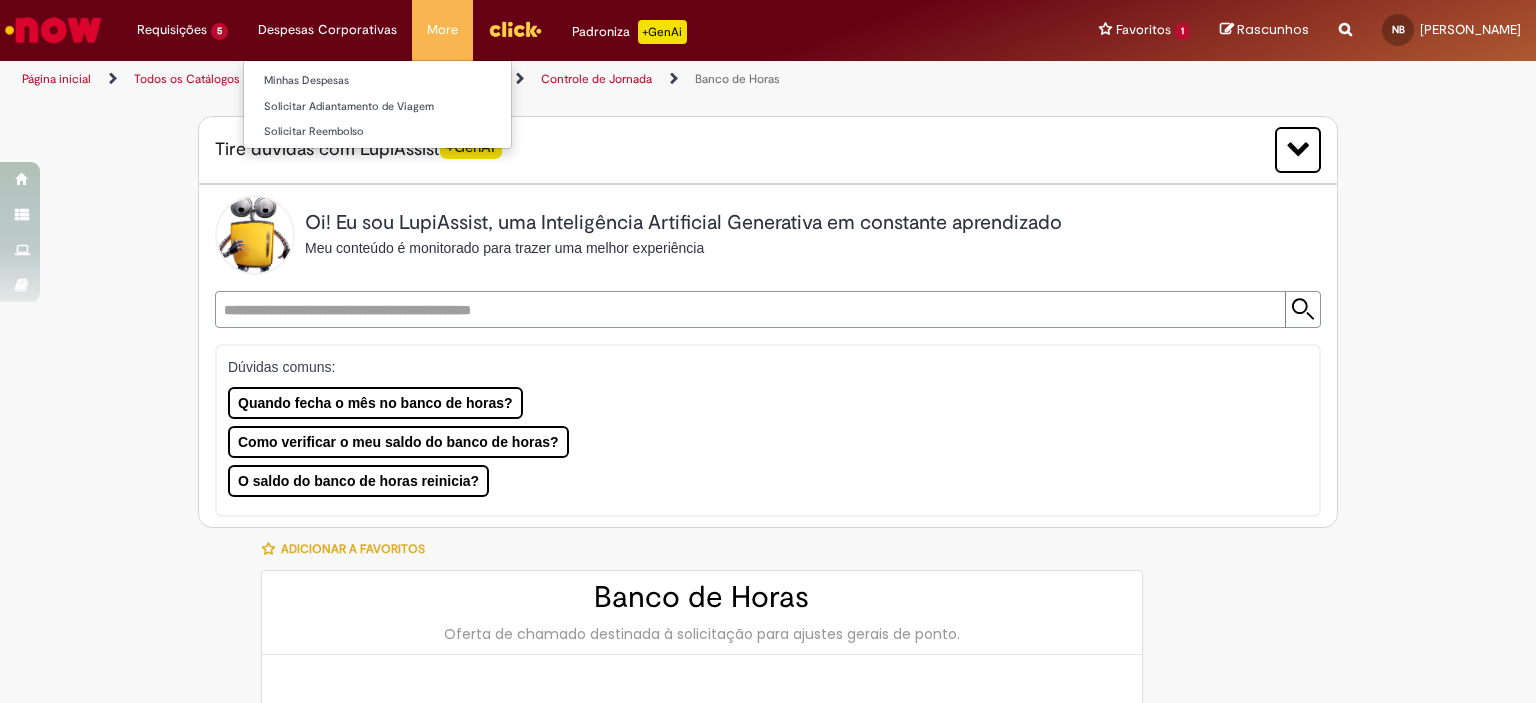 type on "**********" 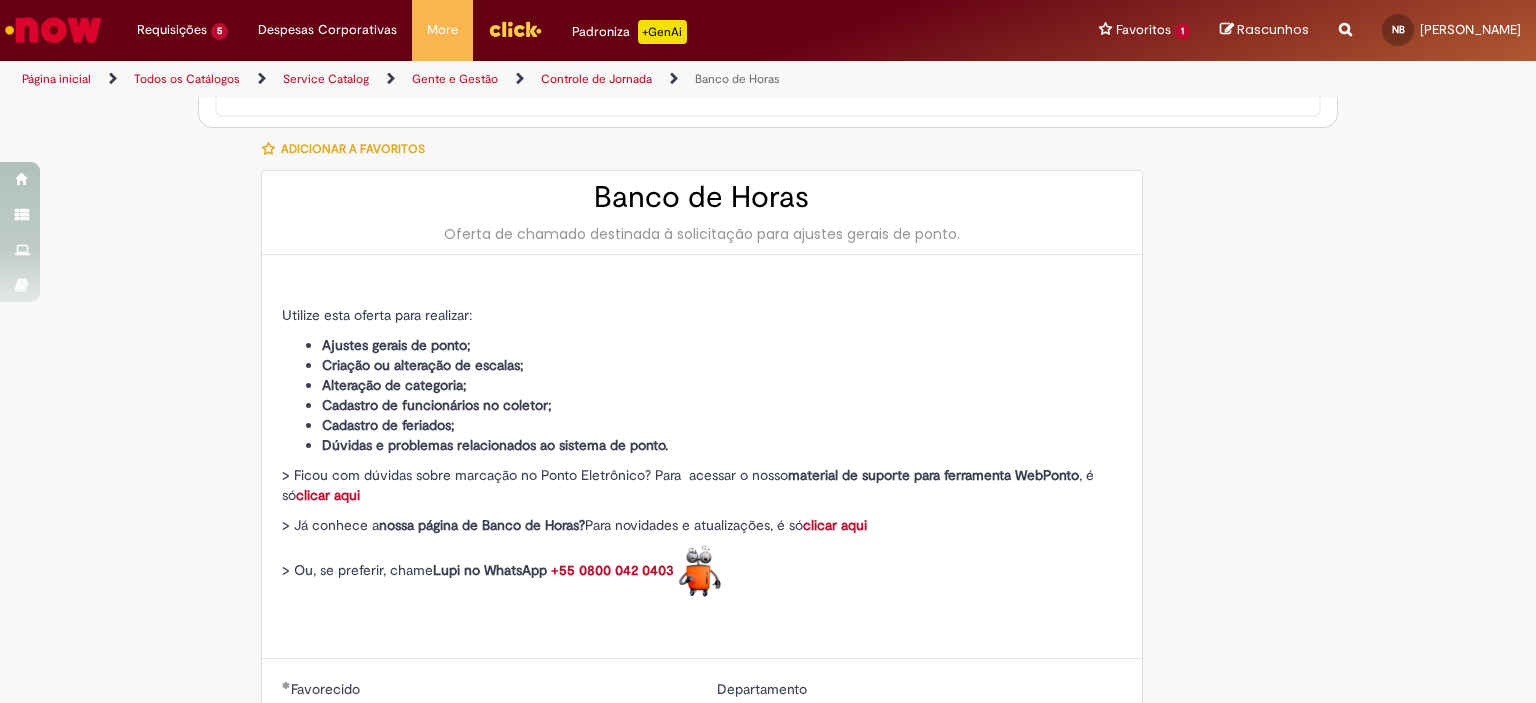 scroll, scrollTop: 800, scrollLeft: 0, axis: vertical 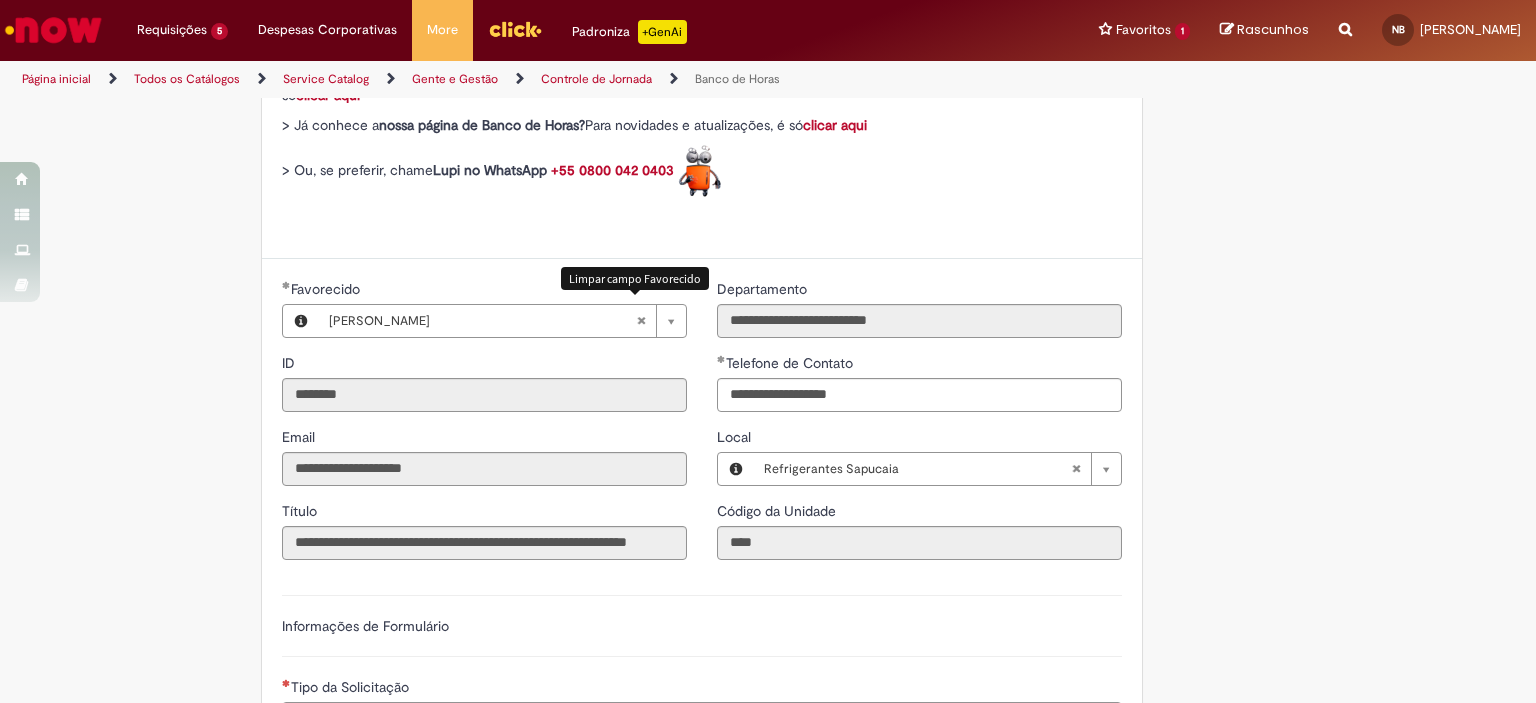 click at bounding box center [641, 321] 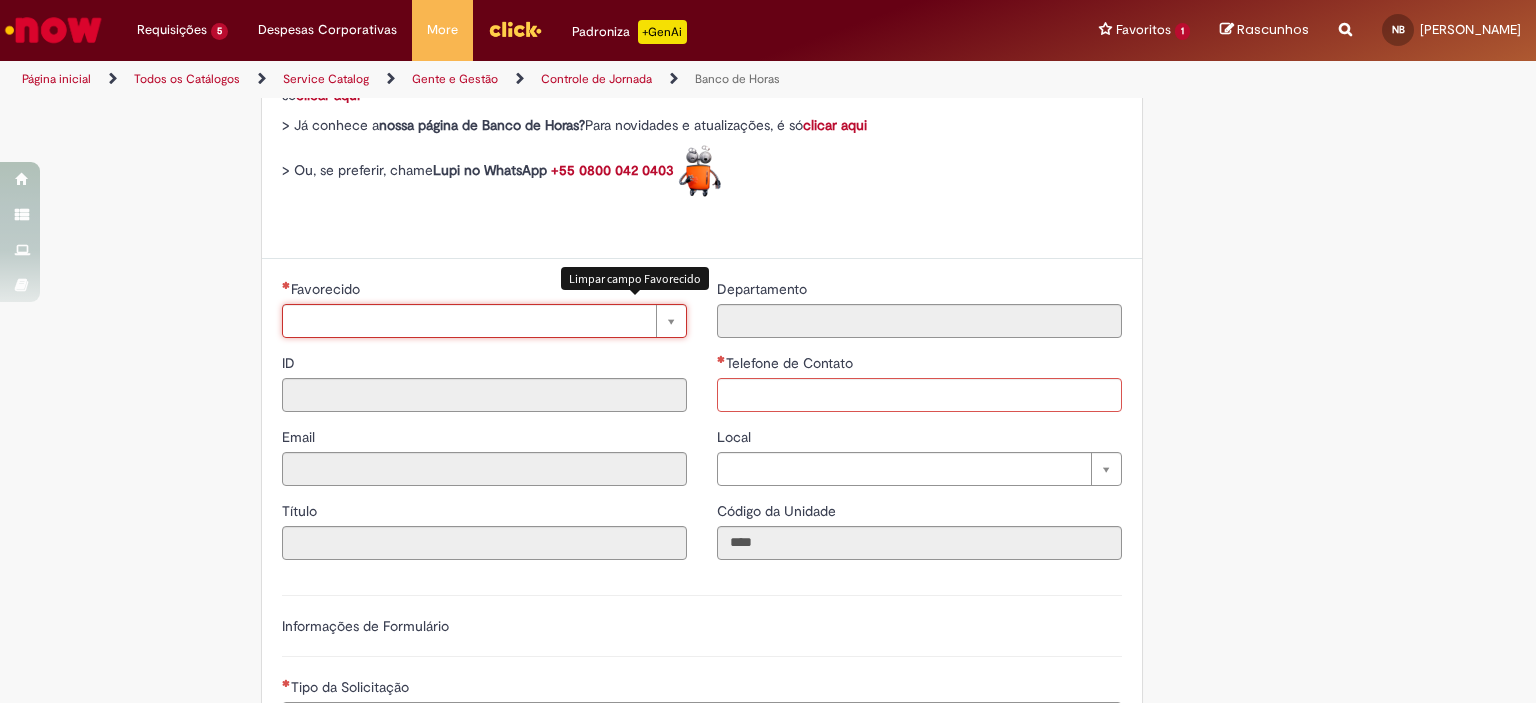type 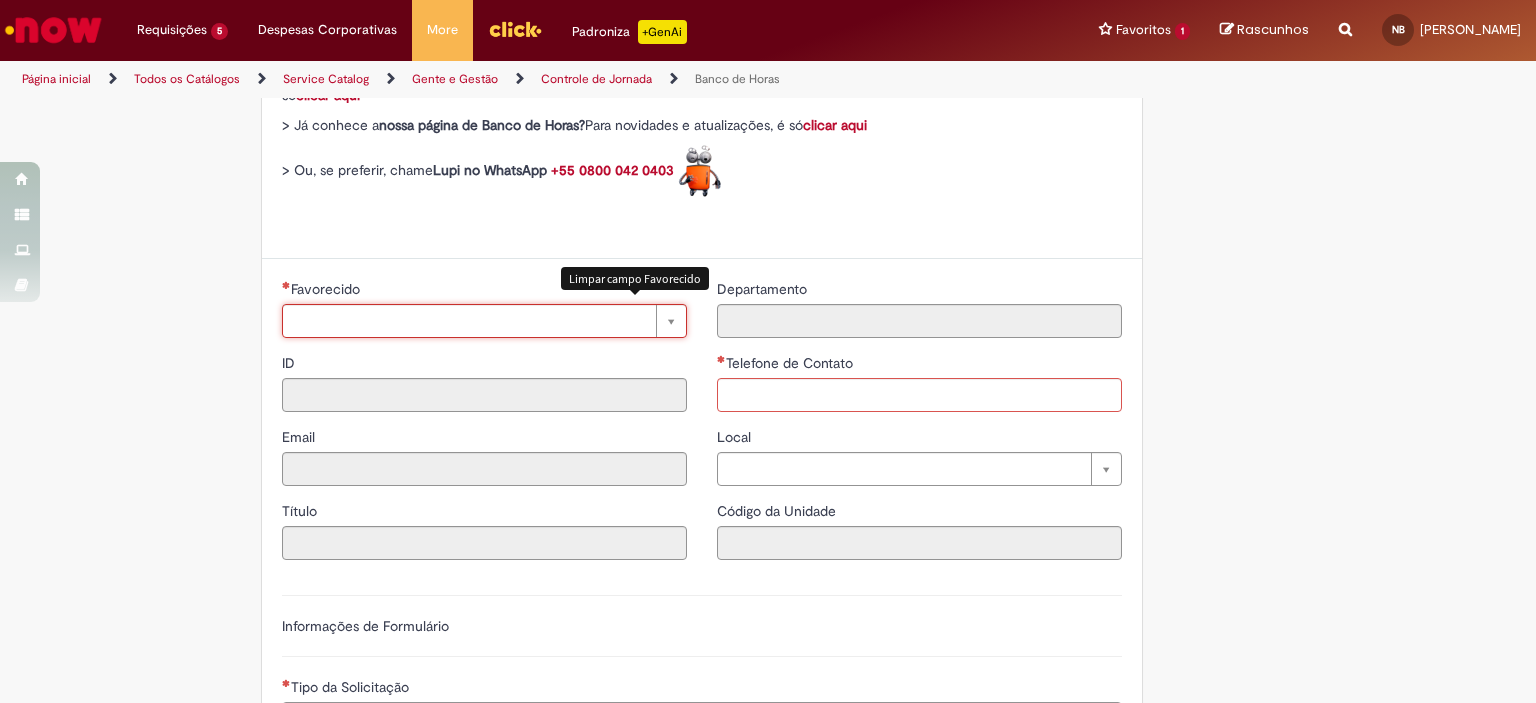 scroll, scrollTop: 0, scrollLeft: 0, axis: both 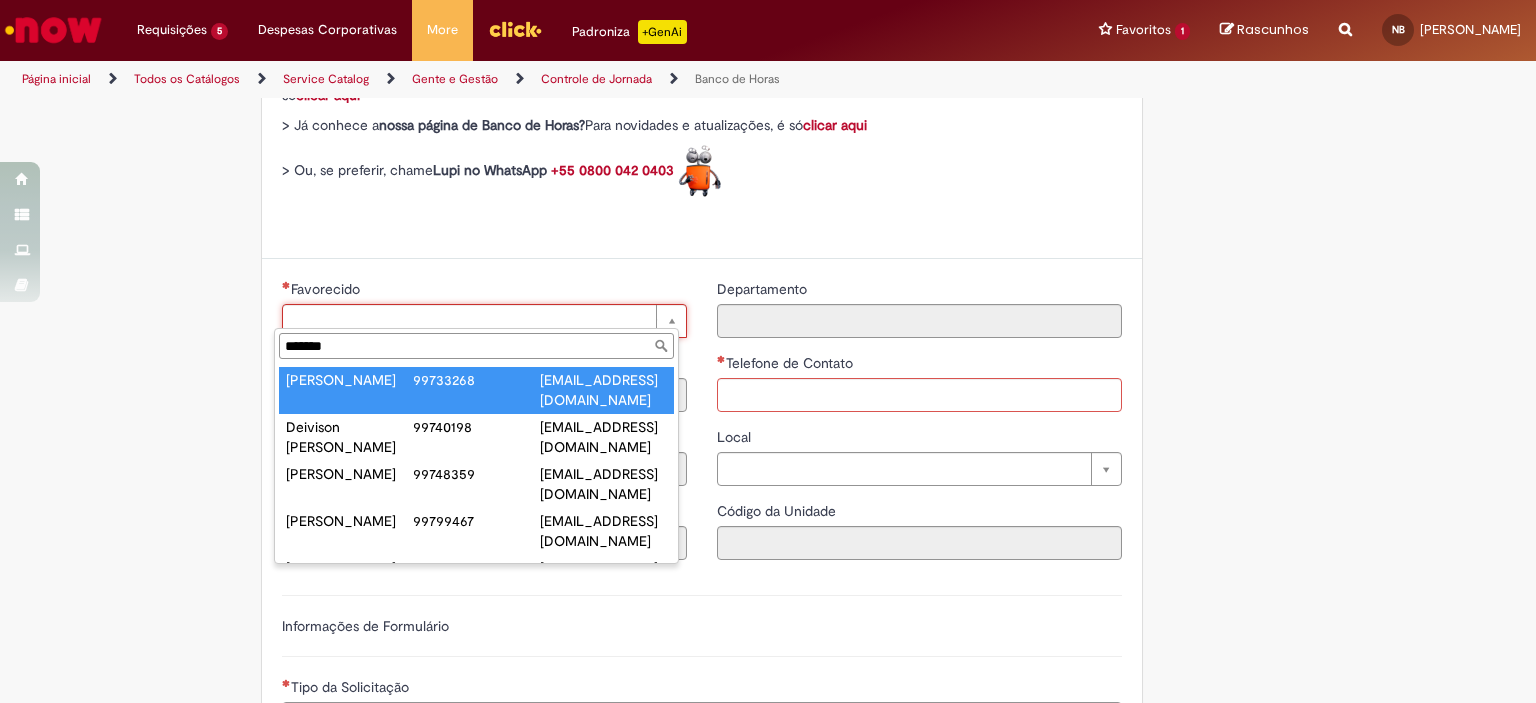 type on "*******" 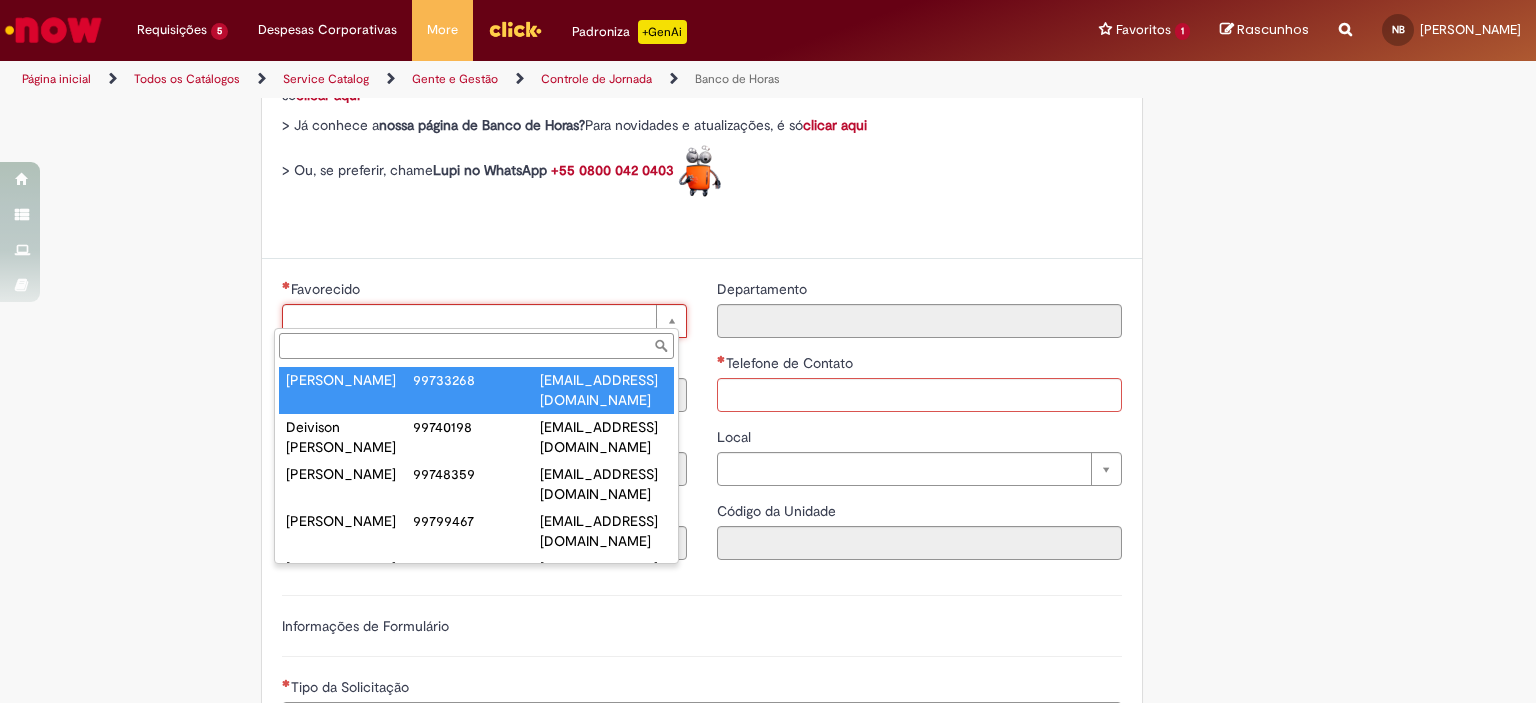 type on "********" 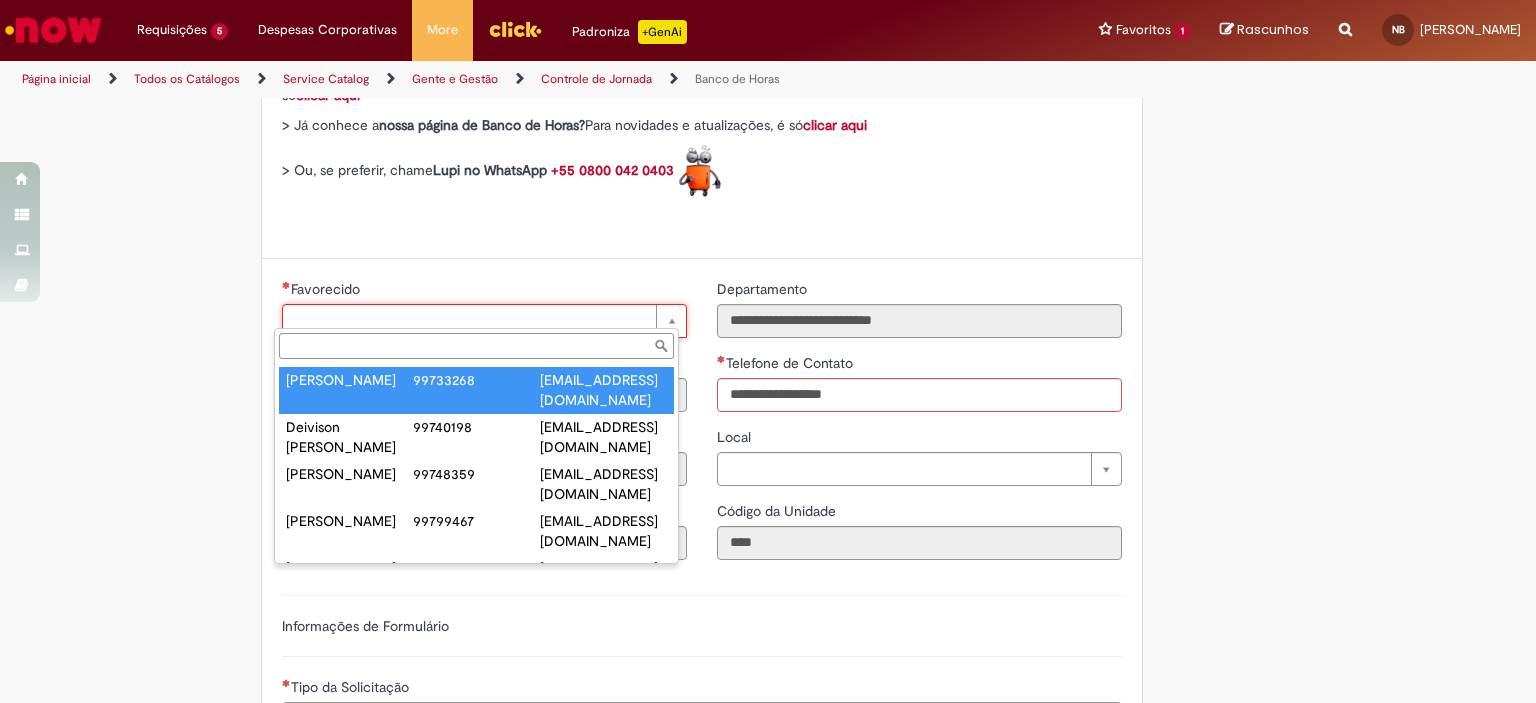 type on "**********" 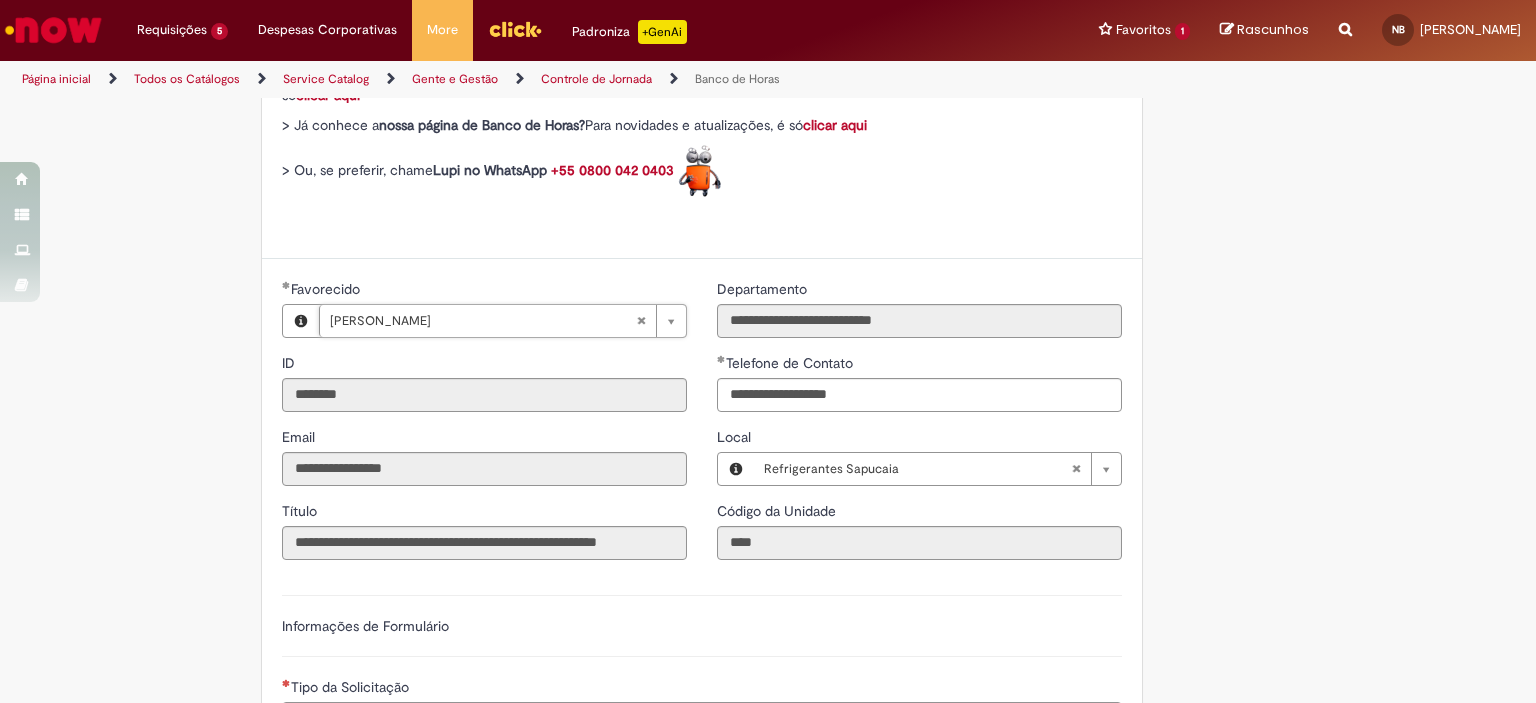 type on "**********" 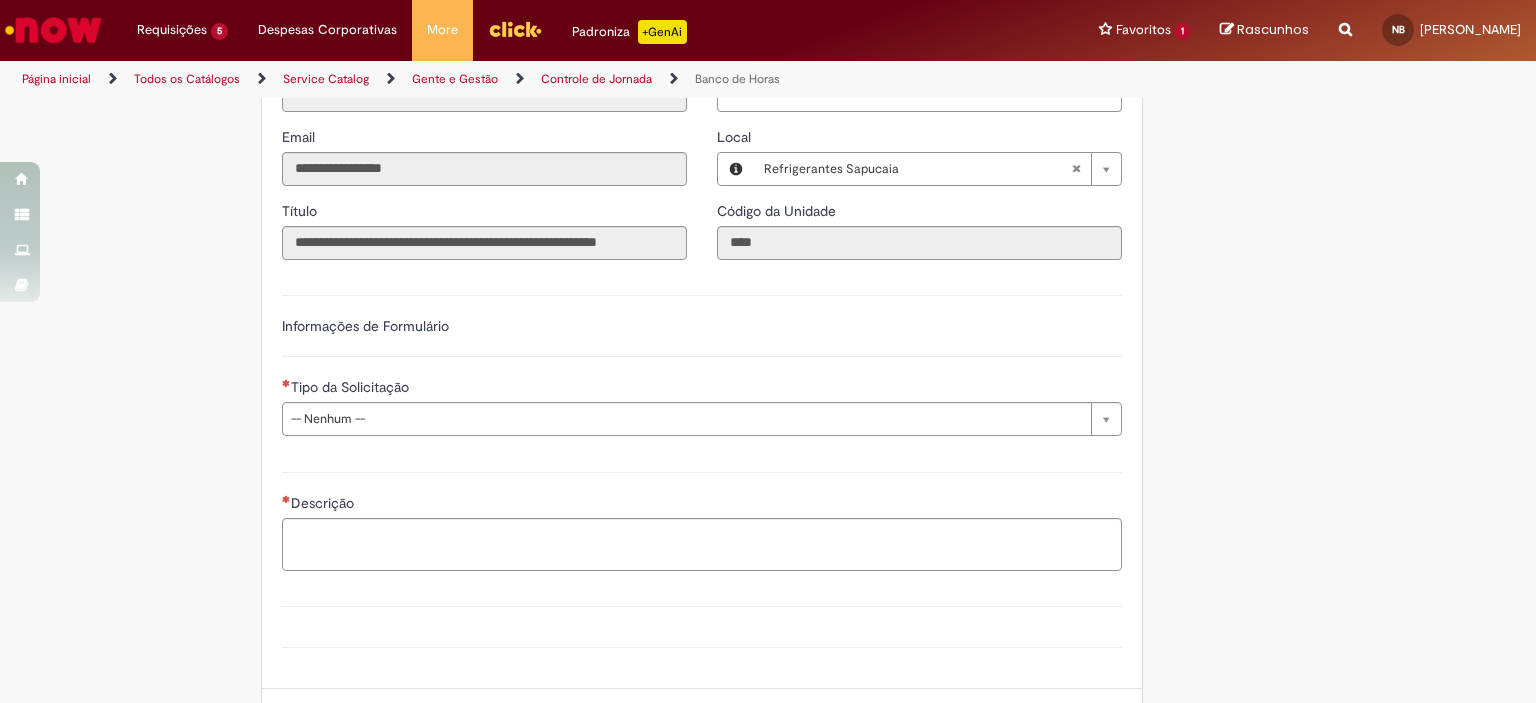 scroll, scrollTop: 1200, scrollLeft: 0, axis: vertical 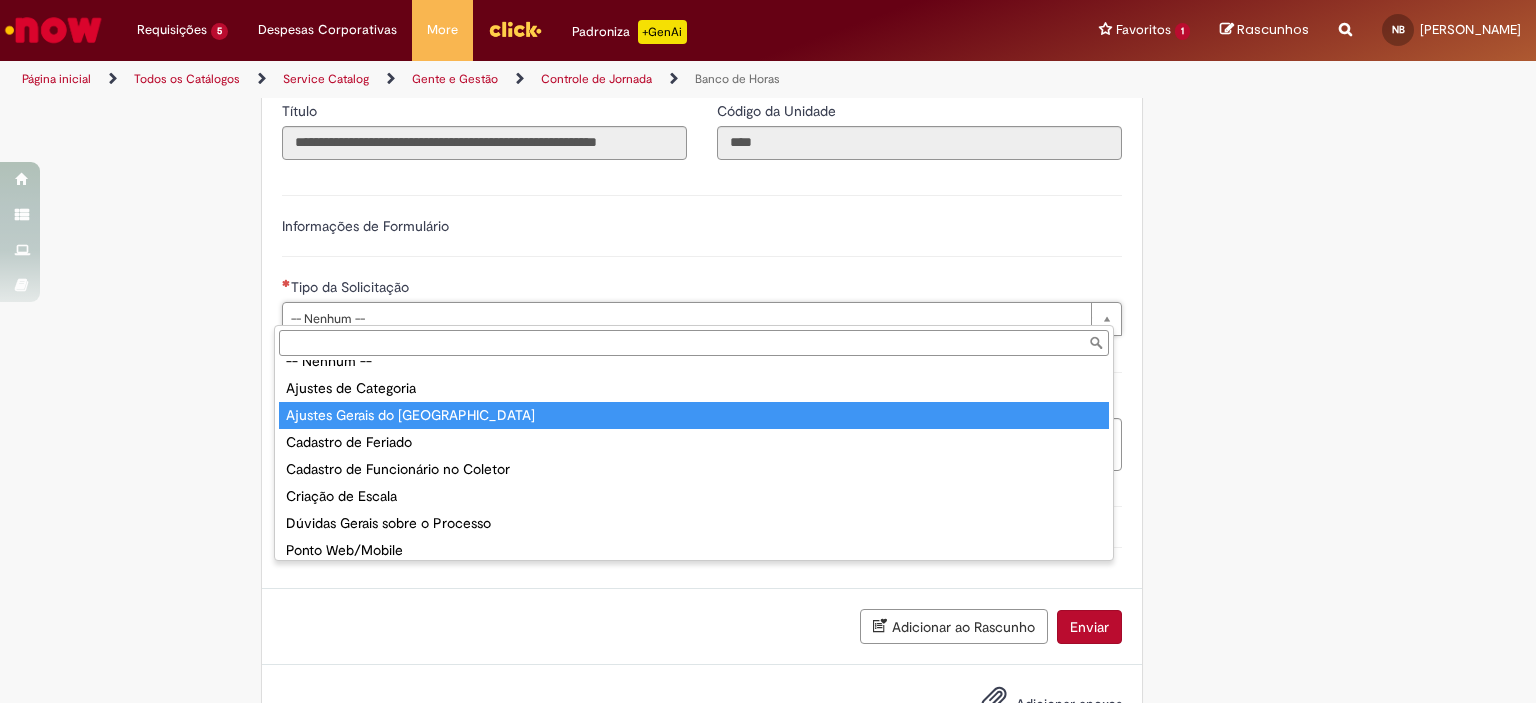 type on "**********" 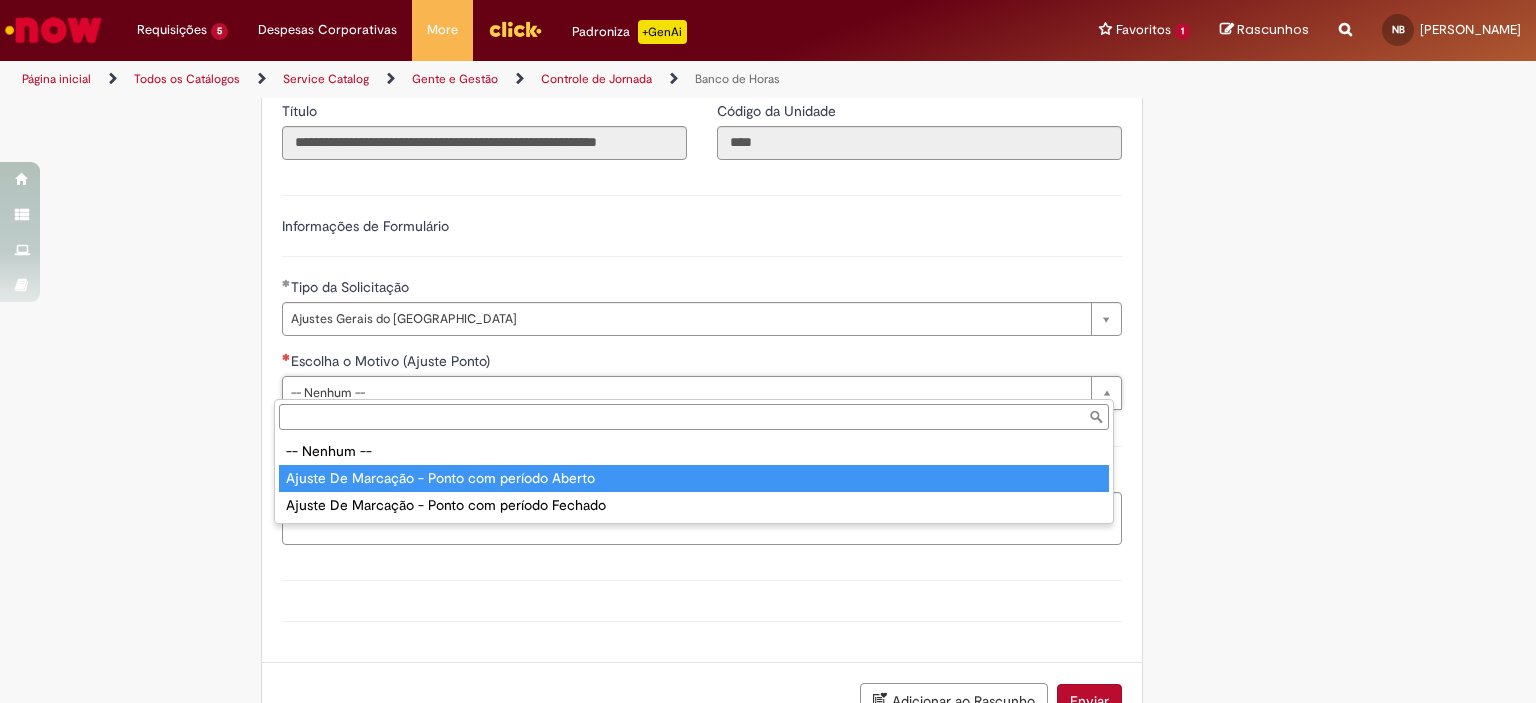 type on "**********" 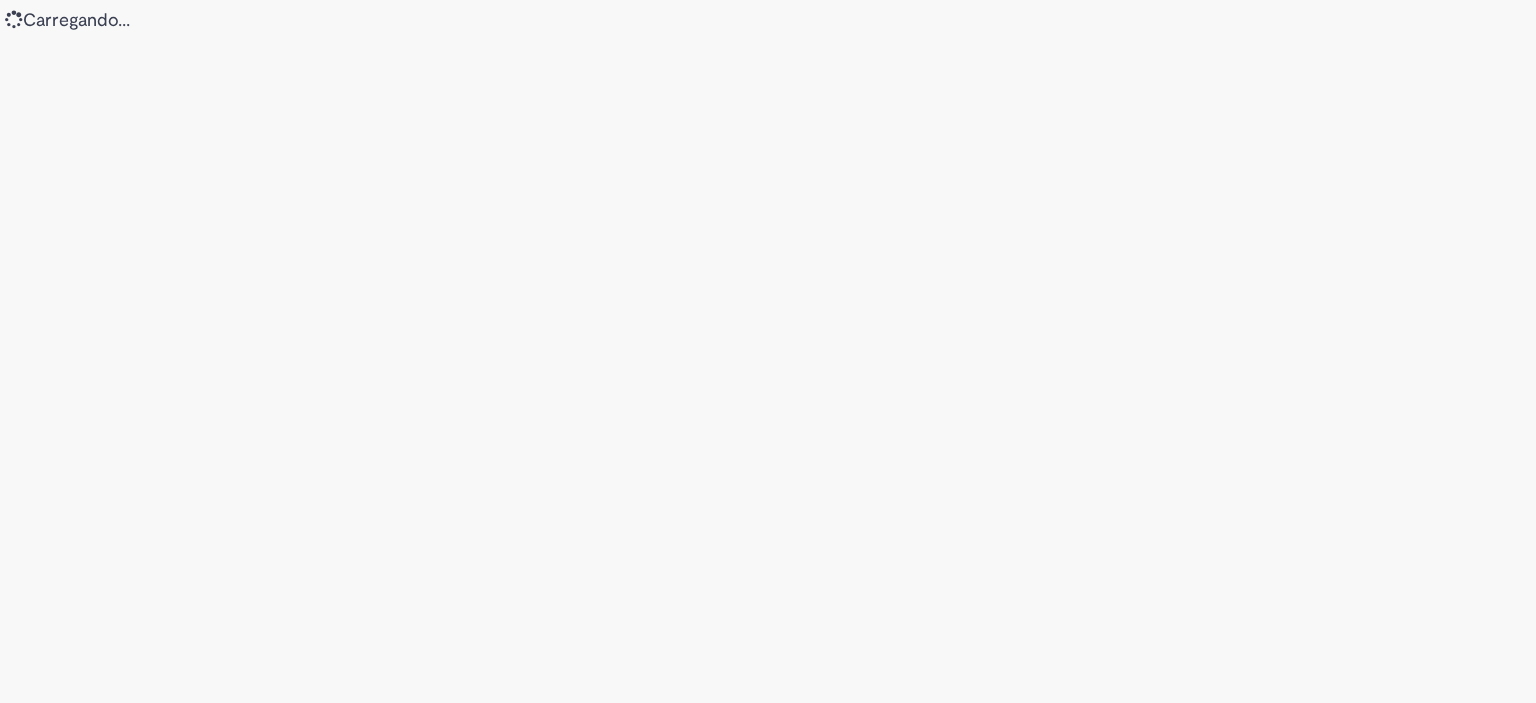 scroll, scrollTop: 0, scrollLeft: 0, axis: both 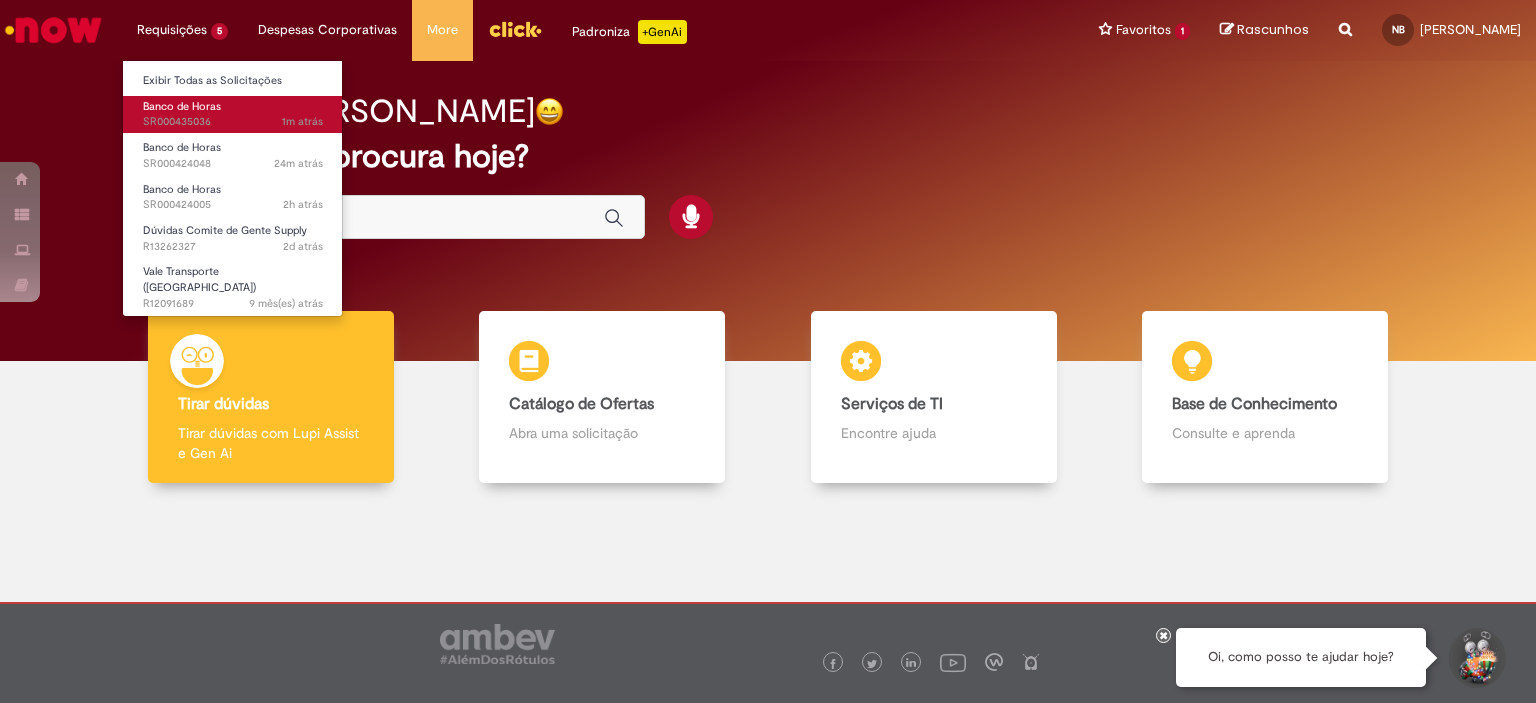 click on "1m atrás 1m atrás  SR000435036" at bounding box center [233, 122] 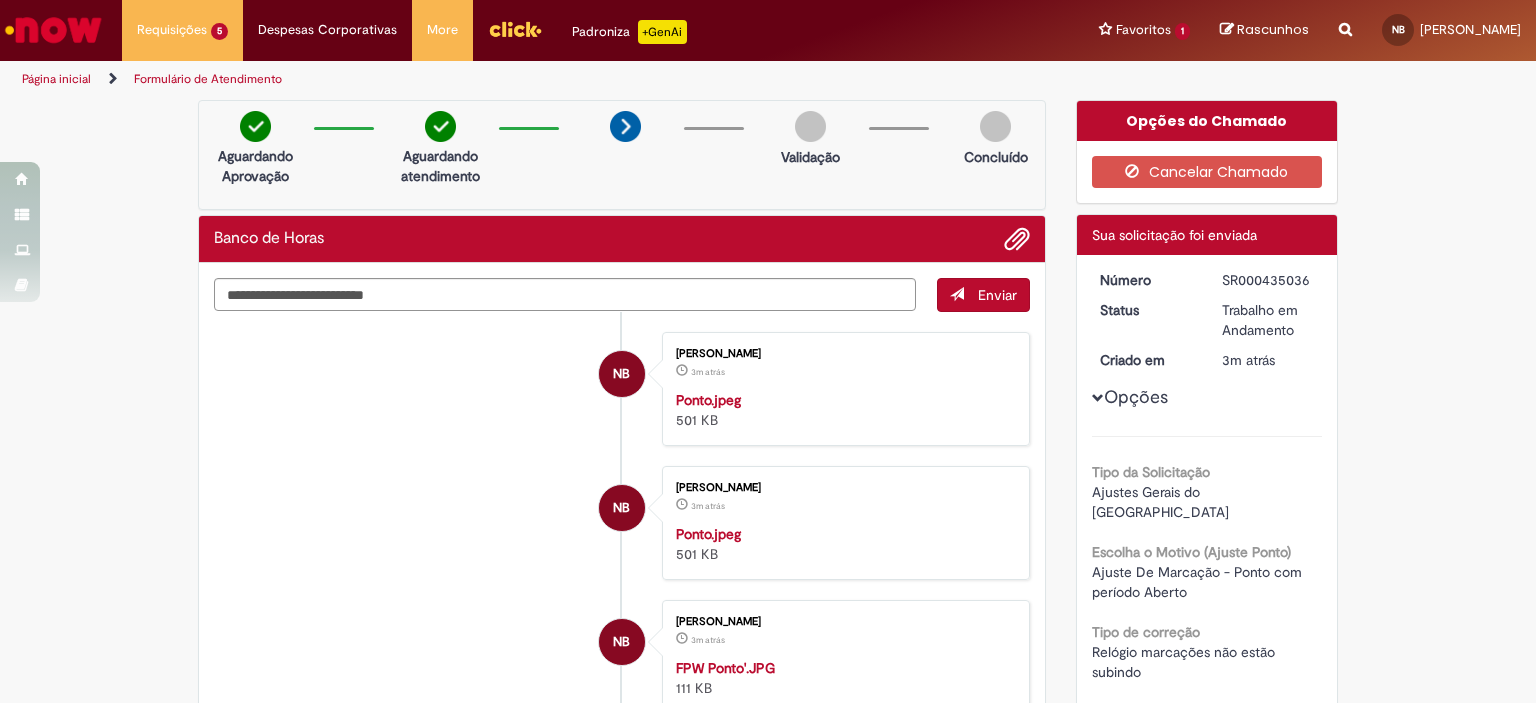 drag, startPoint x: 1212, startPoint y: 272, endPoint x: 1304, endPoint y: 275, distance: 92.0489 